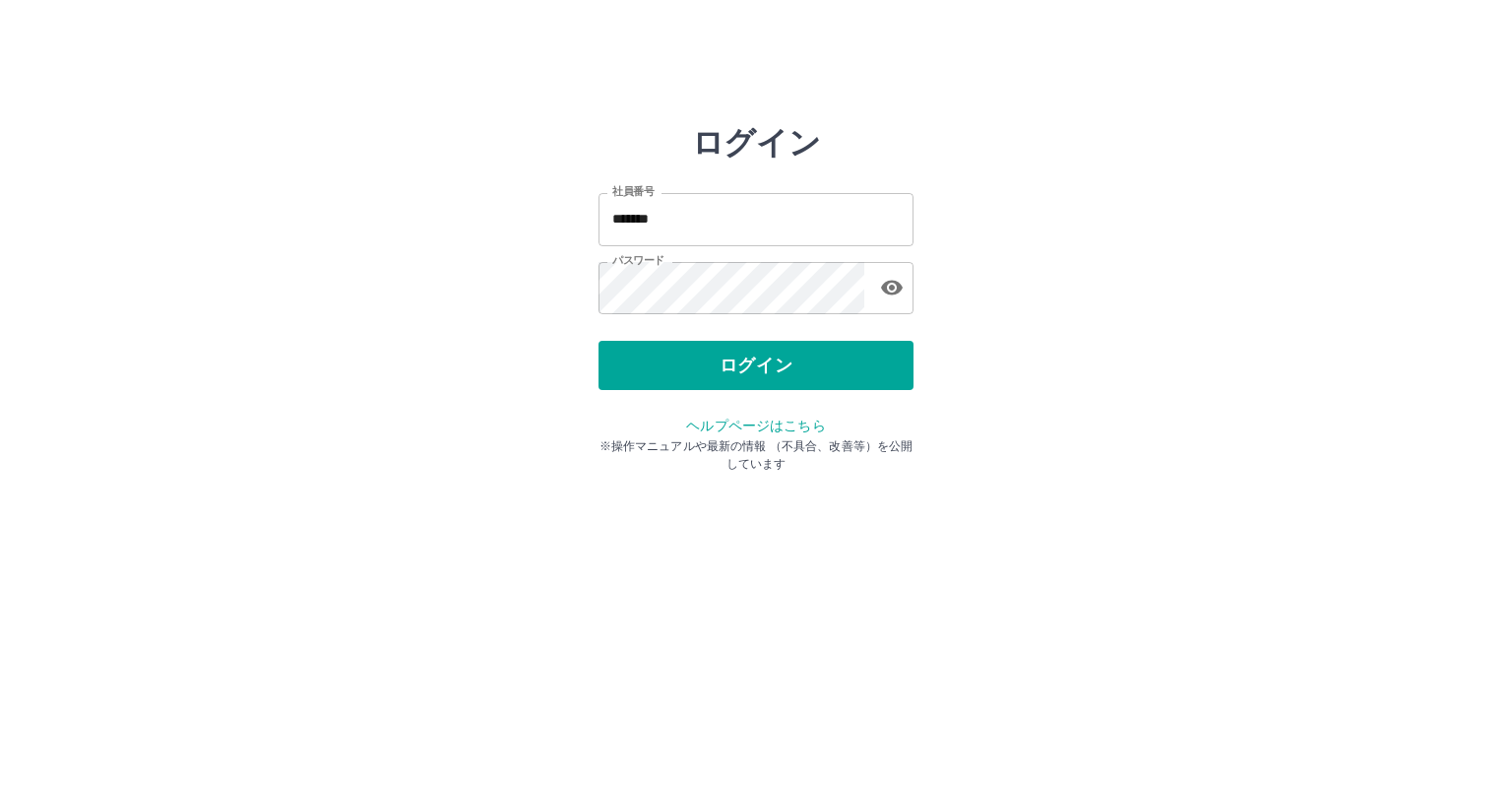 scroll, scrollTop: 0, scrollLeft: 0, axis: both 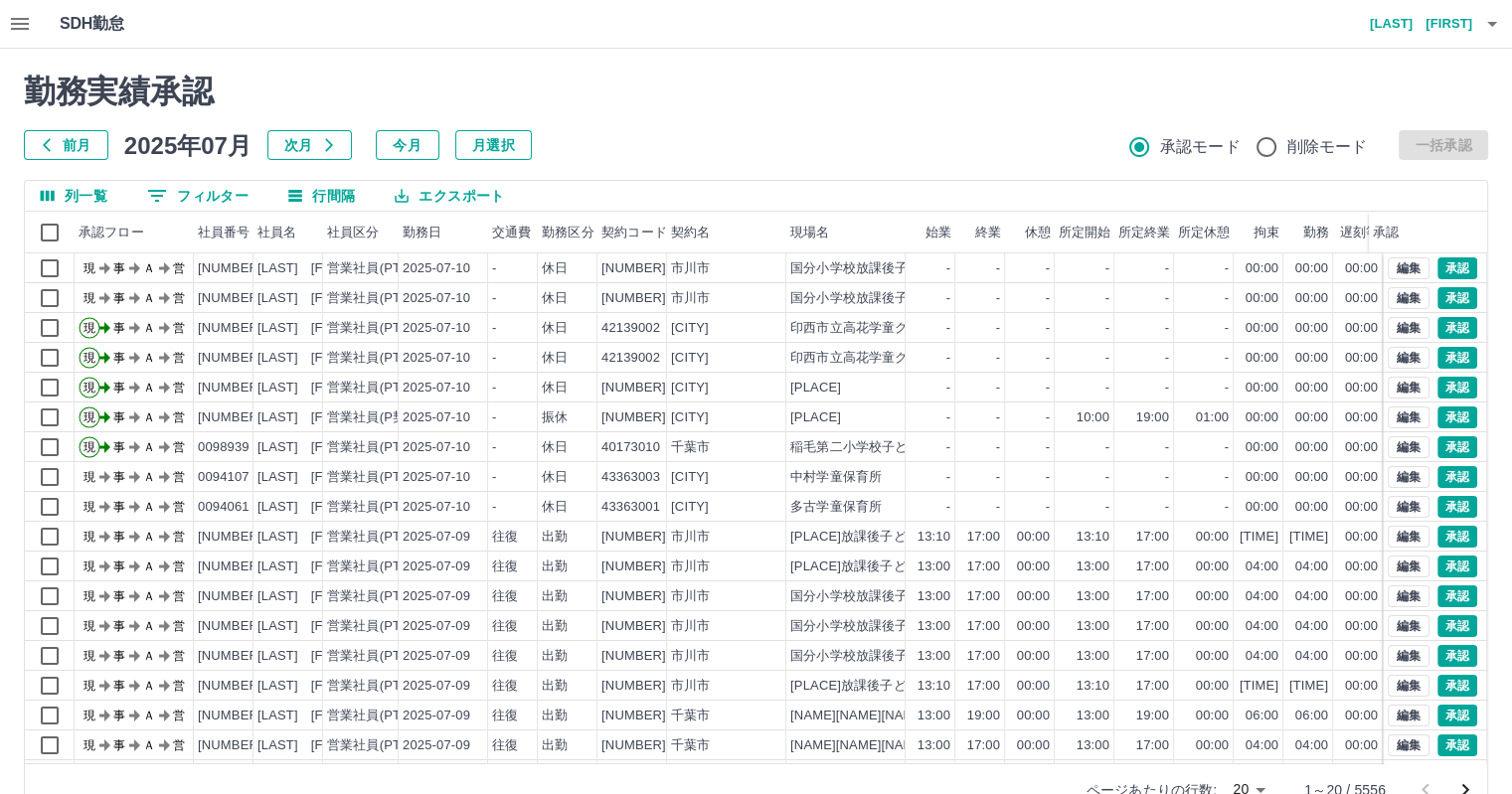 click on "前月 2025年07月 次月 今月 月選択 承認モード 削除モード 一括承認" at bounding box center [756, 145] 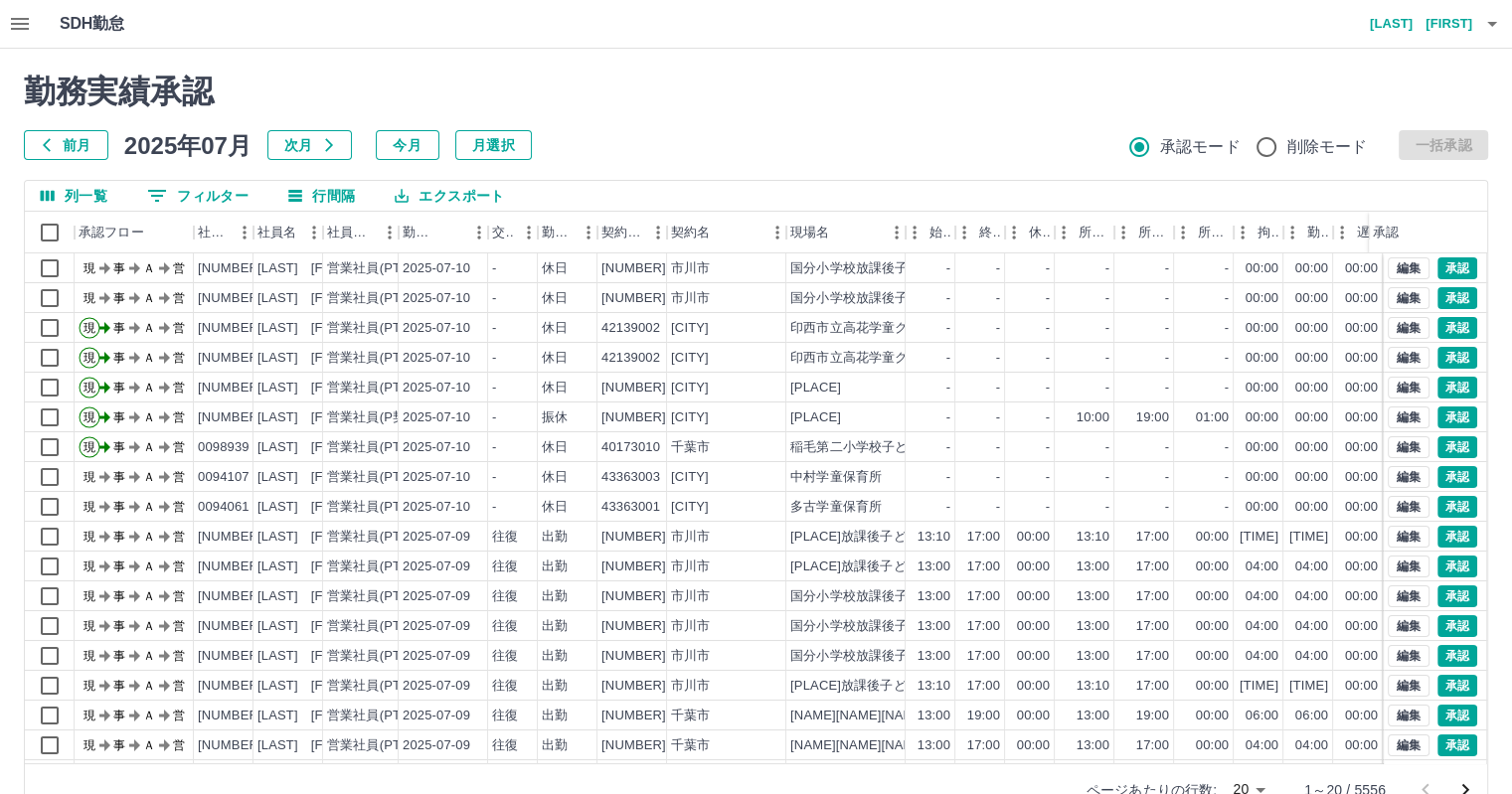 click on "0 フィルター" at bounding box center (198, 196) 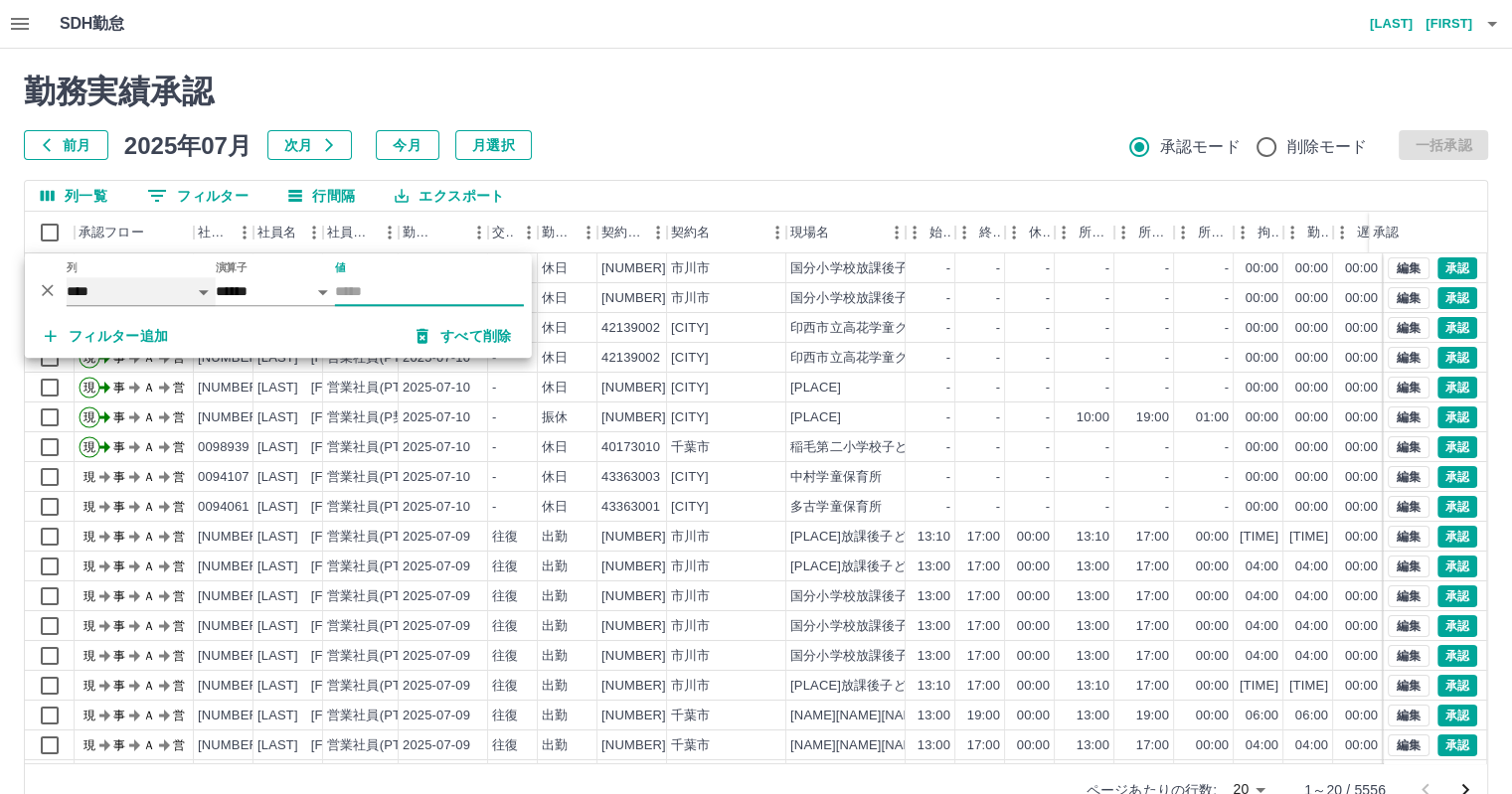 drag, startPoint x: 174, startPoint y: 284, endPoint x: 155, endPoint y: 285, distance: 19.026298 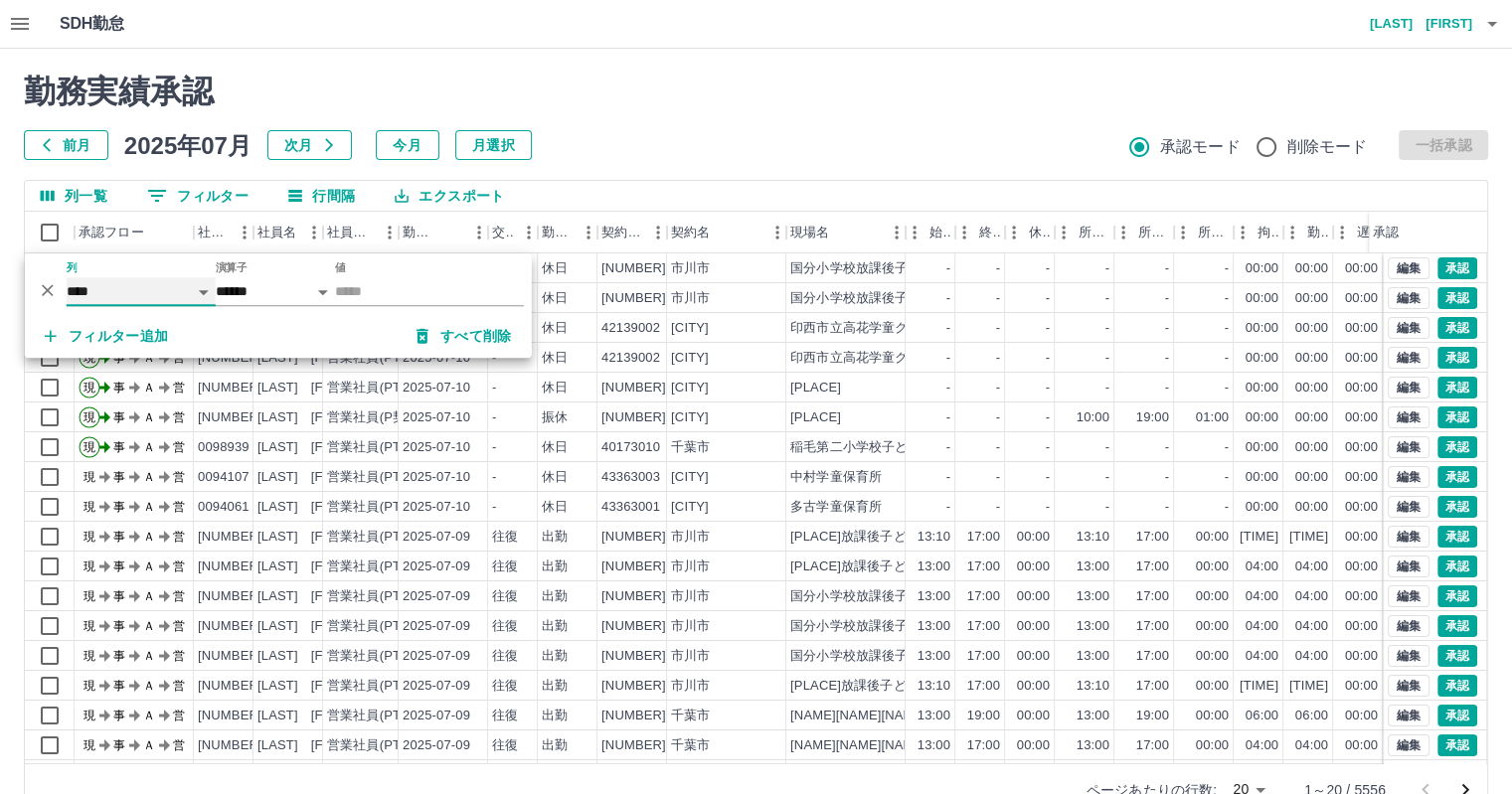 select on "**********" 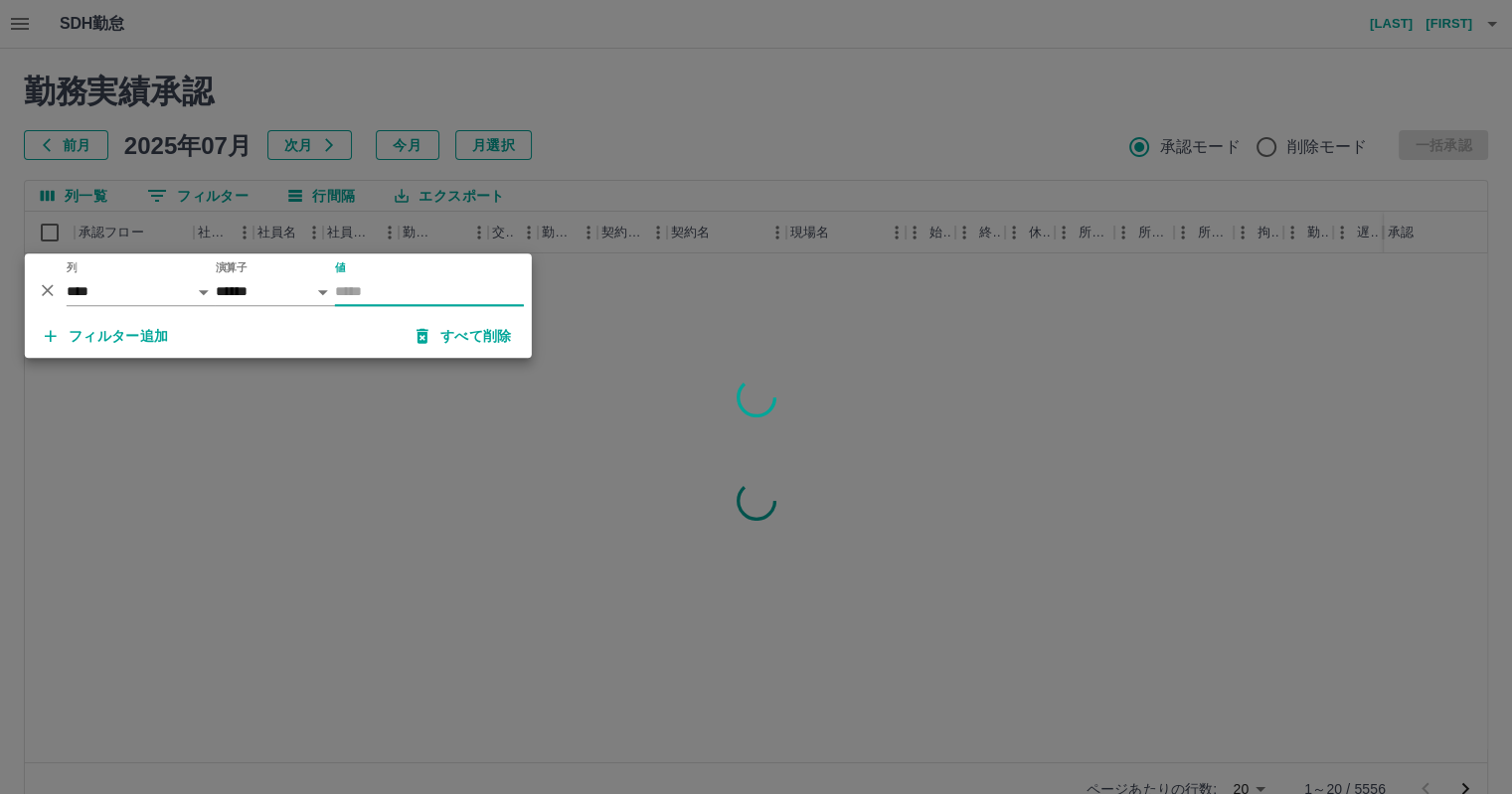 drag, startPoint x: 339, startPoint y: 284, endPoint x: 344, endPoint y: 293, distance: 10.29563 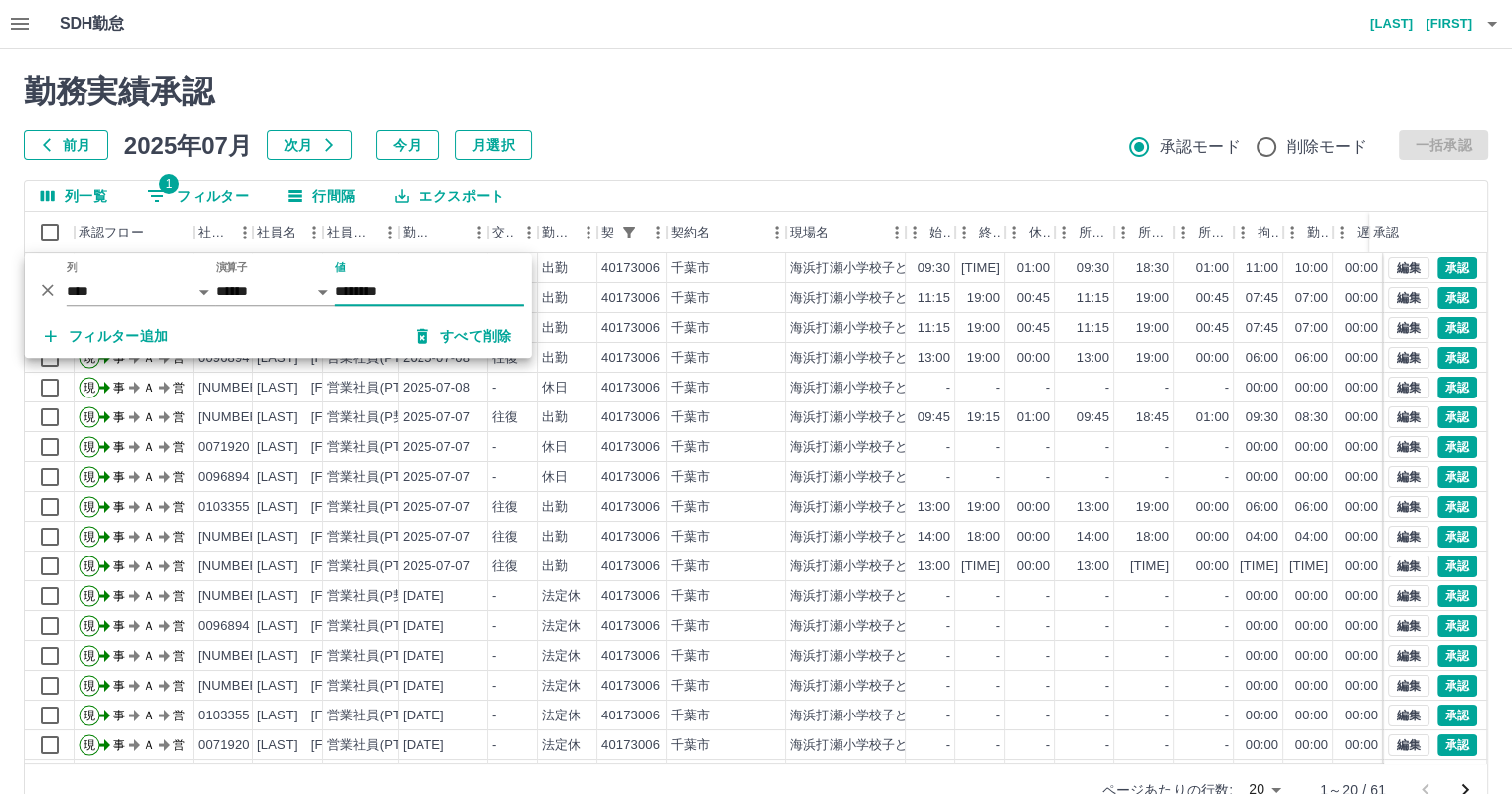 type on "********" 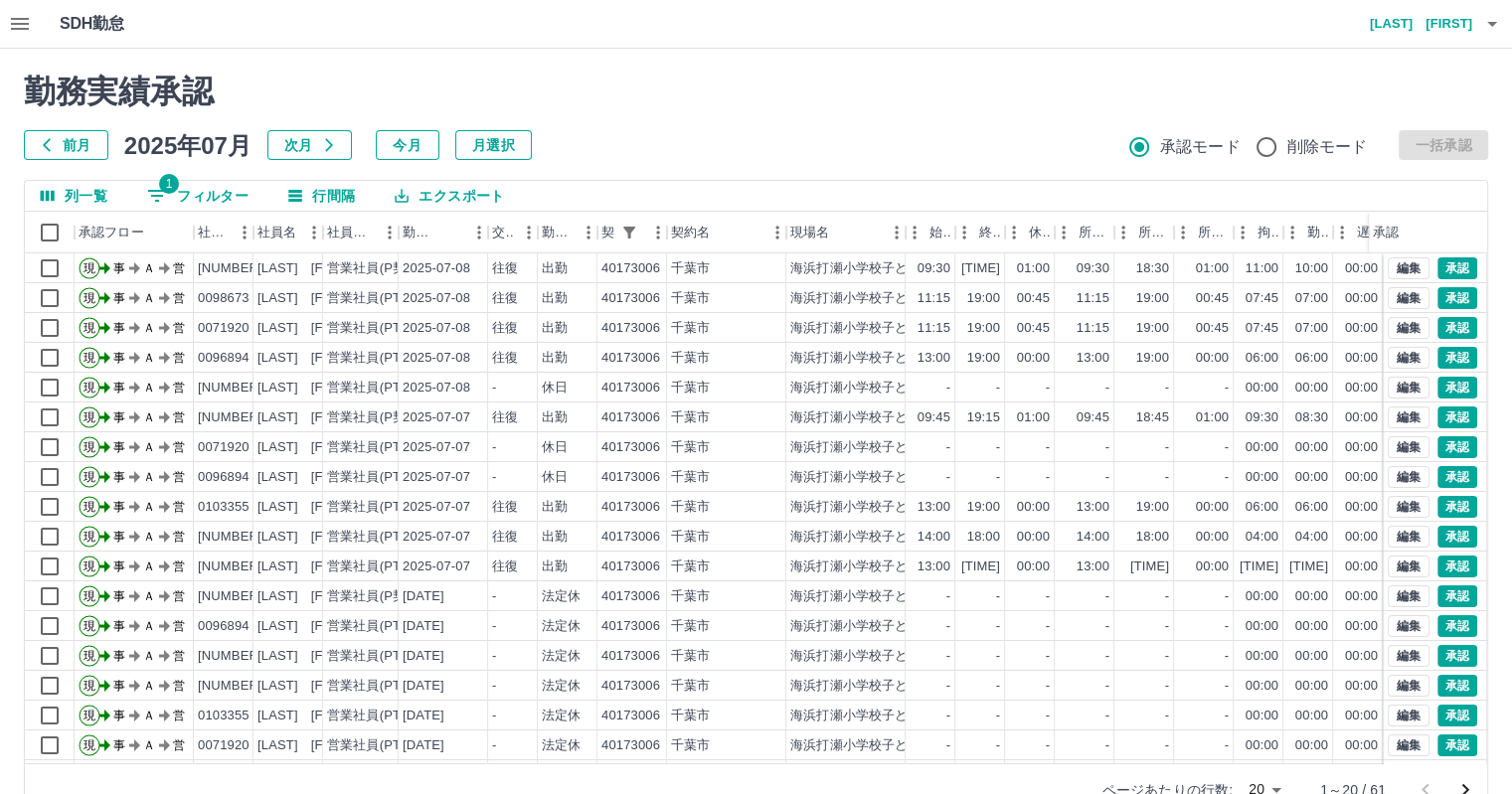 scroll, scrollTop: 100, scrollLeft: 0, axis: vertical 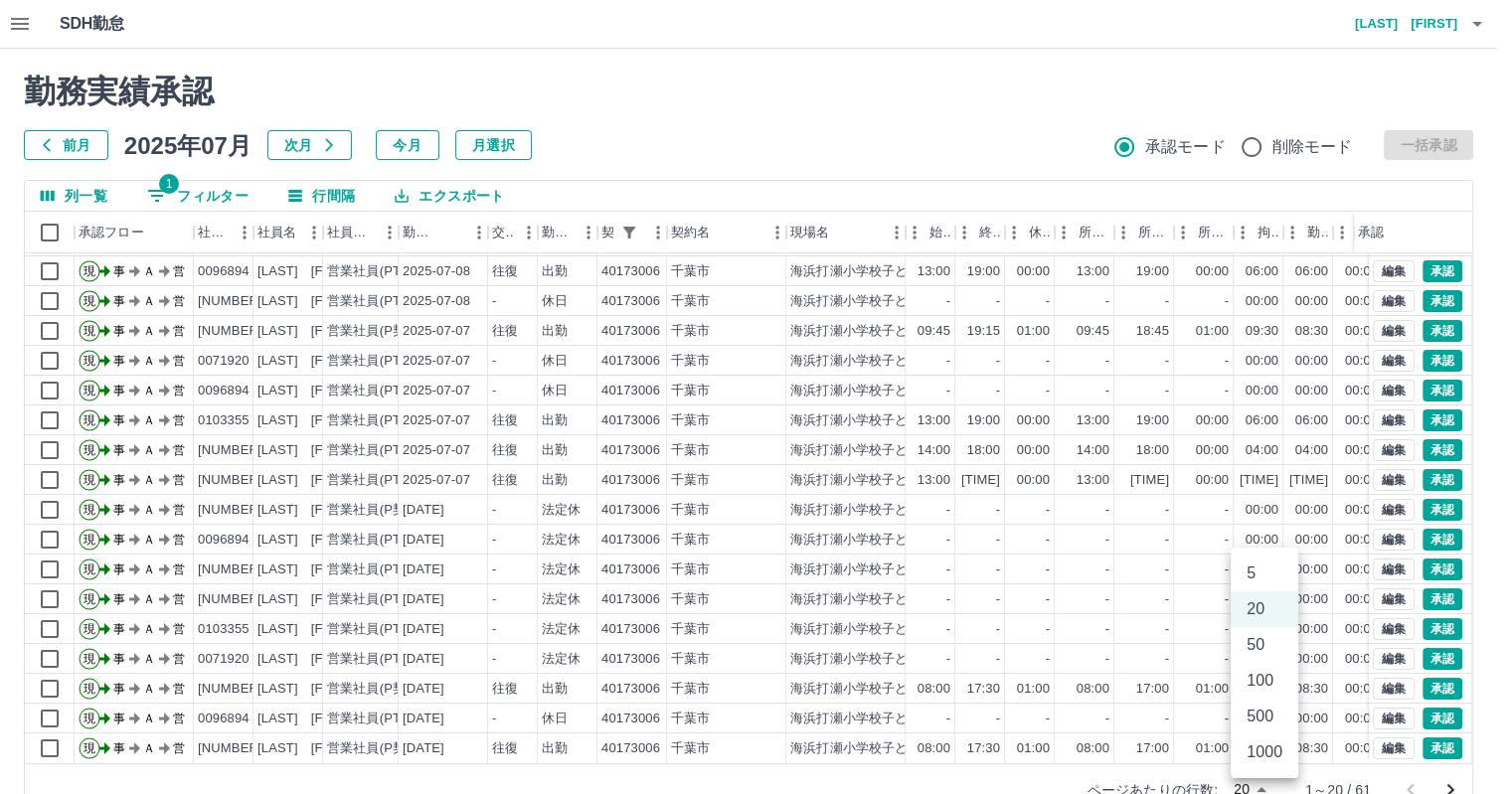 click on "SDH勤怠 [LAST]　[FIRST] 勤務実績承認 前月 2025年07月 次月 今月 月選択 承認モード 削除モード 一括承認 列一覧 1 フィルター 行間隔 エクスポート 承認フロー 社員番号 社員名 社員区分 勤務日 交通費 勤務区分 契約コード 契約名 現場名 始業 終業 休憩 所定開始 所定終業 所定休憩 拘束 勤務 遅刻等 コメント ステータス 承認 現 事 Ａ 営 [NUMBER] [LAST]　[FIRST] 営業社員(PT契約) [DATE] 往復 出勤 [NUMBER] [CITY] [PLACE]子どもルーム 11:15 19:00 00:45 11:15 19:00 00:45 07:45 07:00 00:00 事務担当者承認待 現 事 Ａ 営 [NUMBER] [LAST]　[FIRST] 営業社員(PT契約) [DATE] 往復 出勤 [NUMBER] [CITY] [PLACE]子どもルーム 11:15 19:00 00:45 11:15 19:00 00:45 07:45 07:00 00:00 事務担当者承認待 現 事 Ａ 営 [NUMBER] [LAST]　[FIRST] 営業社員(PT契約) [DATE] 往復 出勤 [NUMBER] [CITY] 13:00 19:00 00:00 13:00 19:00 現" at bounding box center (756, 419) 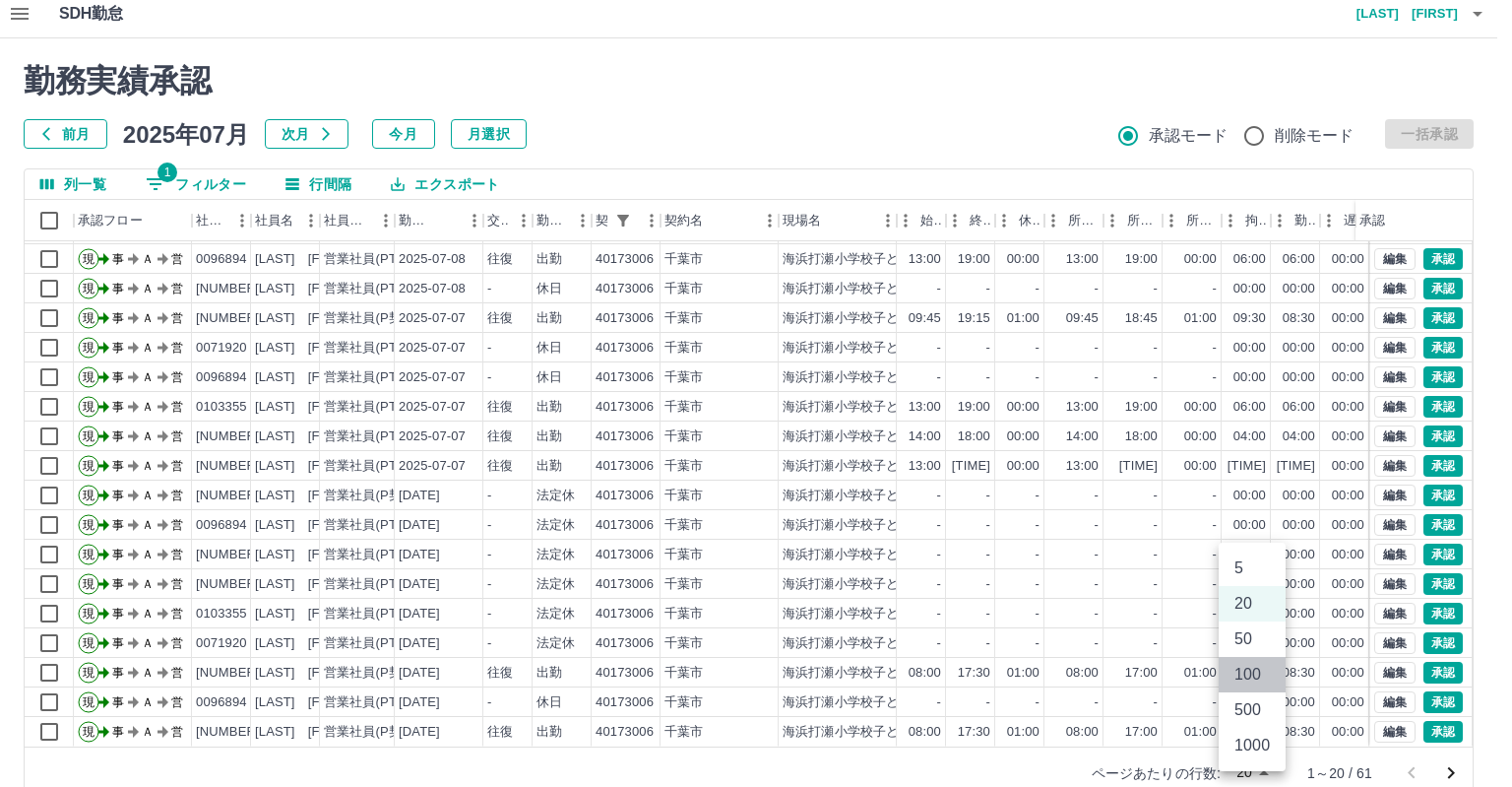 click on "100" at bounding box center (1252, 675) 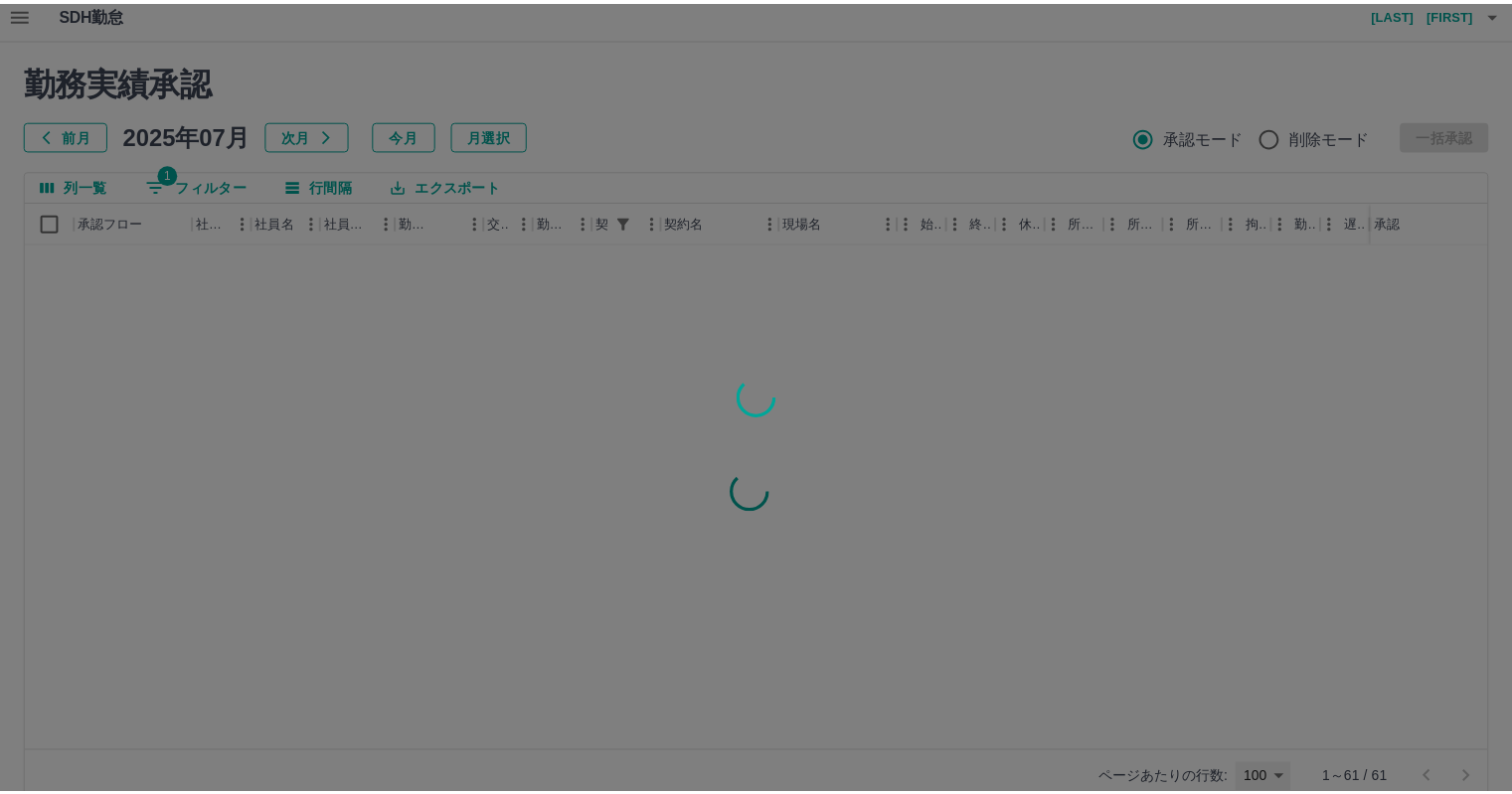 scroll, scrollTop: 0, scrollLeft: 0, axis: both 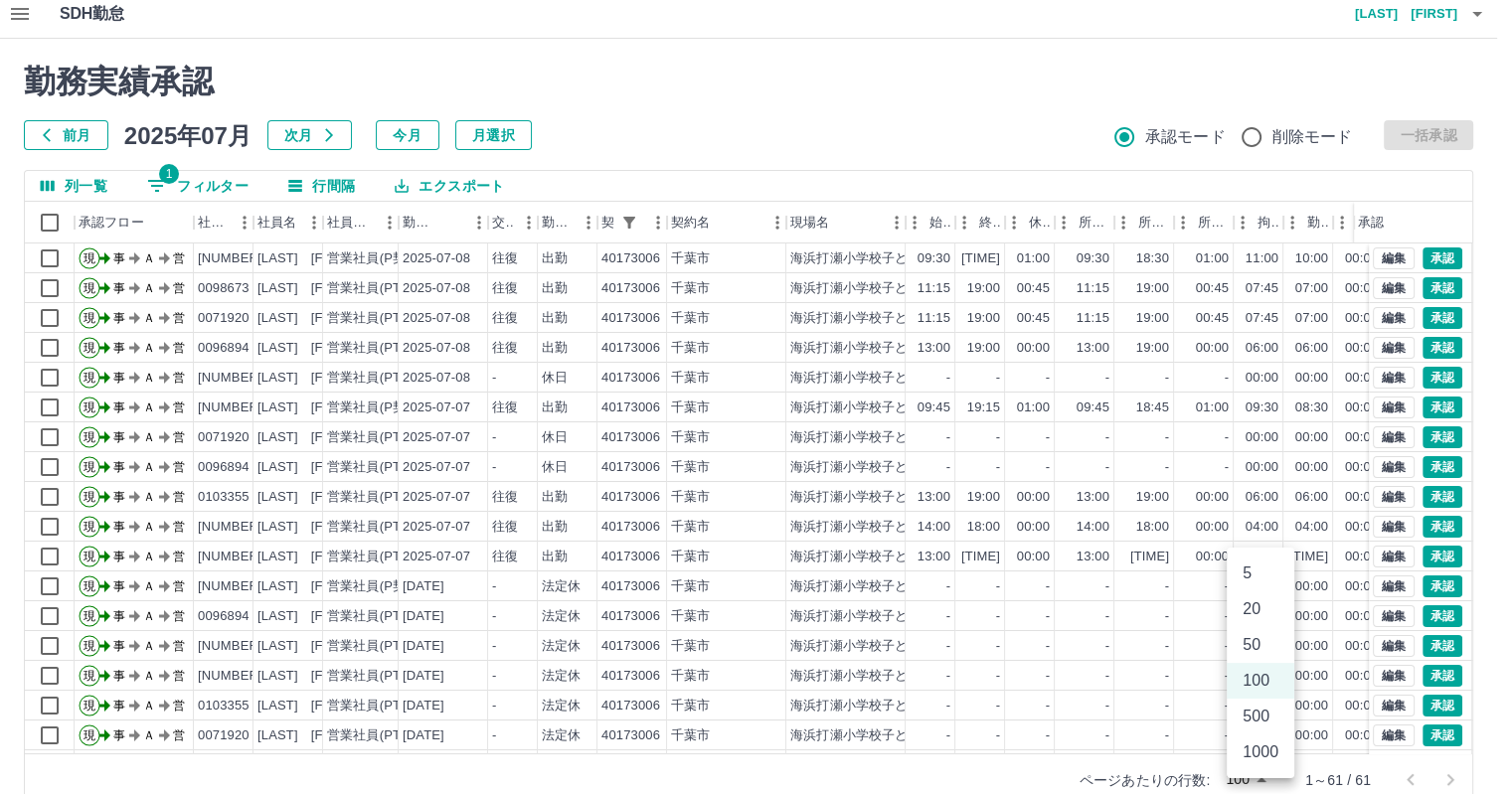 click on "SDH勤怠 [LAST]　[FIRST] 勤務実績承認 前月 2025年07月 次月 今月 月選択 承認モード 削除モード 一括承認 列一覧 1 フィルター 行間隔 エクスポート 承認フロー 社員番号 社員名 社員区分 勤務日 交通費 勤務区分 契約コード 契約名 現場名 始業 終業 休憩 所定開始 所定終業 所定休憩 拘束 勤務 遅刻等 コメント ステータス 承認 現 事 Ａ 営 [NUMBER] [LAST]　[FIRST] 営業社員(P契約) [DATE] 往復 出勤 [NUMBER] [CITY] [PLACE]子どもルーム 09:30 20:30 01:00 09:30 18:30 01:00 11:00 10:00 00:00 事務担当者承認待 現 事 Ａ 営 [NUMBER] [LAST]　[FIRST] 営業社員(PT契約) [DATE] 往復 出勤 [NUMBER] [CITY] [PLACE]子どもルーム 11:15 19:00 00:45 11:15 19:00 00:45 07:45 07:00 00:00 事務担当者承認待 現 事 Ａ 営 [NUMBER] [LAST]　[FIRST] 営業社員(PT契約) [DATE] 往復 出勤 [NUMBER] [CITY] 11:15 19:00 00:45 11:15 19:00 00:45 -" at bounding box center (756, 409) 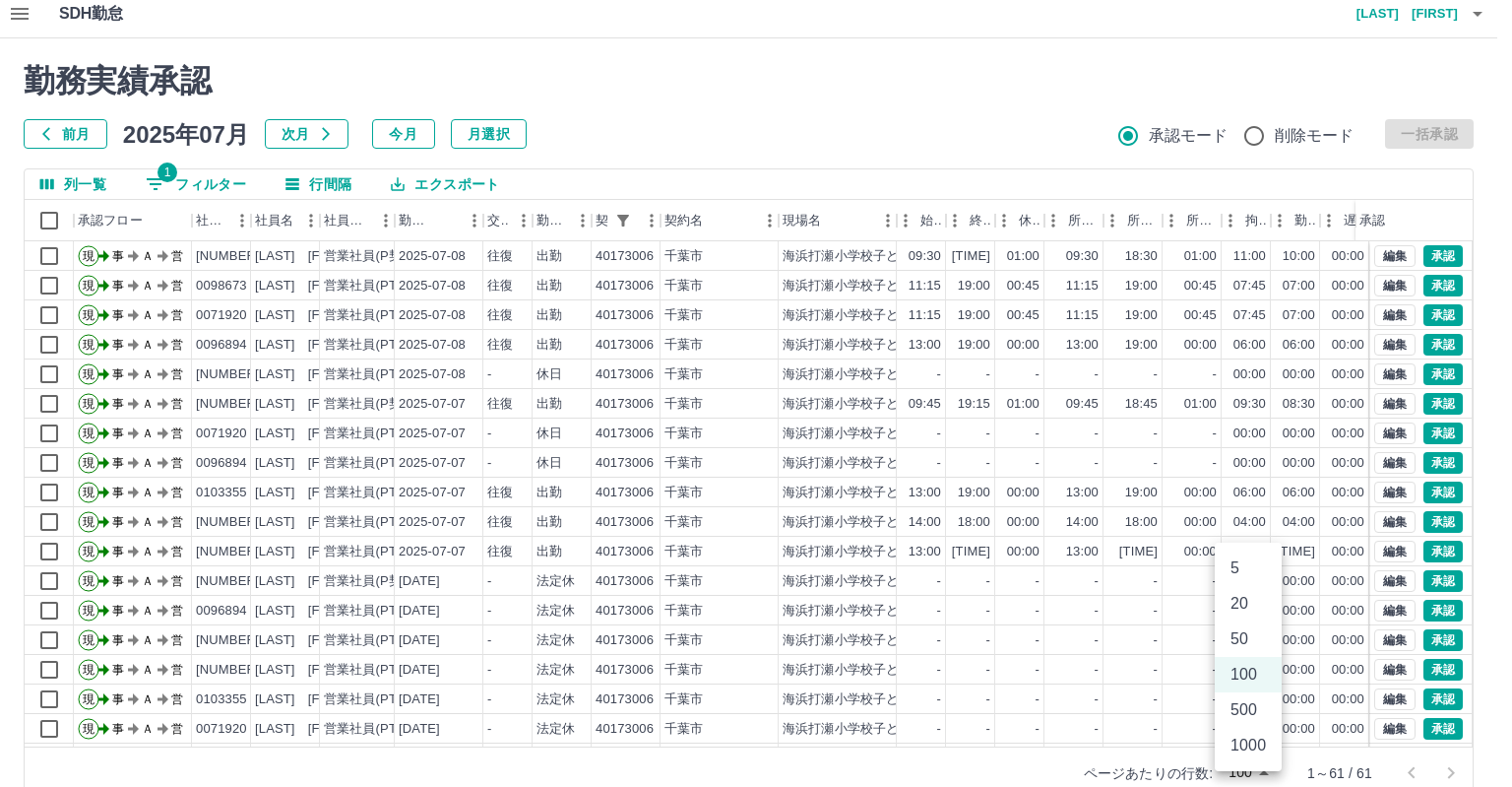 click on "500" at bounding box center [1248, 710] 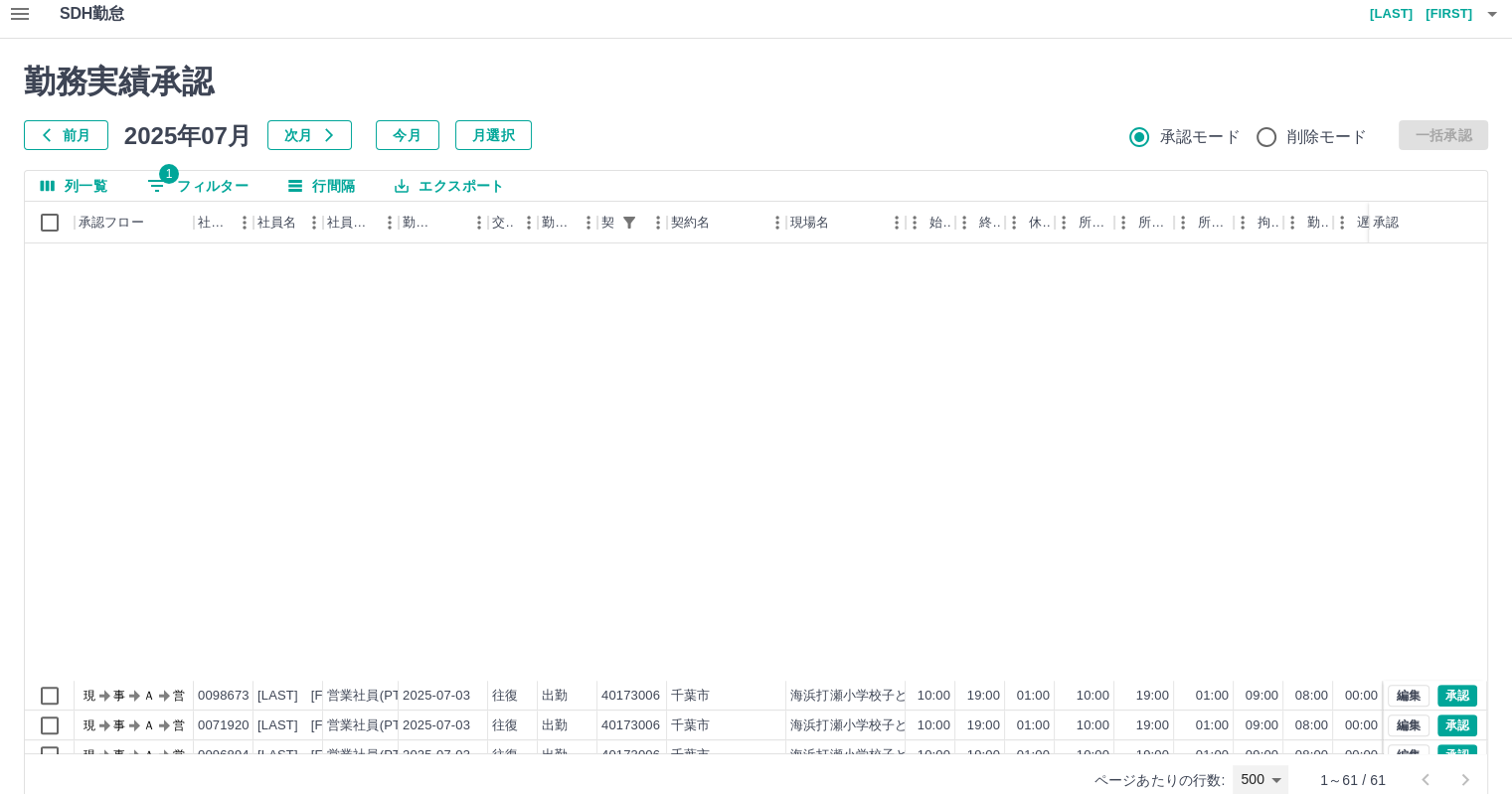 scroll, scrollTop: 1323, scrollLeft: 0, axis: vertical 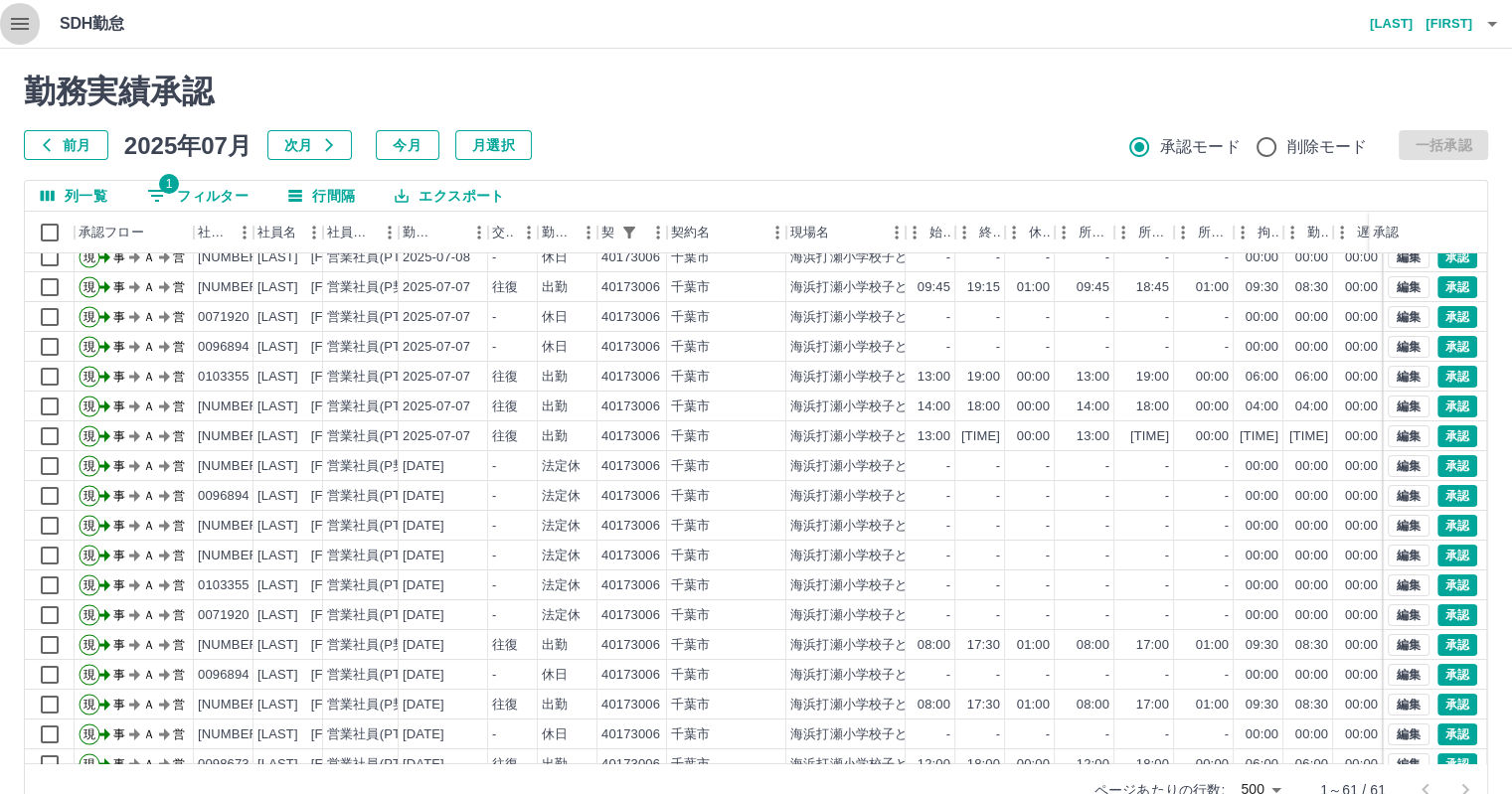 click at bounding box center [20, 24] 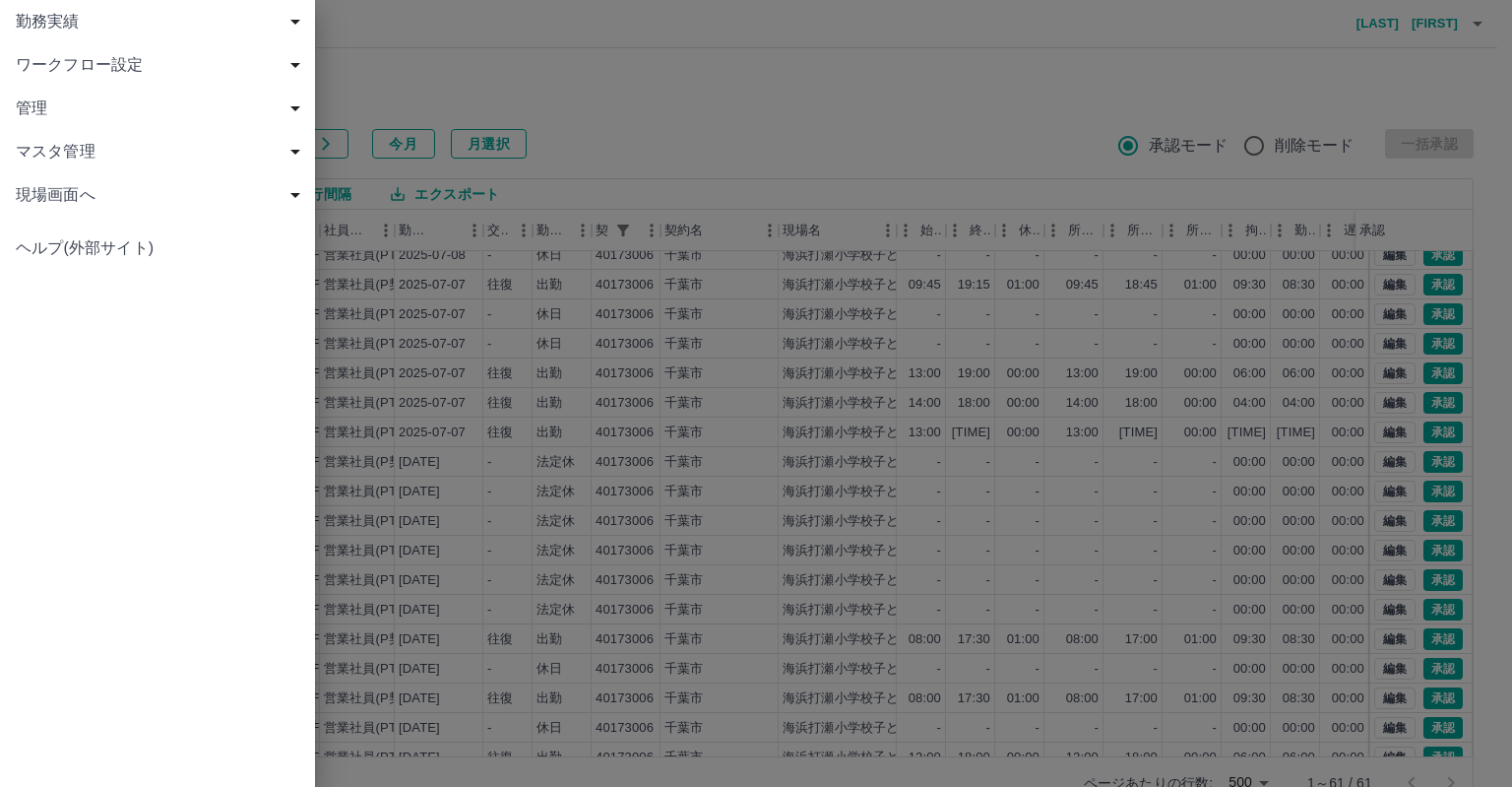 click at bounding box center (756, 393) 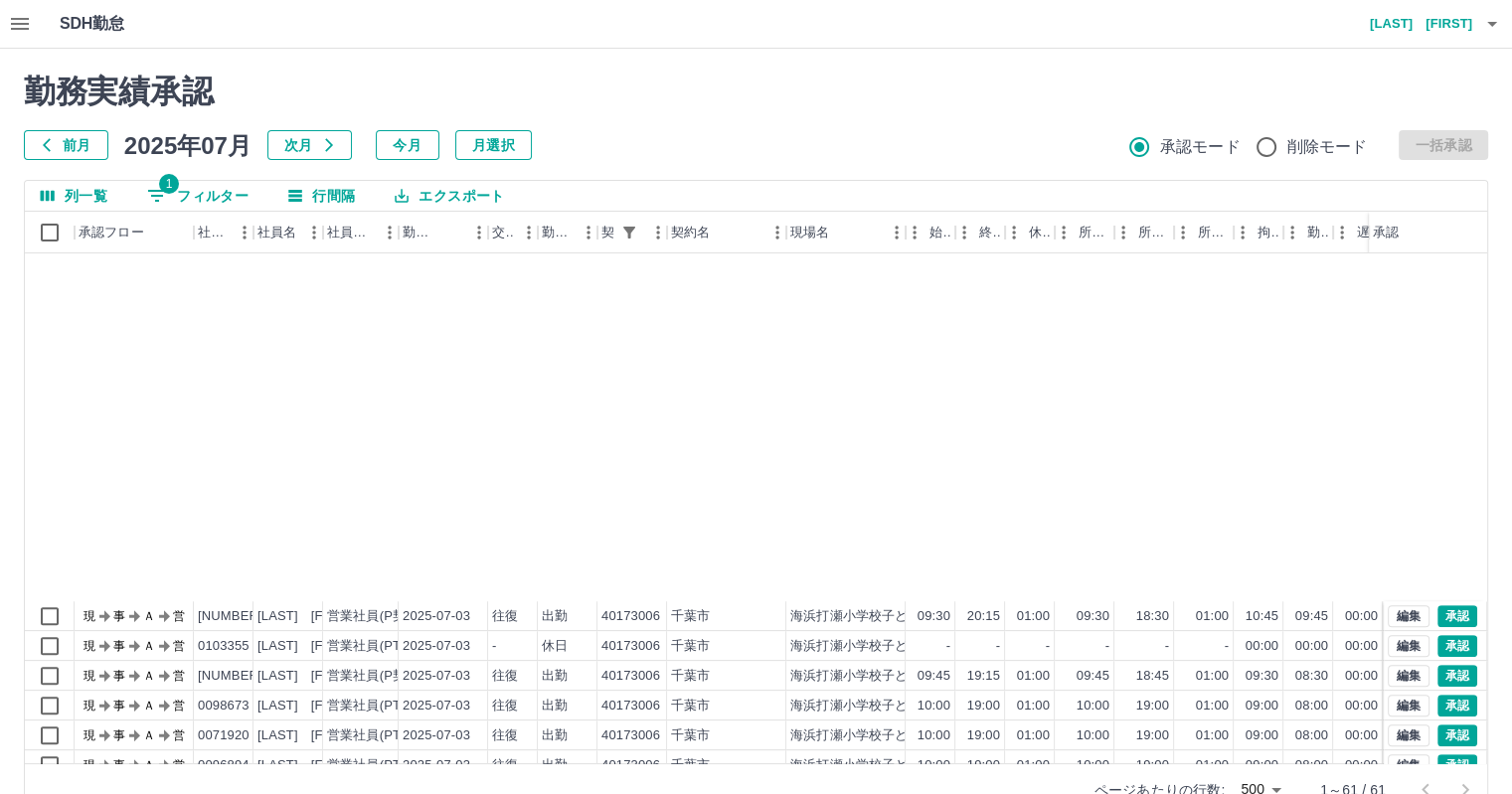 scroll, scrollTop: 1323, scrollLeft: 0, axis: vertical 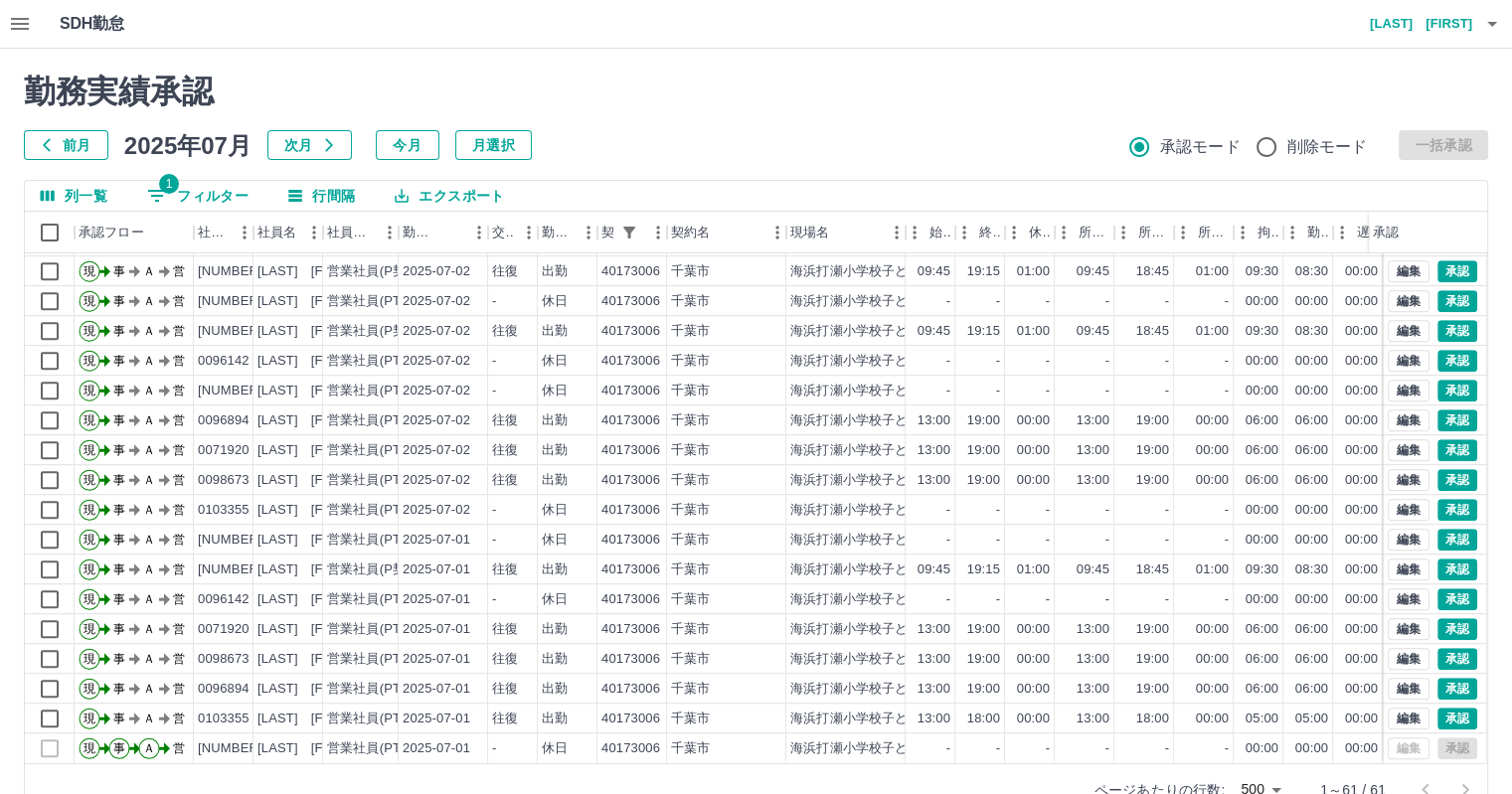 click at bounding box center (20, 24) 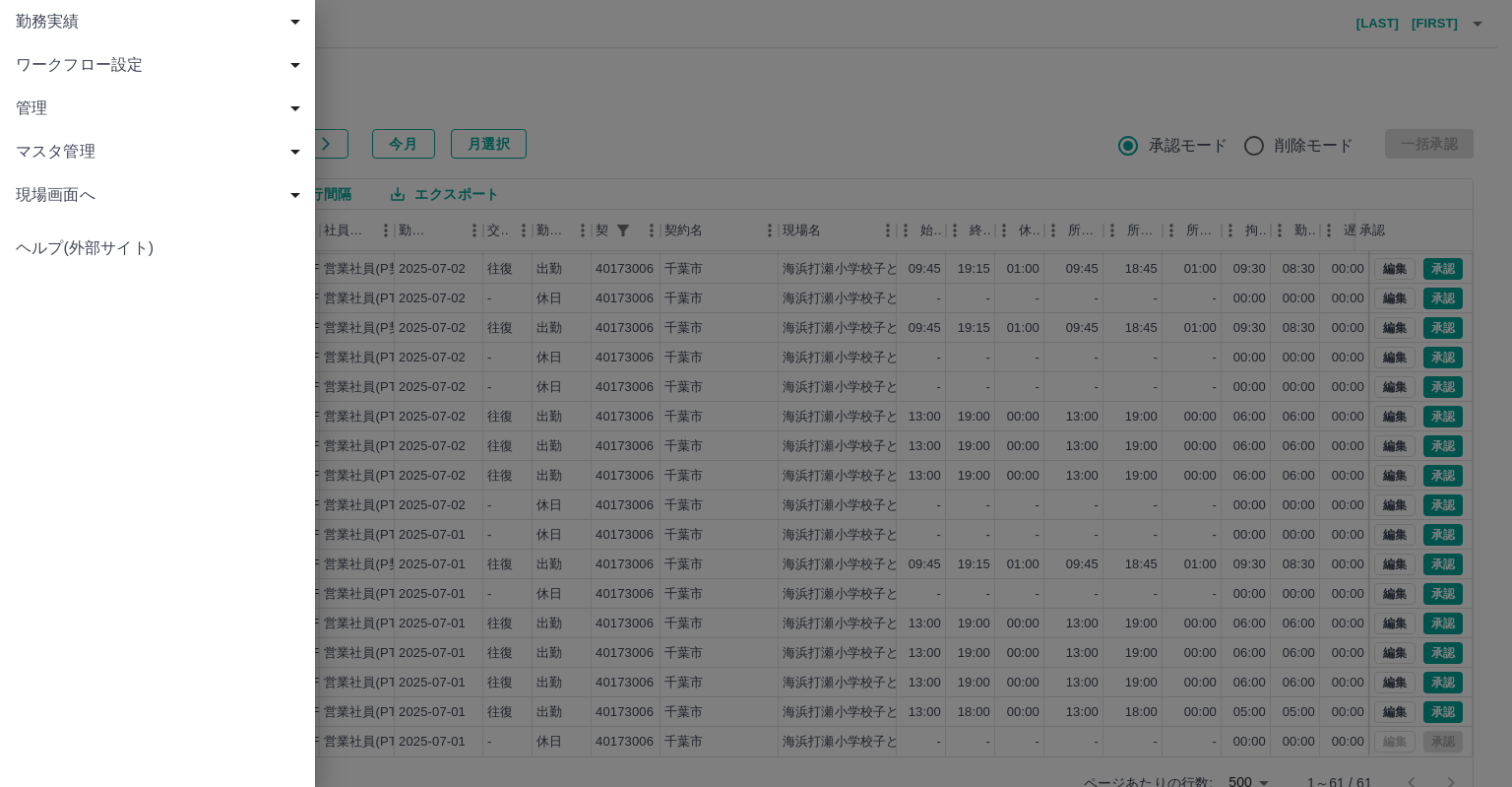 click on "管理" at bounding box center (161, 22) 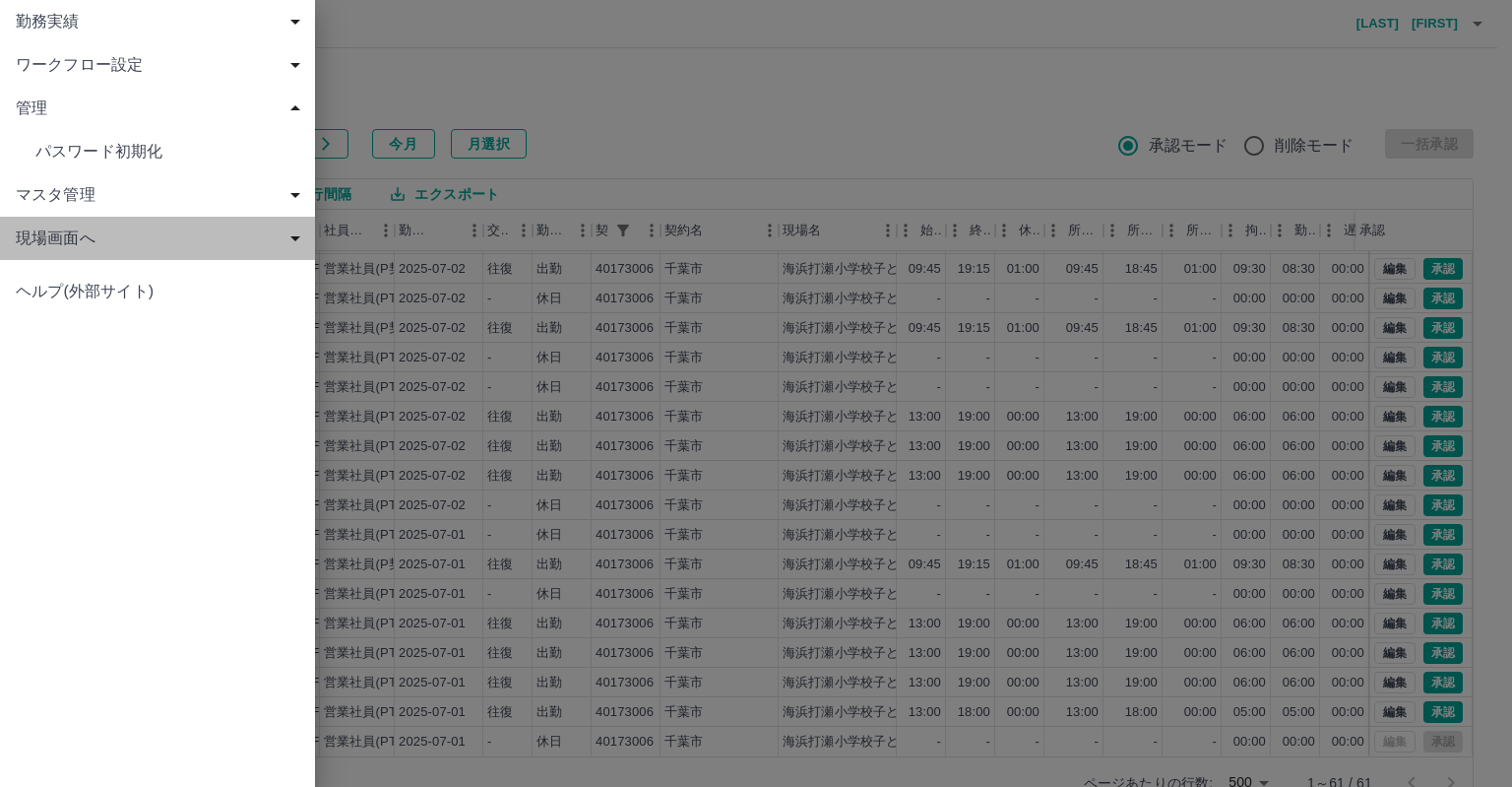 click on "現場画面へ" at bounding box center [161, 22] 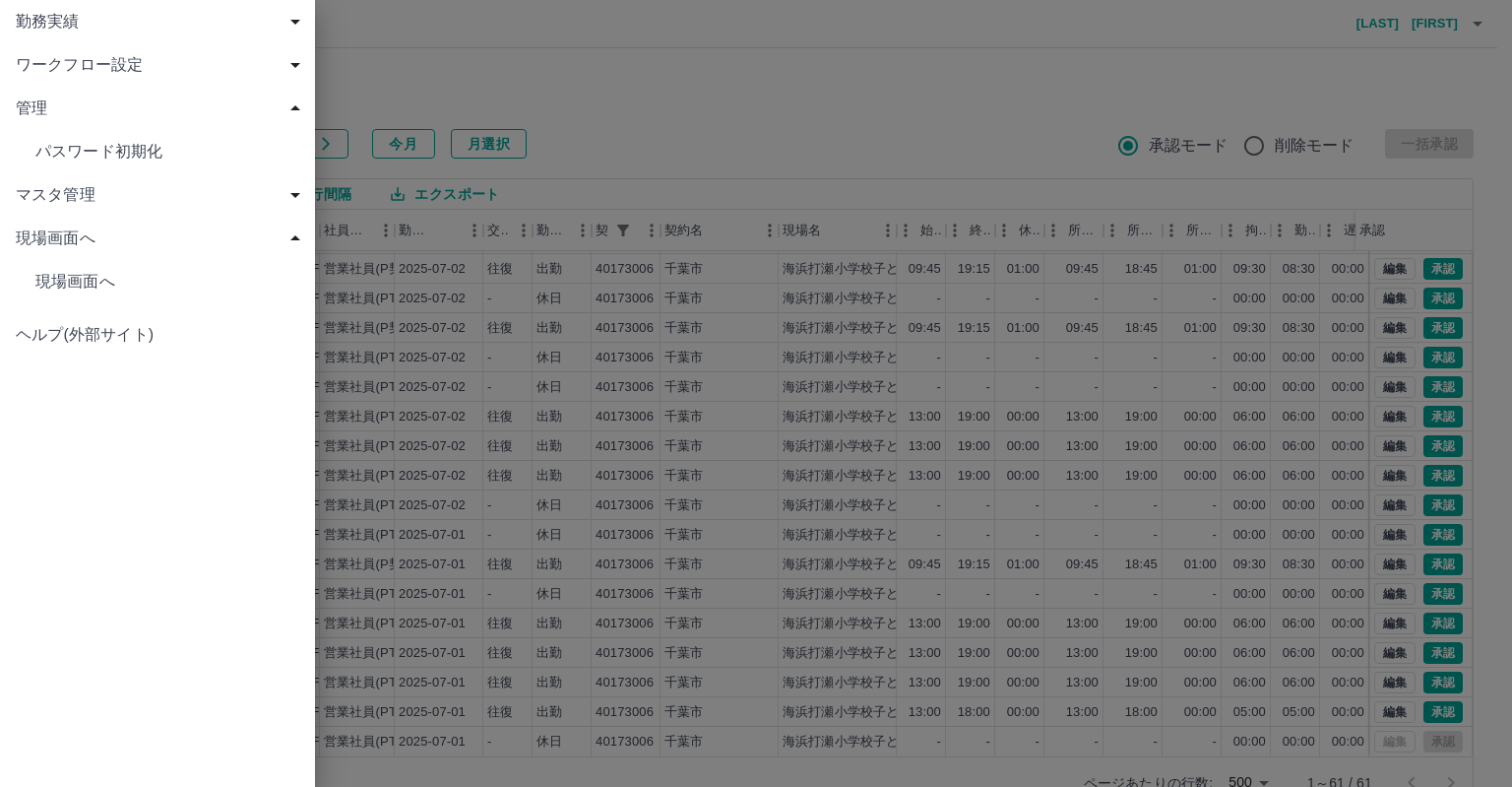 click on "現場画面へ" at bounding box center [167, 152] 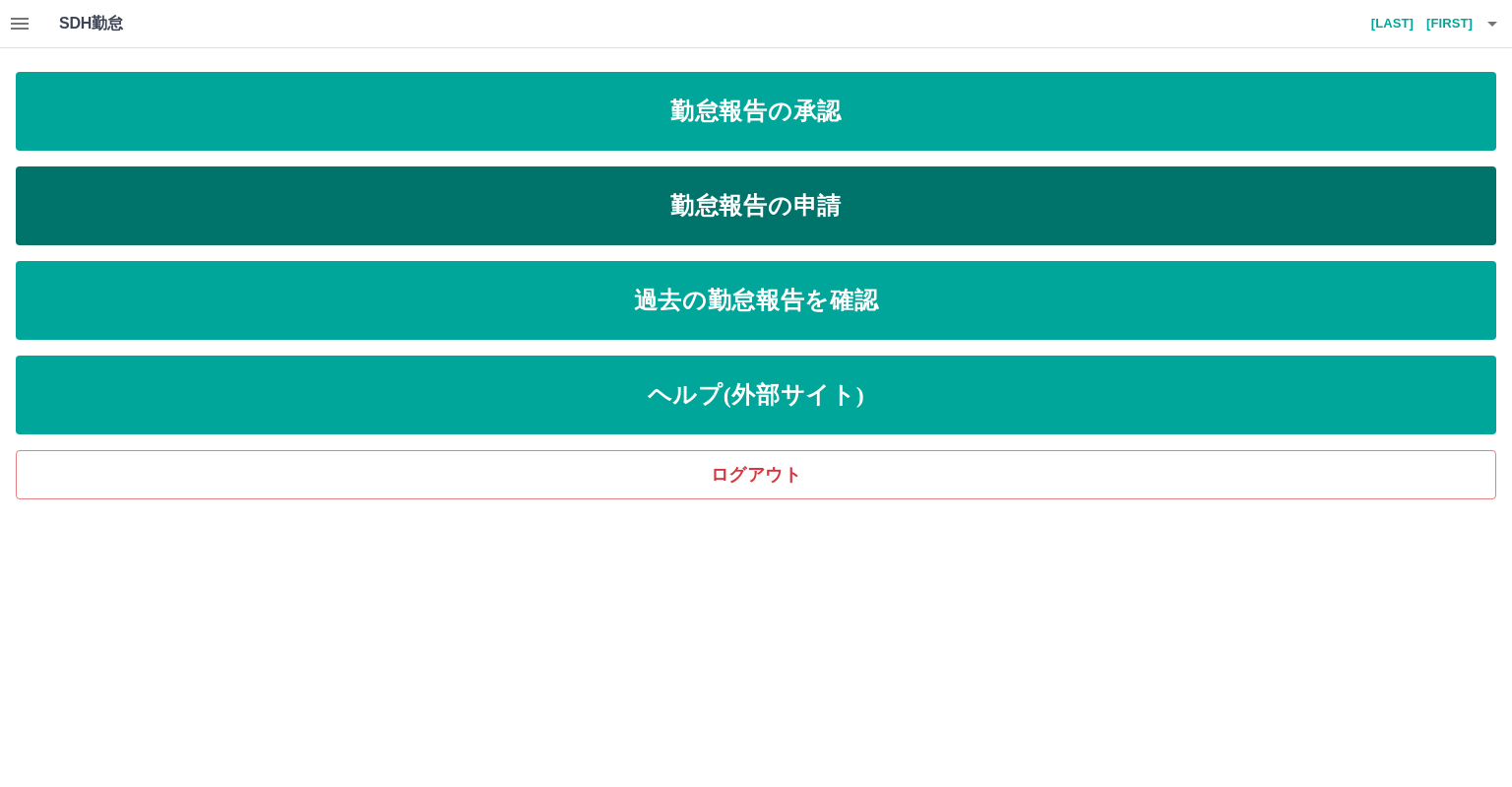 click on "勤怠報告の申請" at bounding box center [756, 111] 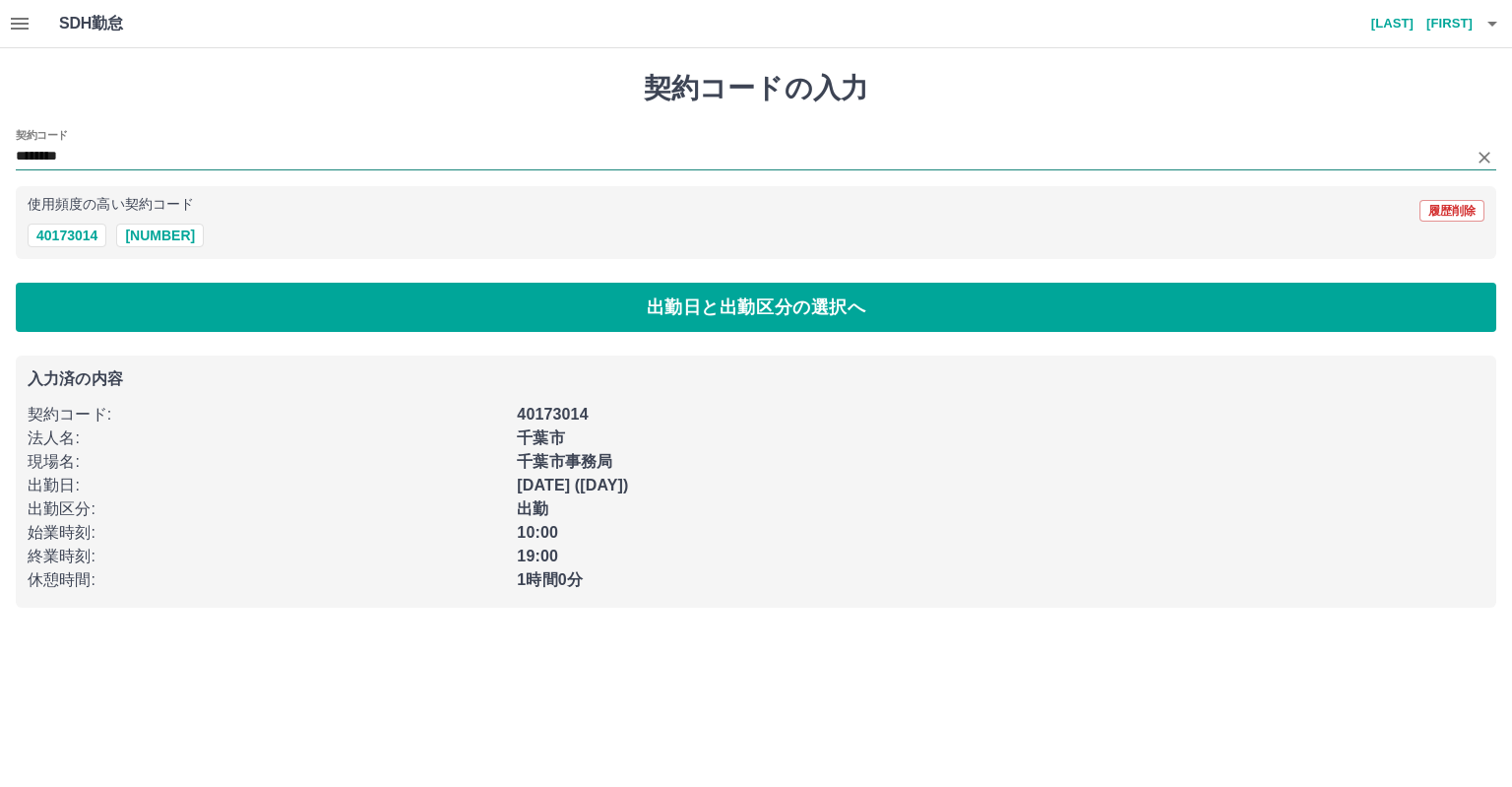 click on "********" at bounding box center (741, 157) 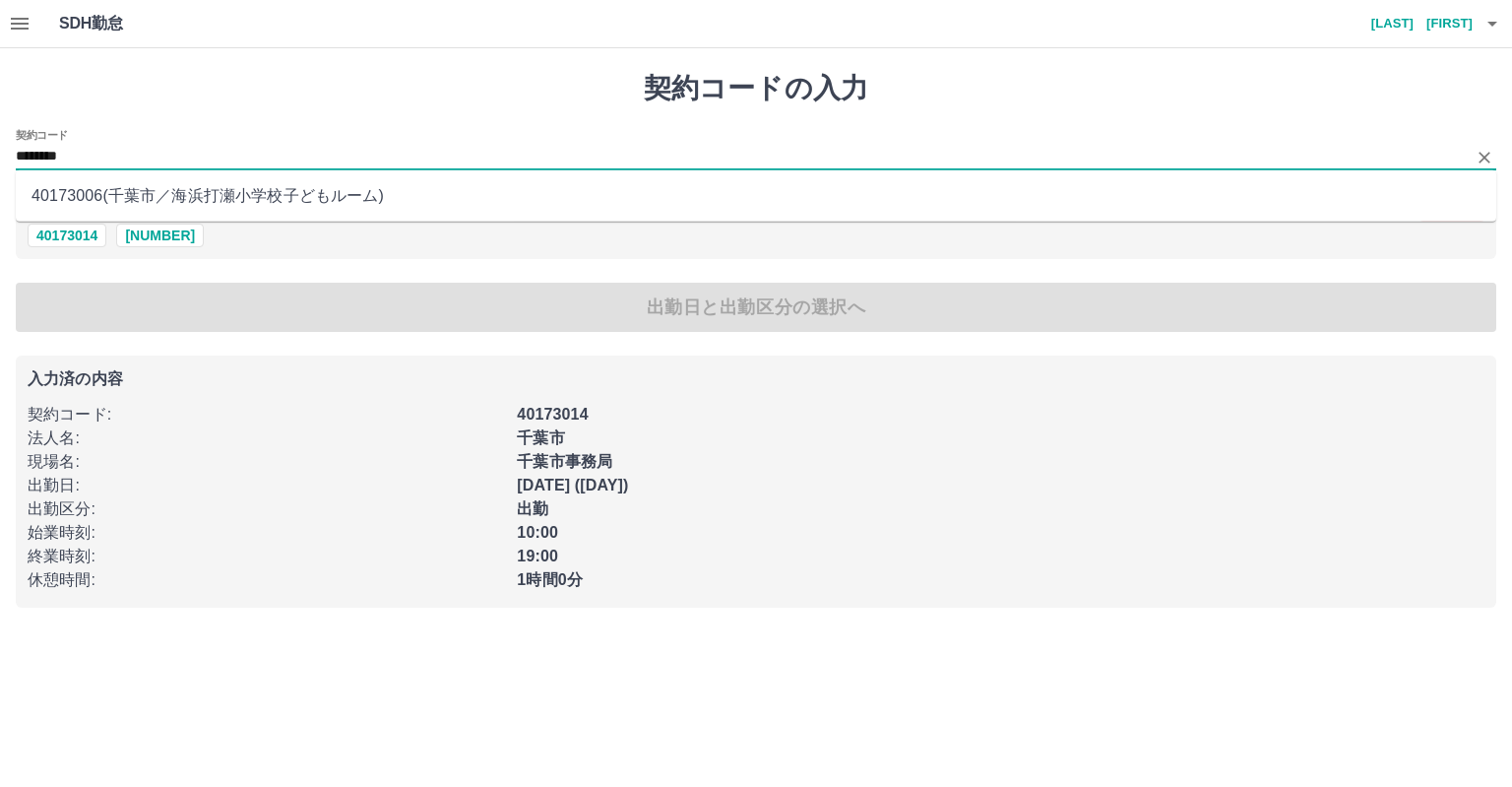 type on "********" 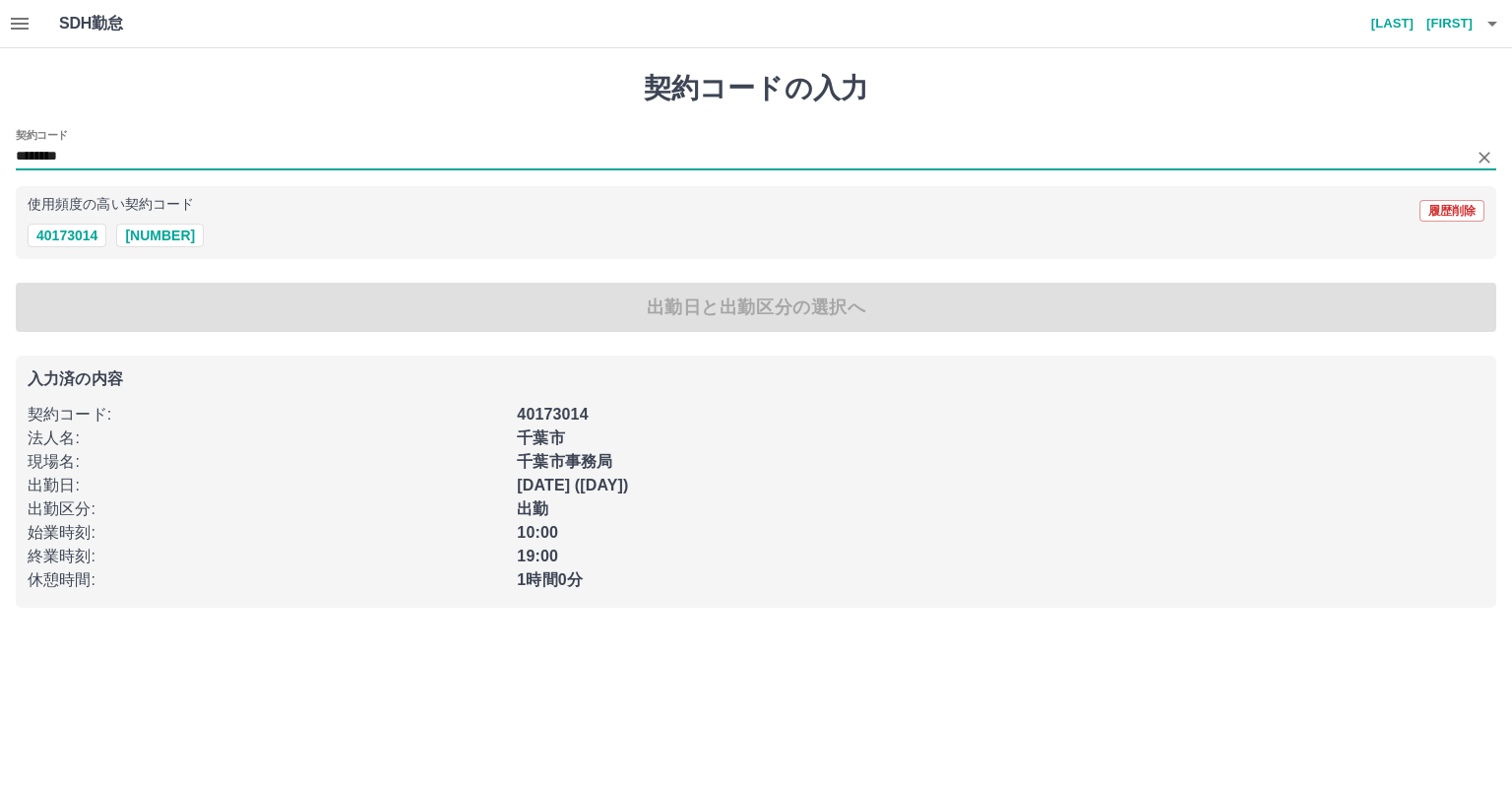 click on "契約コード ********" at bounding box center (756, 150) 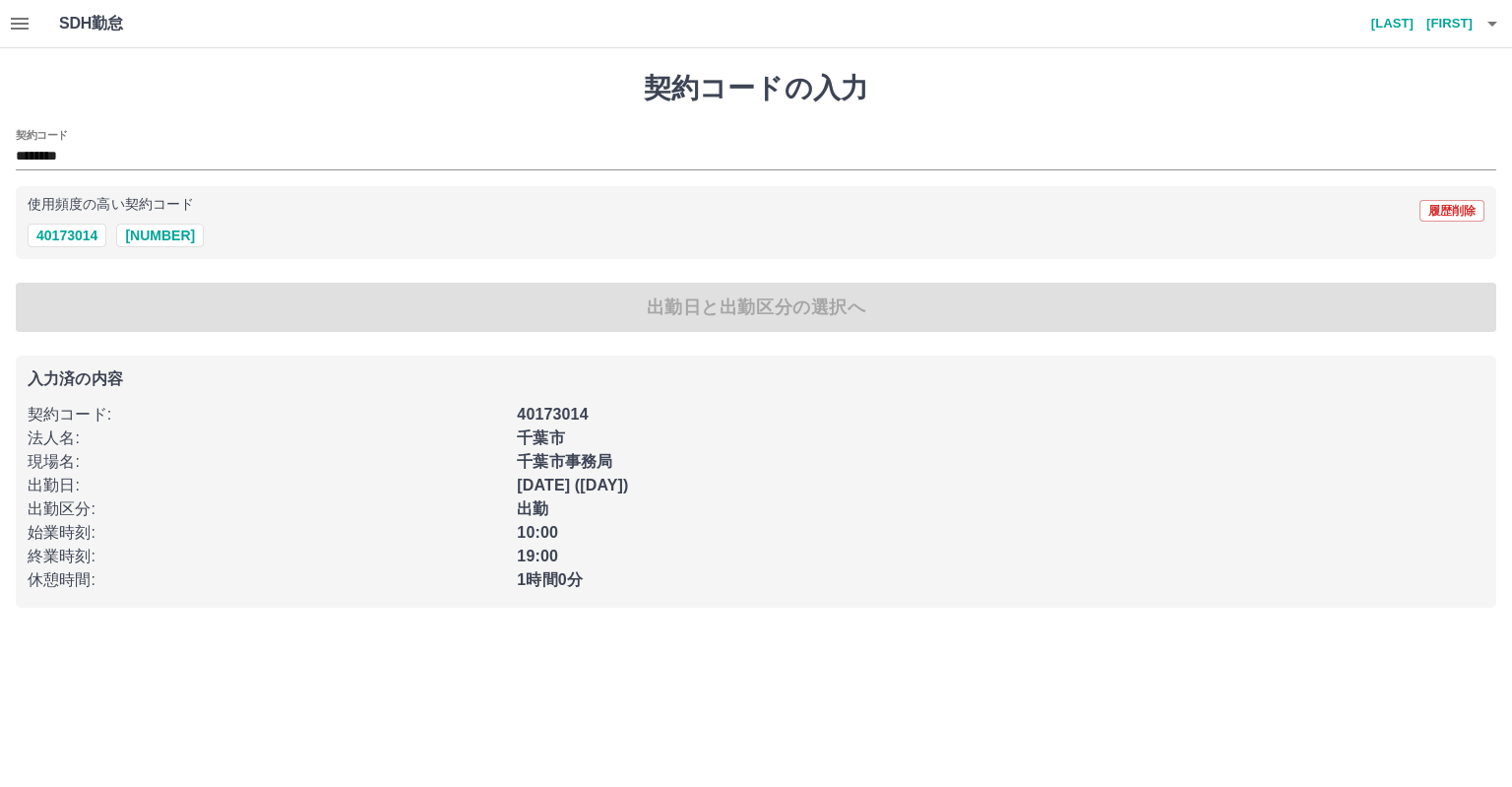 click on "契約コードの入力 契約コード ******** 使用頻度の高い契約コード 履歴削除 [NUMBER] [NUMBER] 出勤日と出勤区分の選択へ 入力済の内容 契約コード : [NUMBER] 法人名 : [CITY] 現場名 : [CITY]事務局 出勤日 : [DATE] ([DAY]) 出勤区分 : 出勤 始業時刻 : 10:00 終業時刻 : 19:00 休憩時間 : 1時間0分" at bounding box center [756, 340] 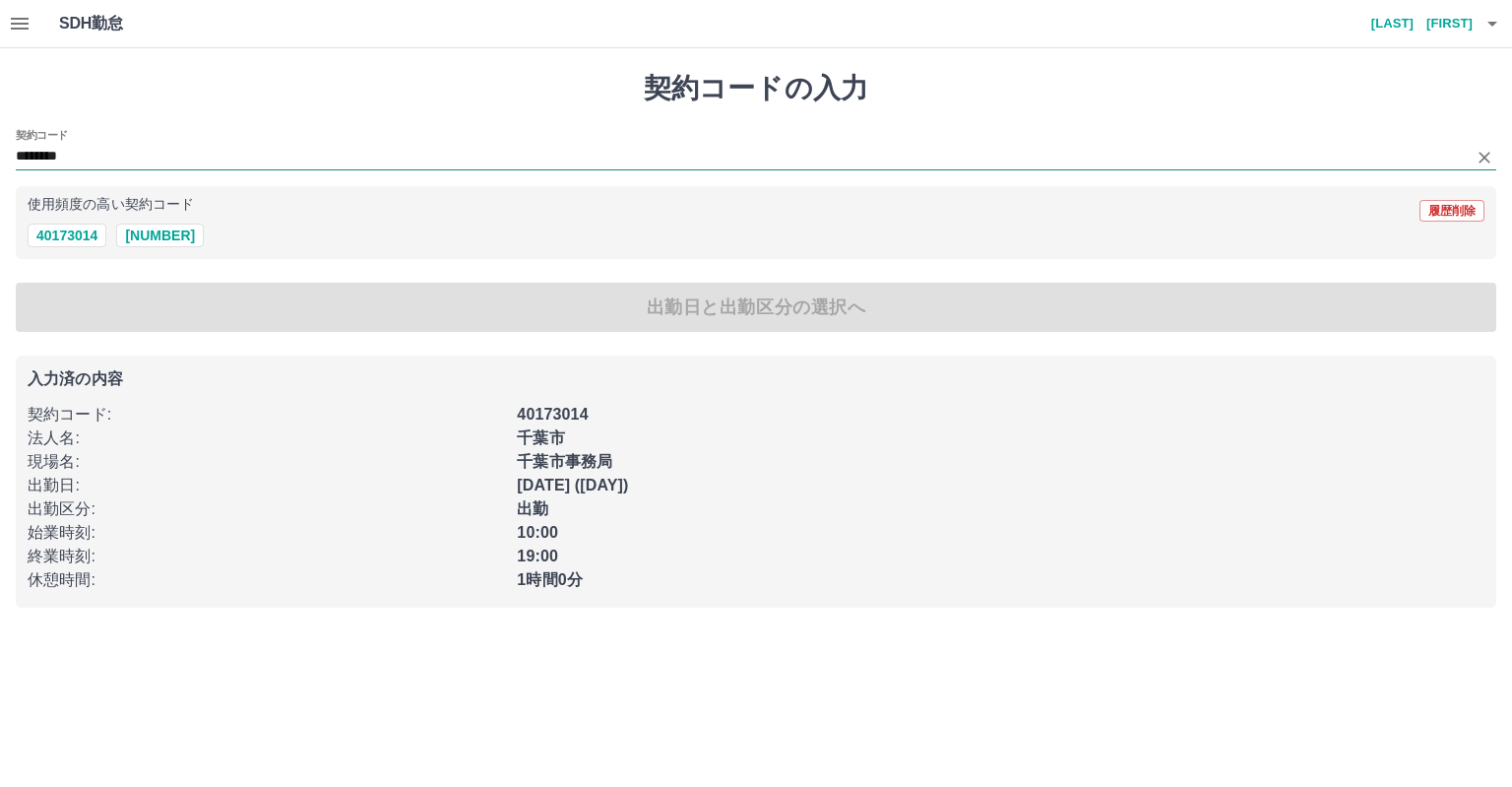 click on "********" at bounding box center [741, 157] 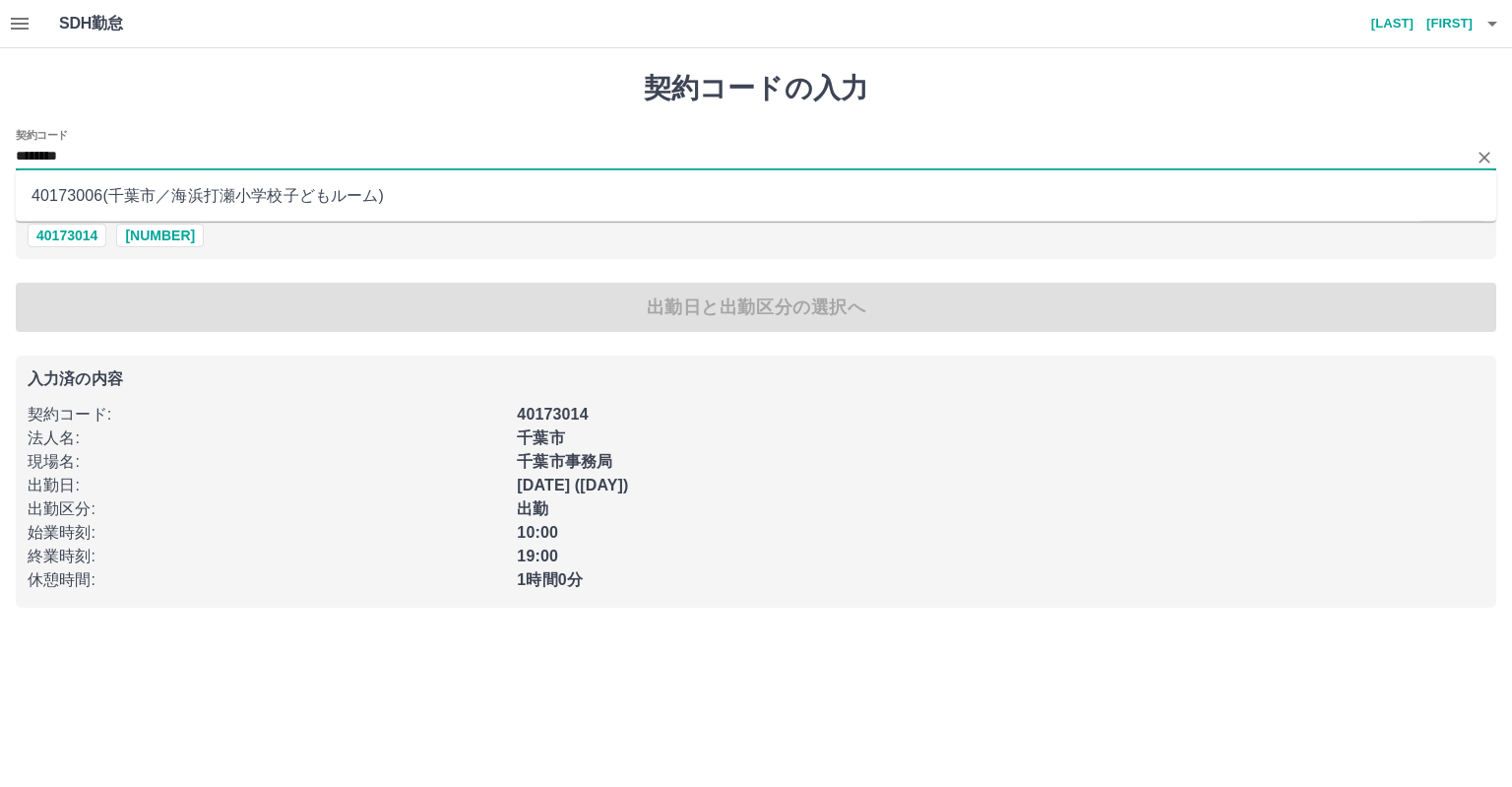 click on "********" at bounding box center (741, 157) 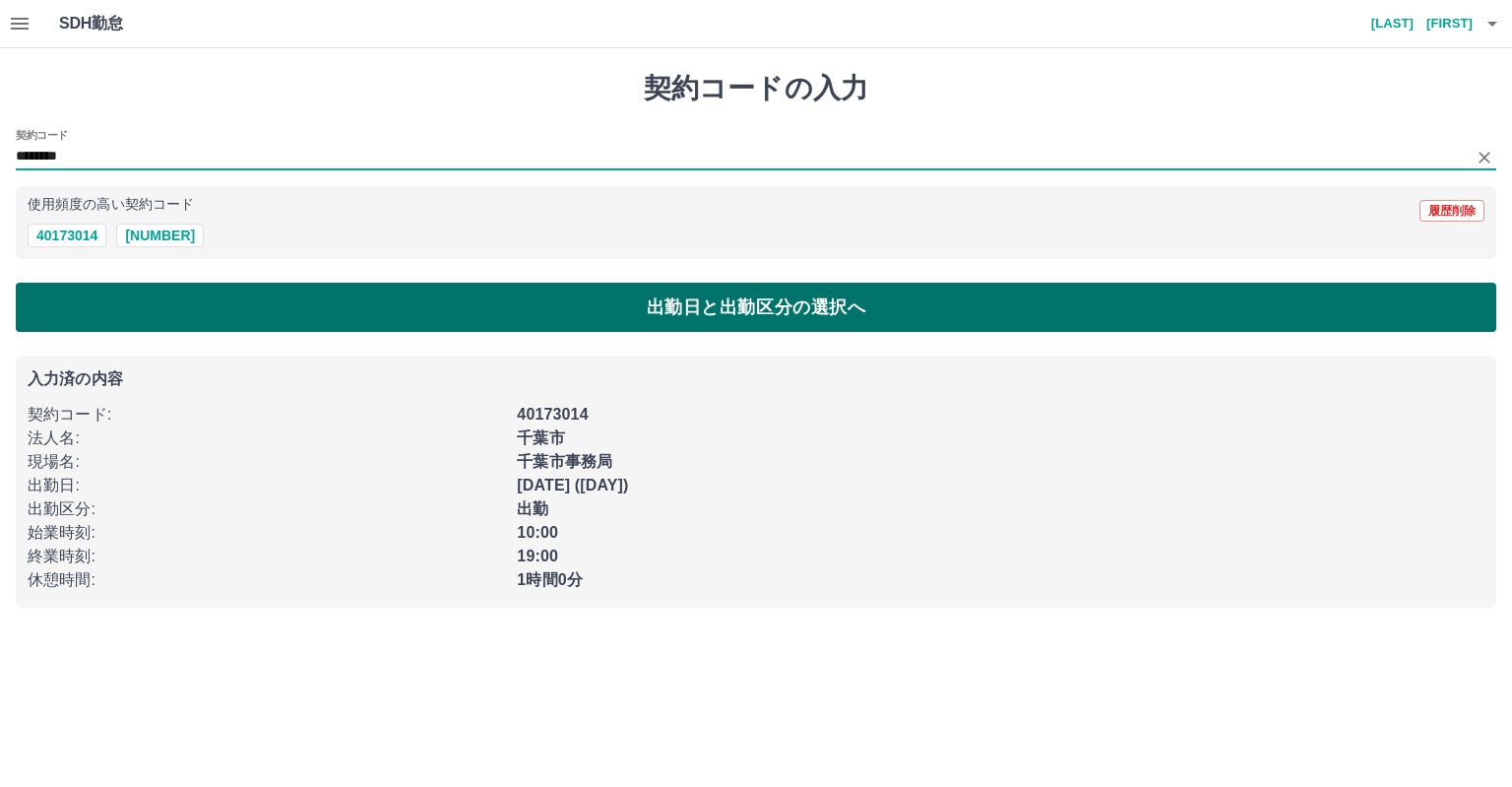 click on "出勤日と出勤区分の選択へ" at bounding box center [756, 307] 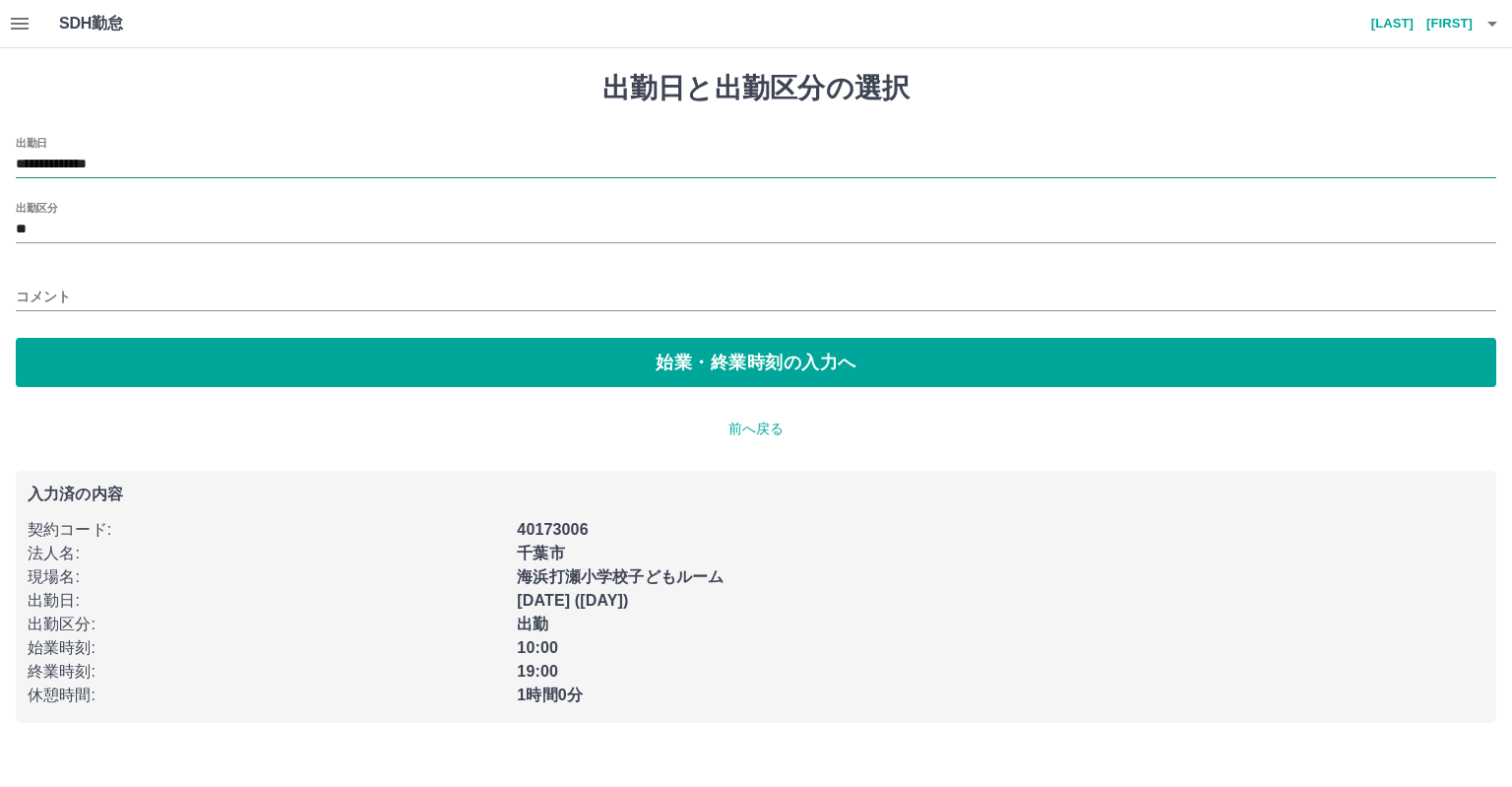 click on "**********" at bounding box center [756, 164] 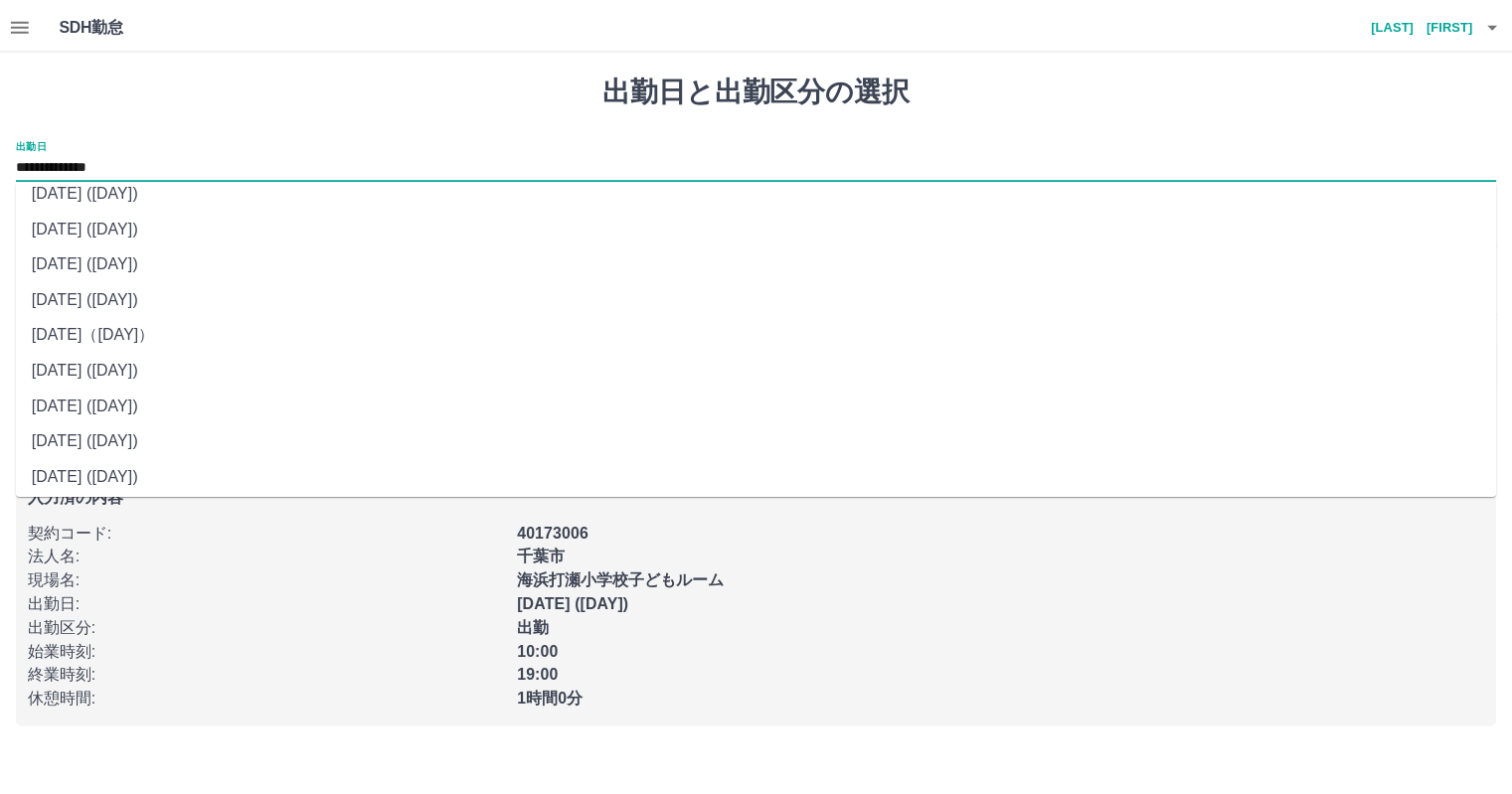 scroll, scrollTop: 20, scrollLeft: 0, axis: vertical 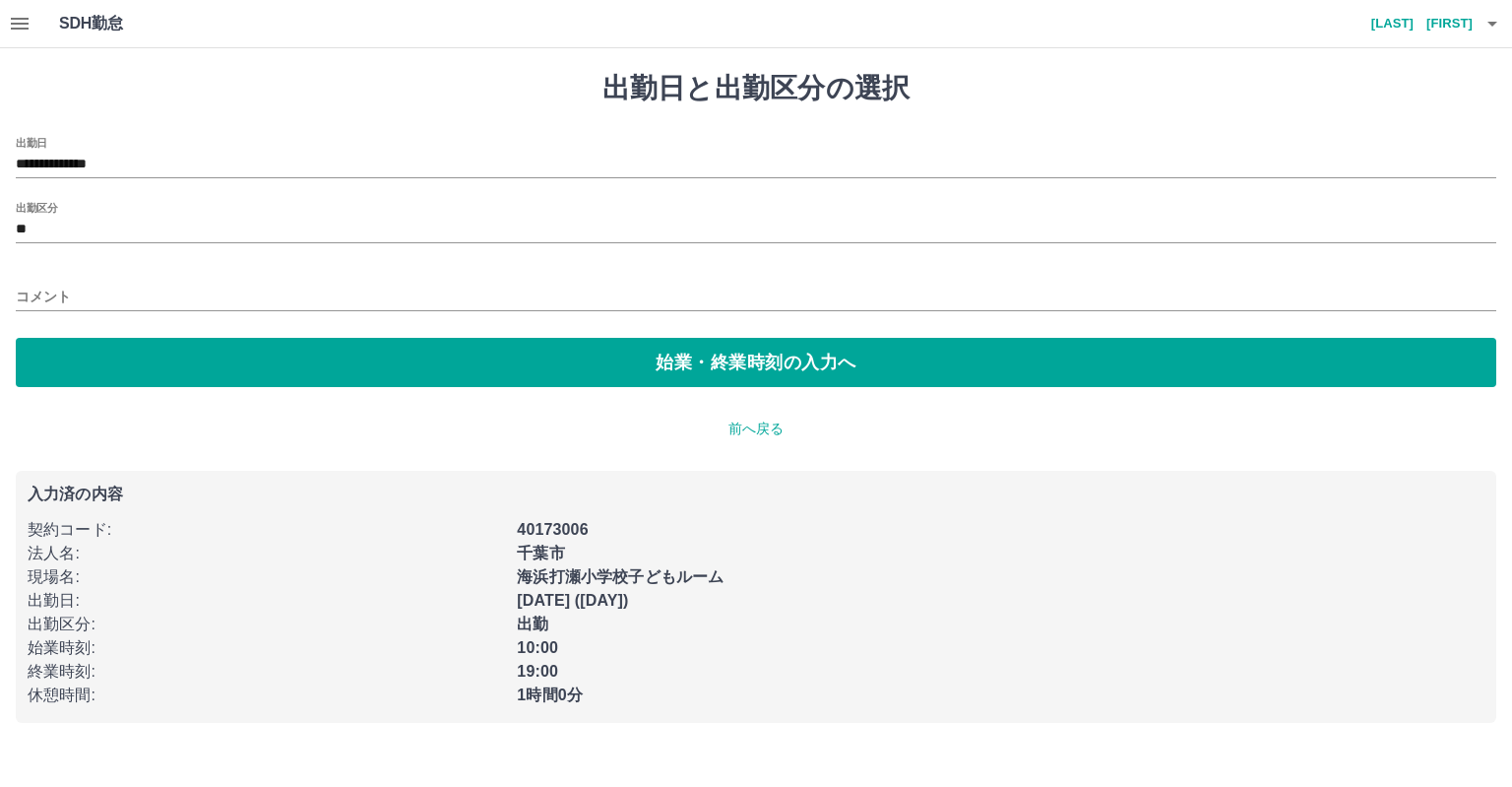 click on "**********" at bounding box center [756, 397] 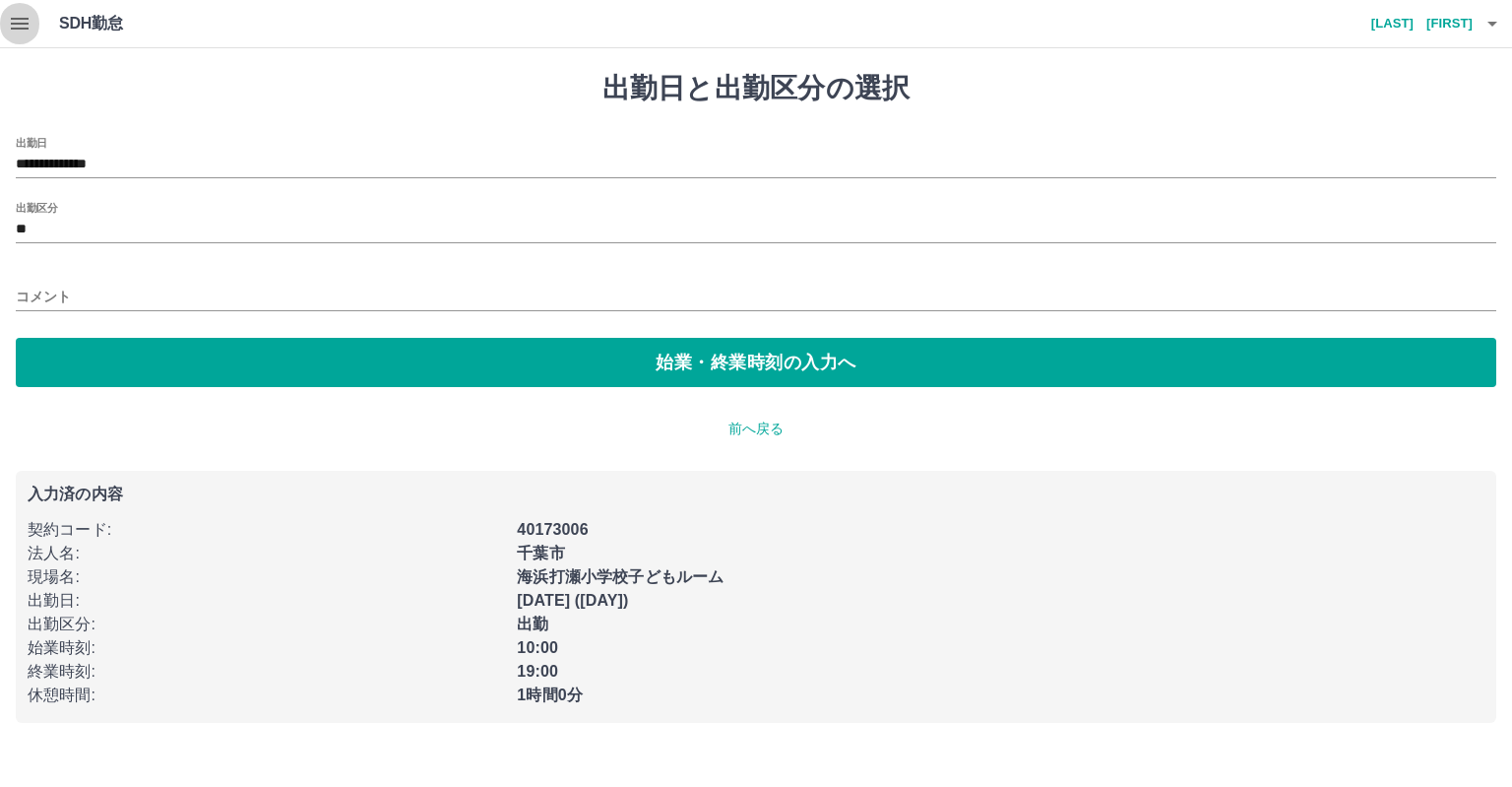 click at bounding box center (20, 24) 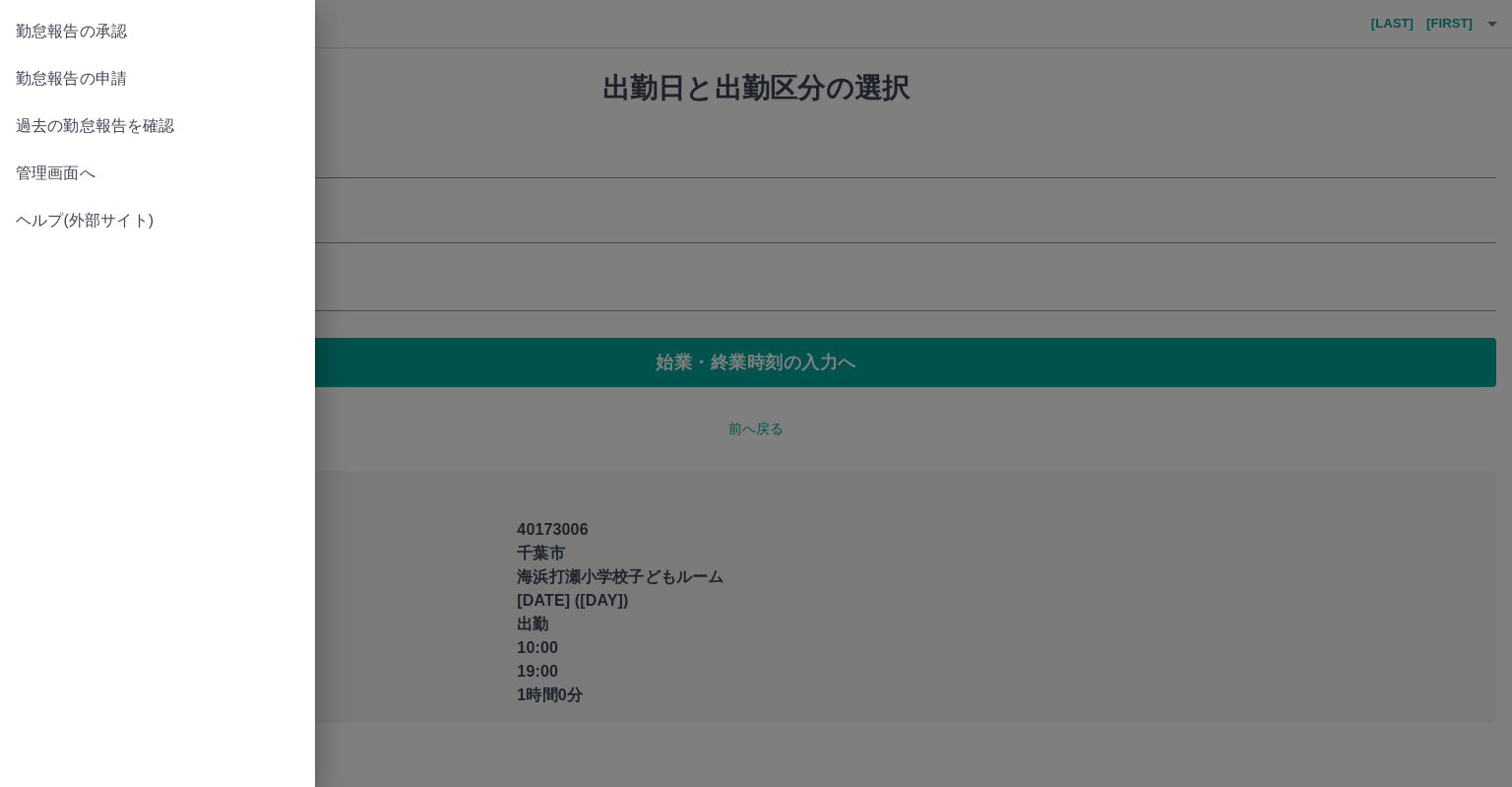 click at bounding box center (756, 393) 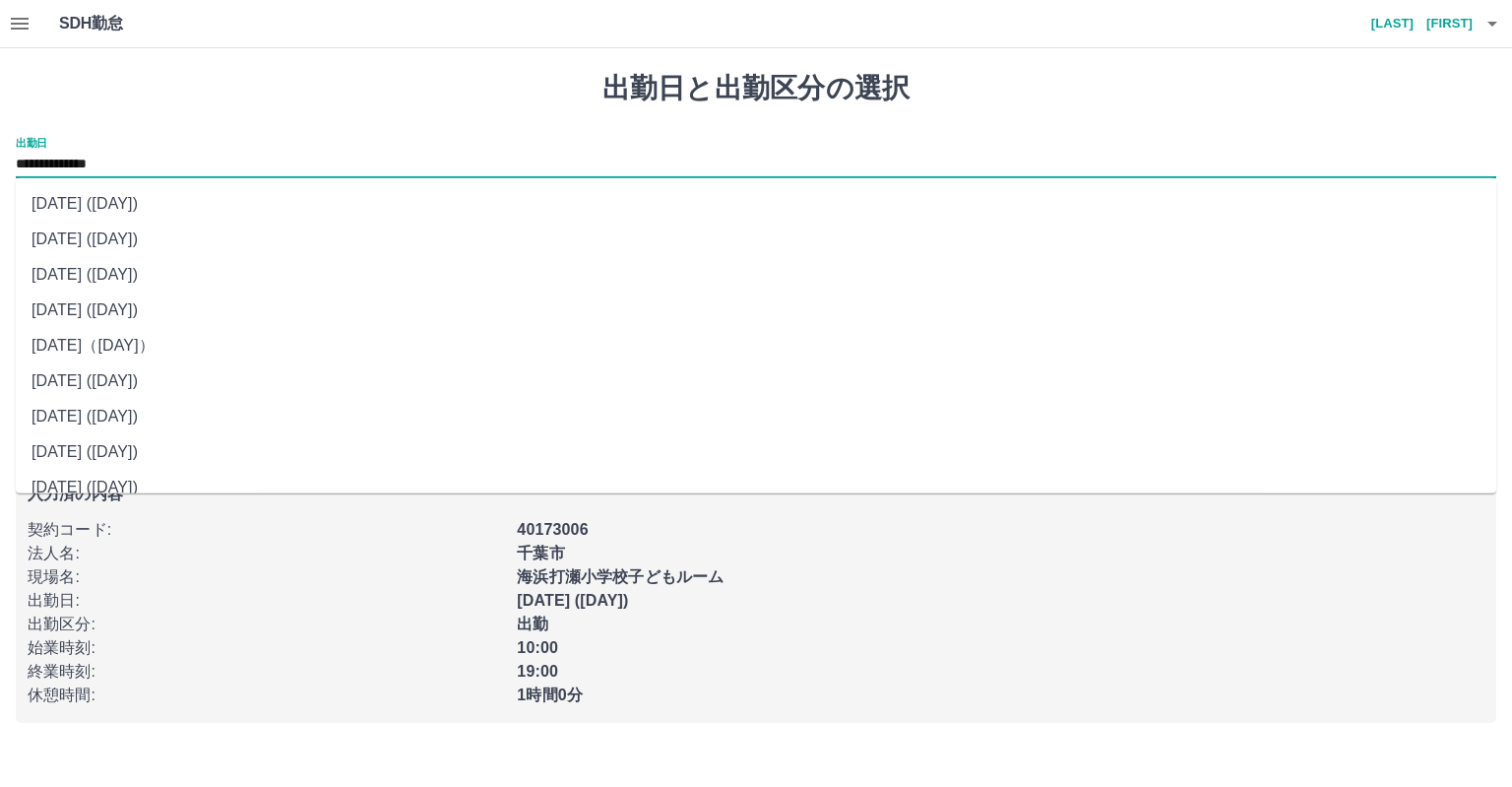 click on "**********" at bounding box center (756, 164) 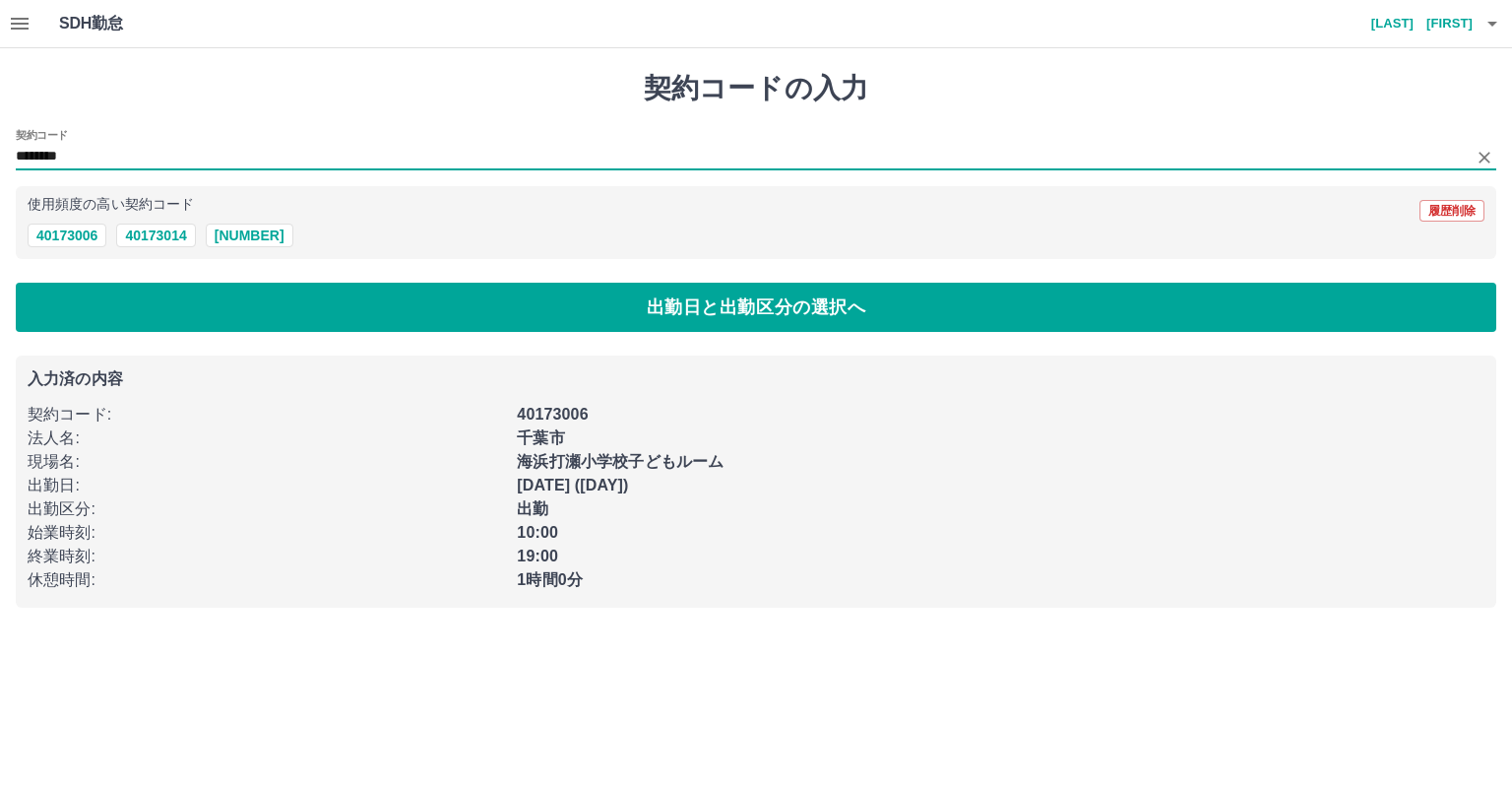 click on "********" at bounding box center (741, 157) 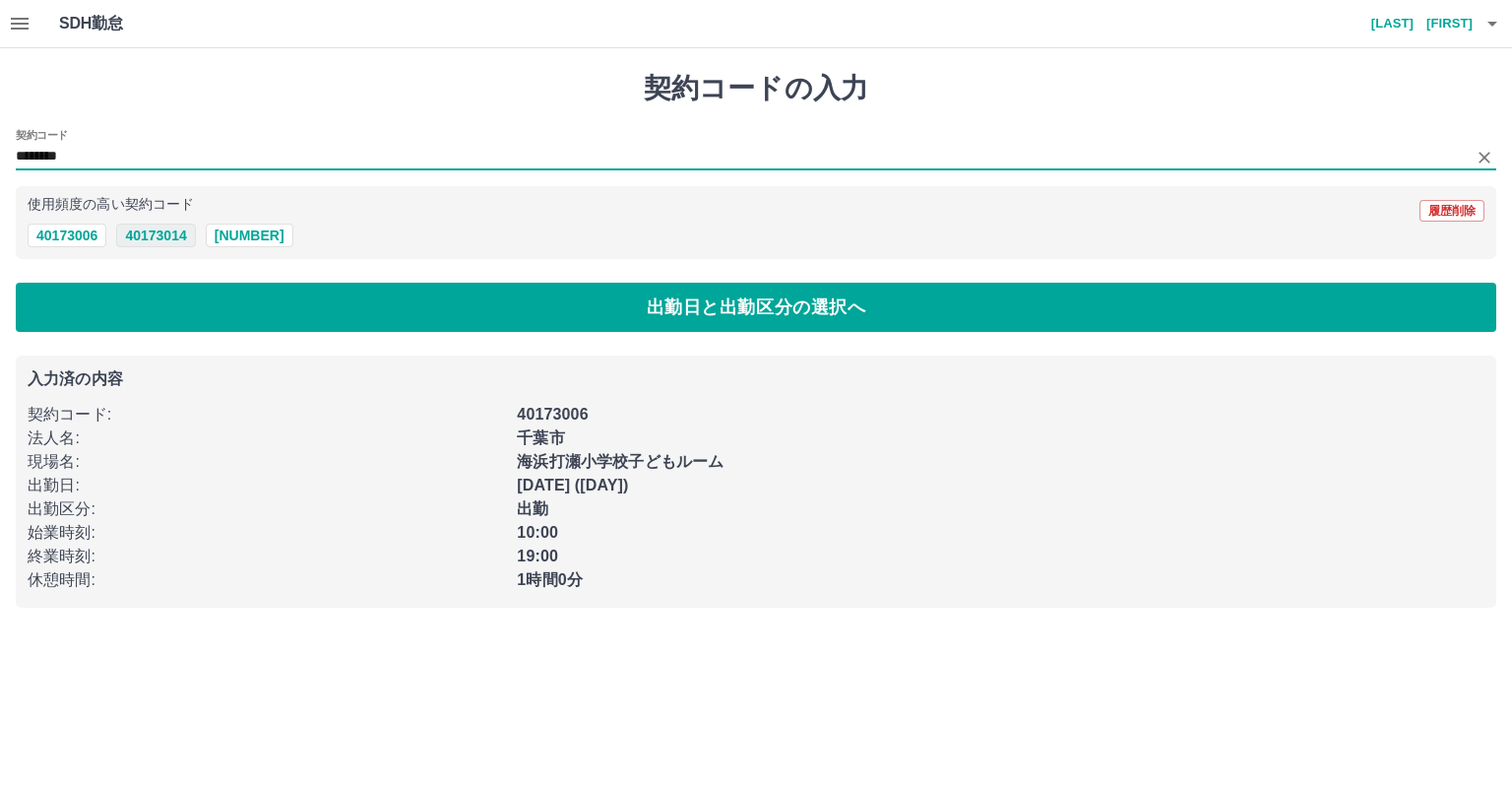 click on "40173014" at bounding box center [156, 235] 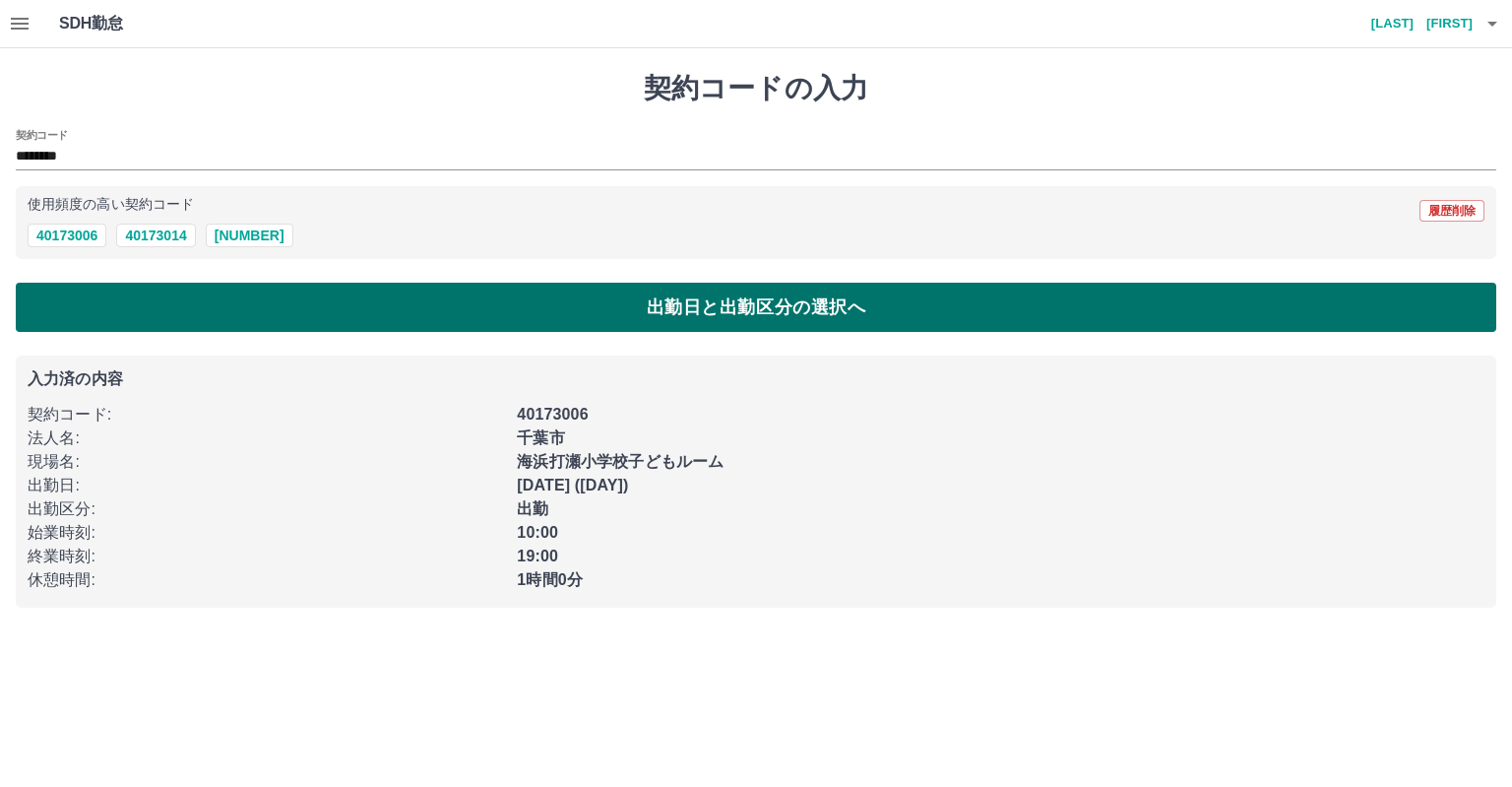 click on "出勤日と出勤区分の選択へ" at bounding box center (756, 307) 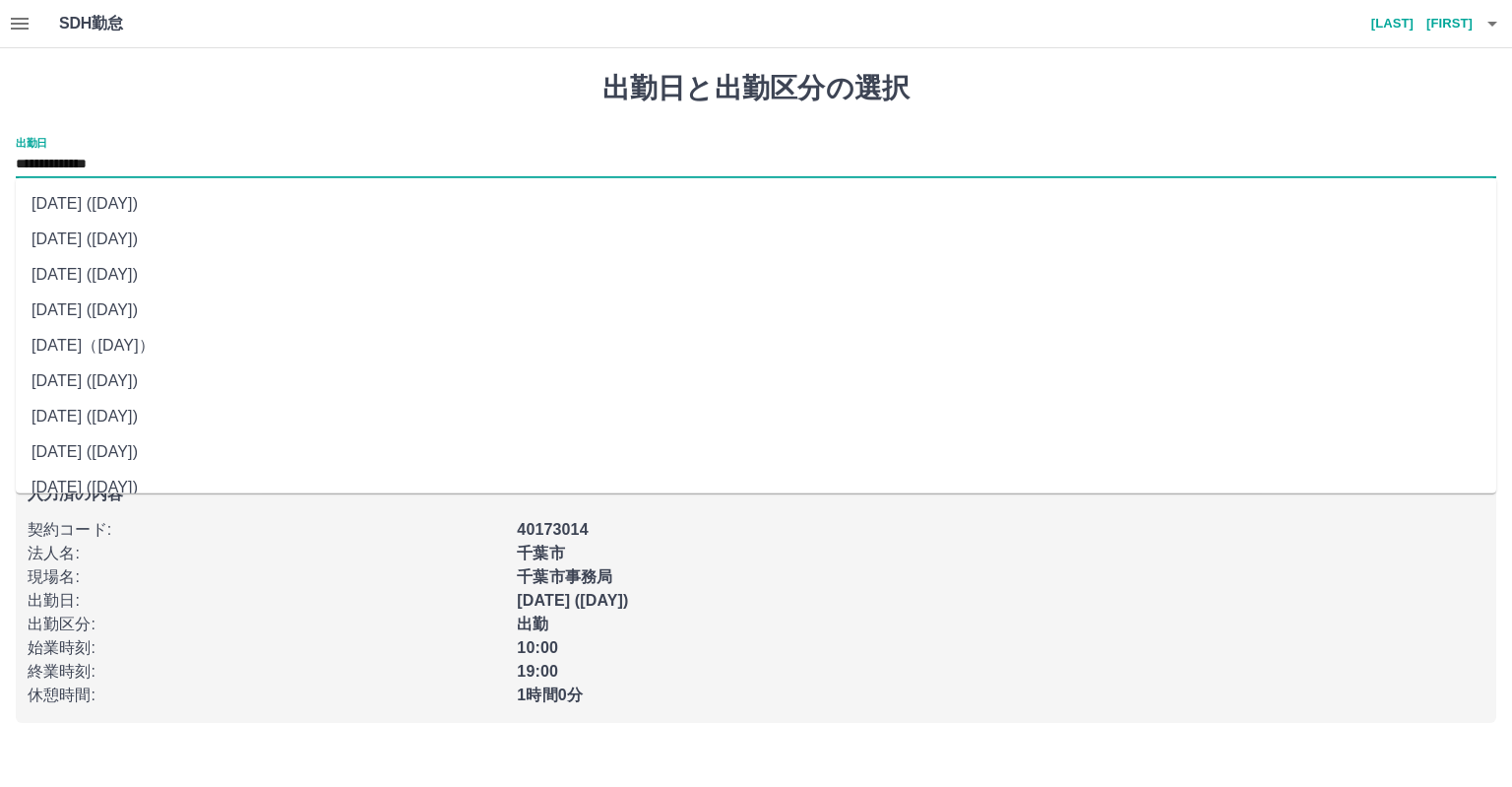 click on "**********" at bounding box center (756, 164) 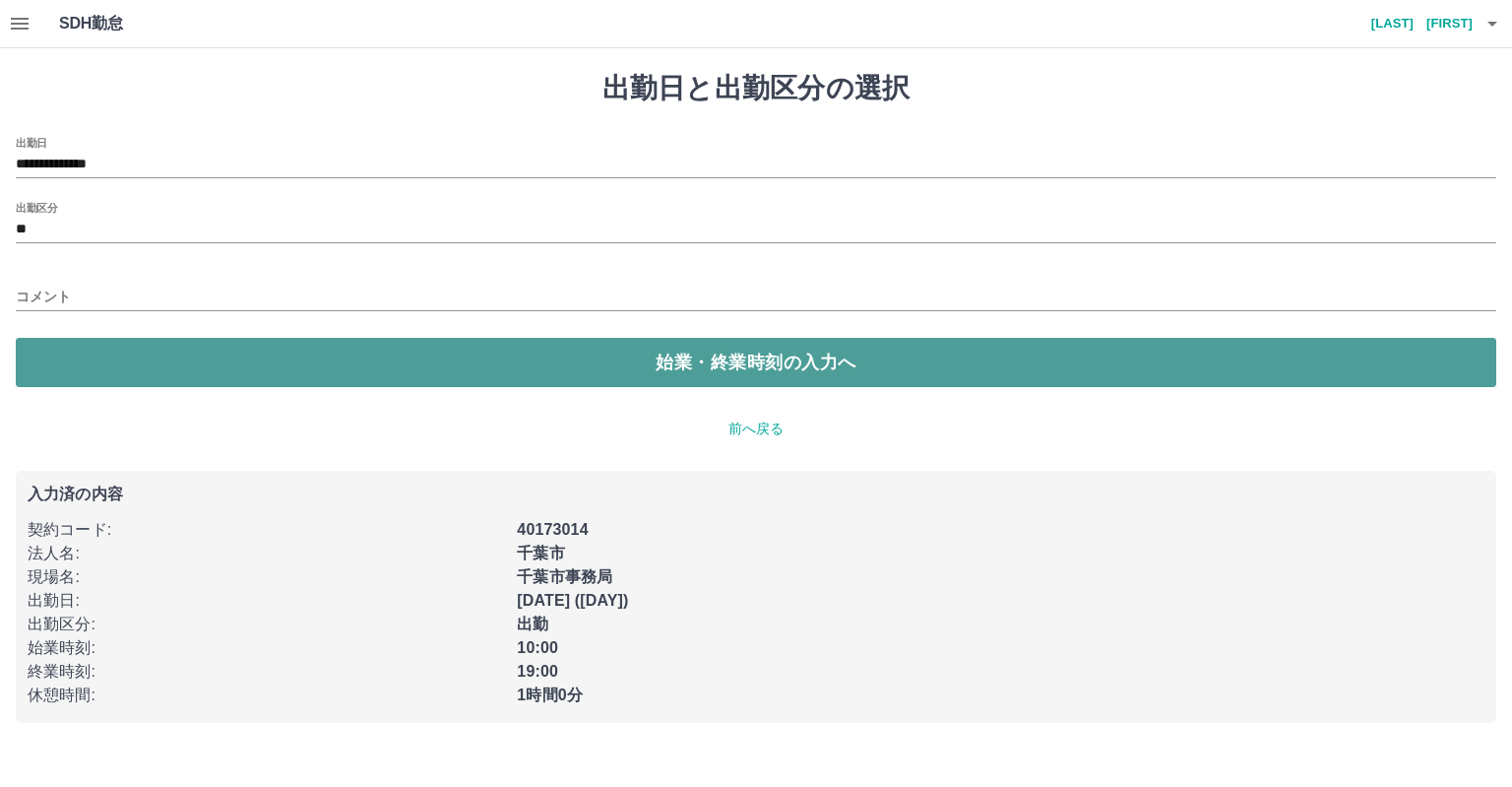 click on "始業・終業時刻の入力へ" at bounding box center [756, 362] 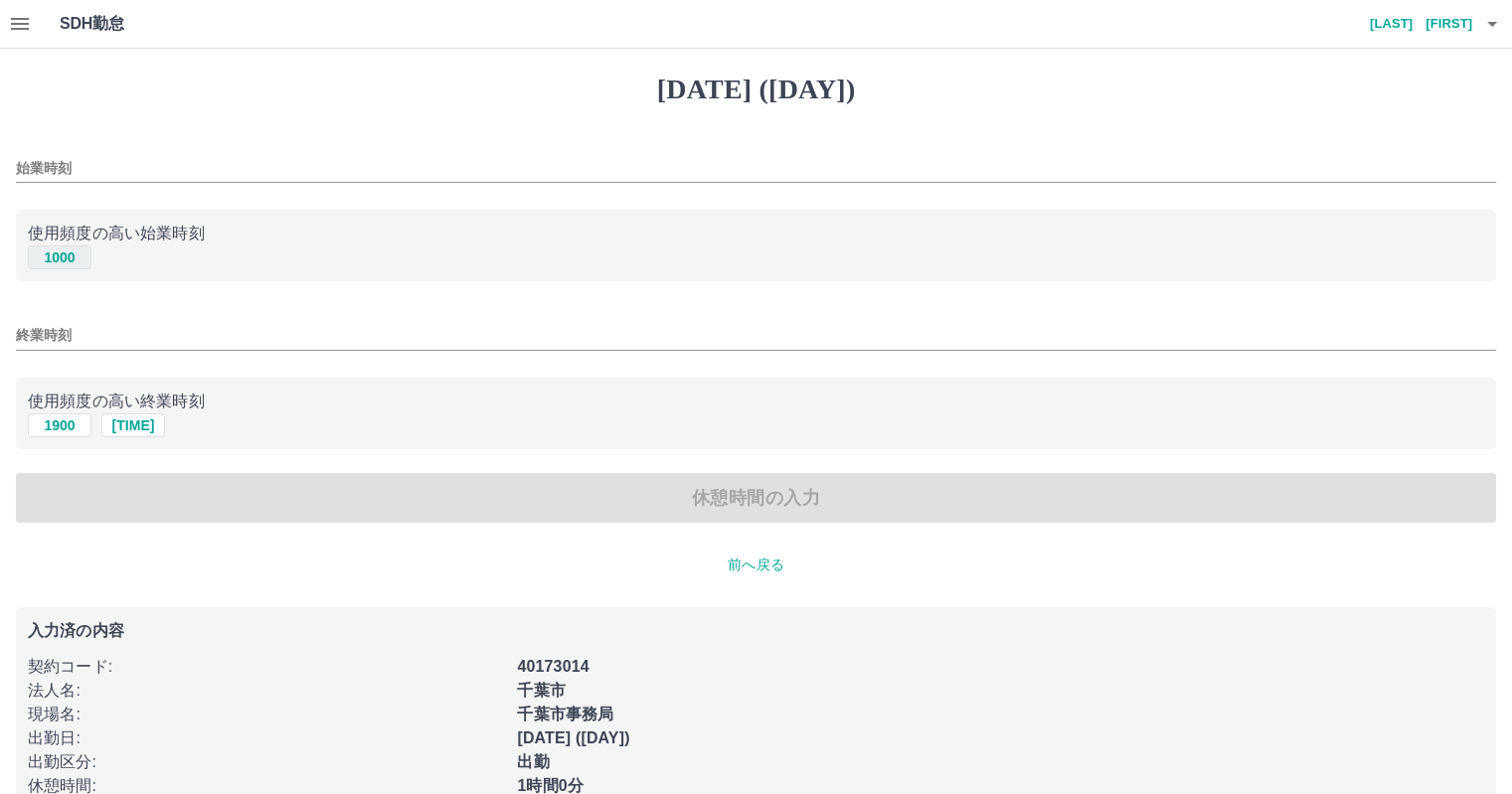 click on "1000" at bounding box center [60, 257] 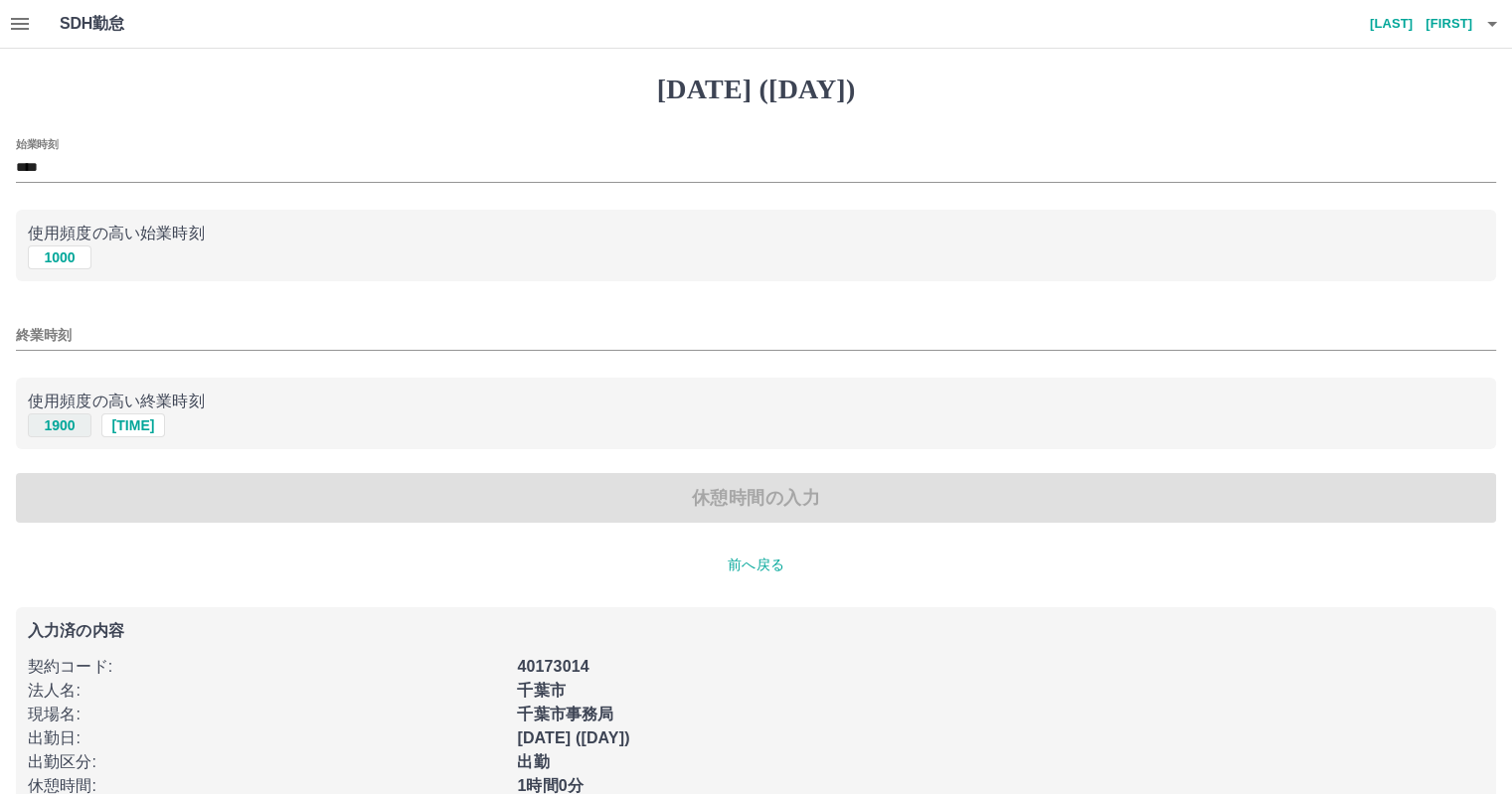 click on "1900" at bounding box center (60, 257) 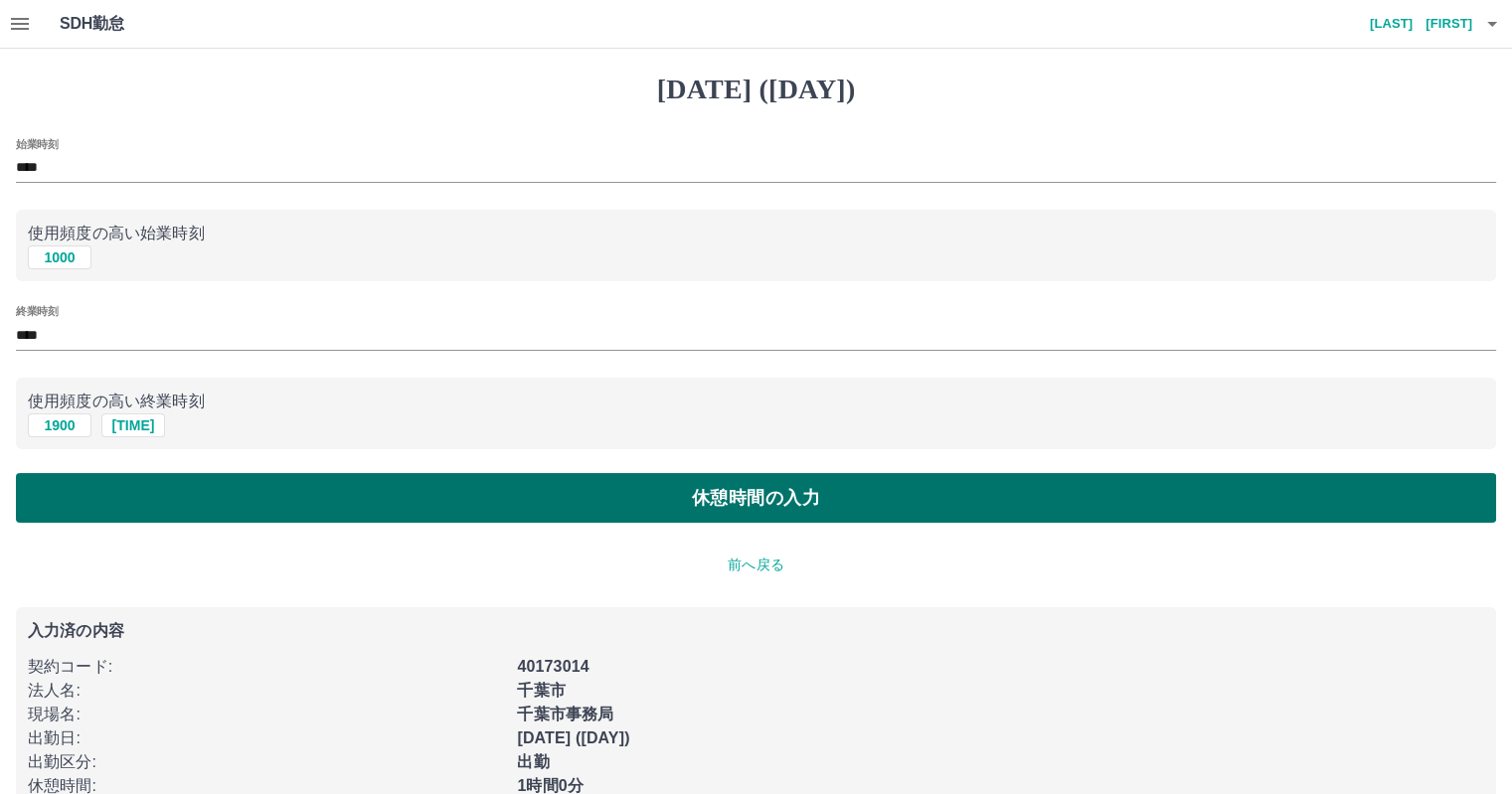 click on "休憩時間の入力" at bounding box center (756, 498) 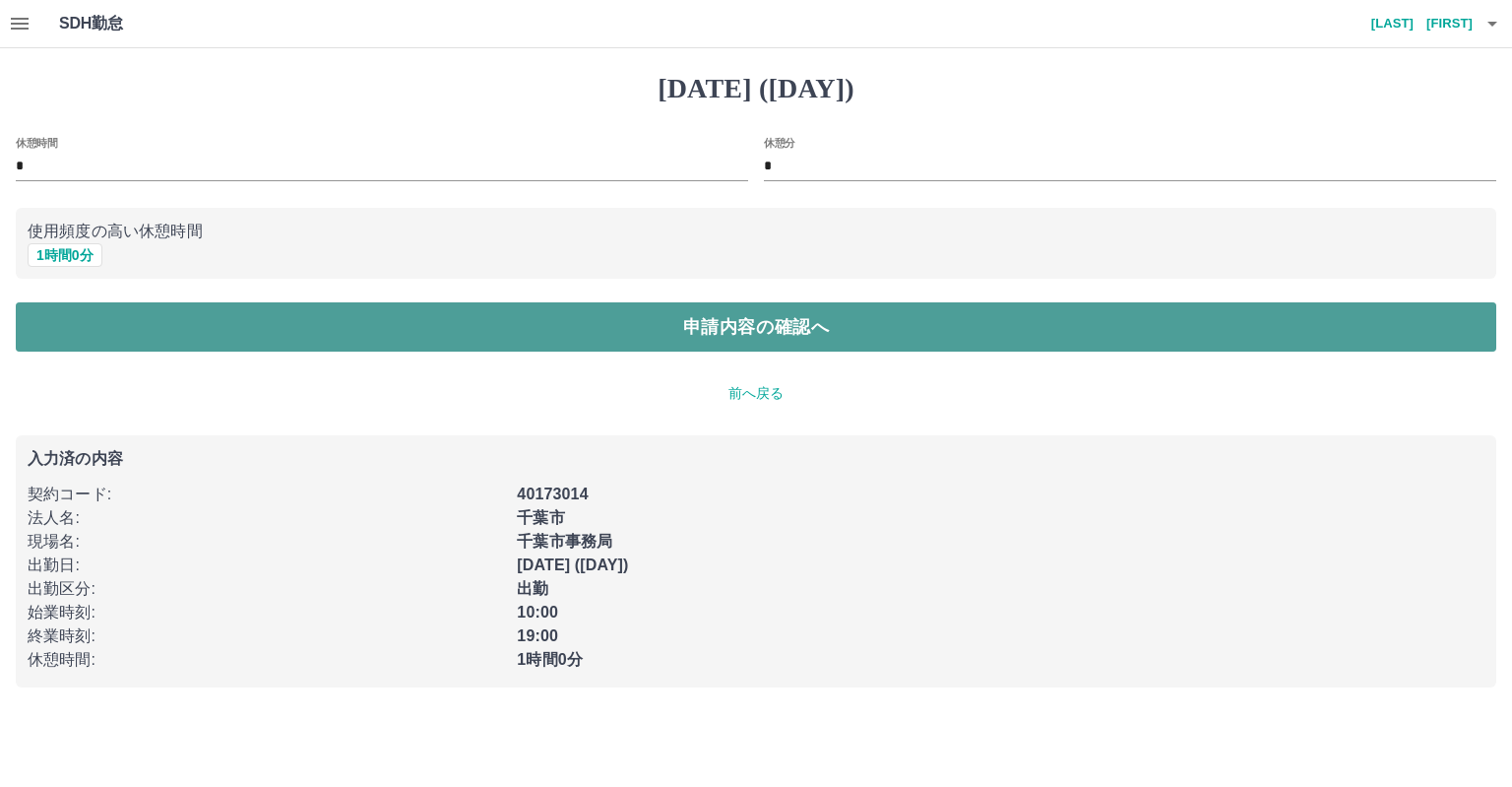 click on "申請内容の確認へ" at bounding box center (756, 327) 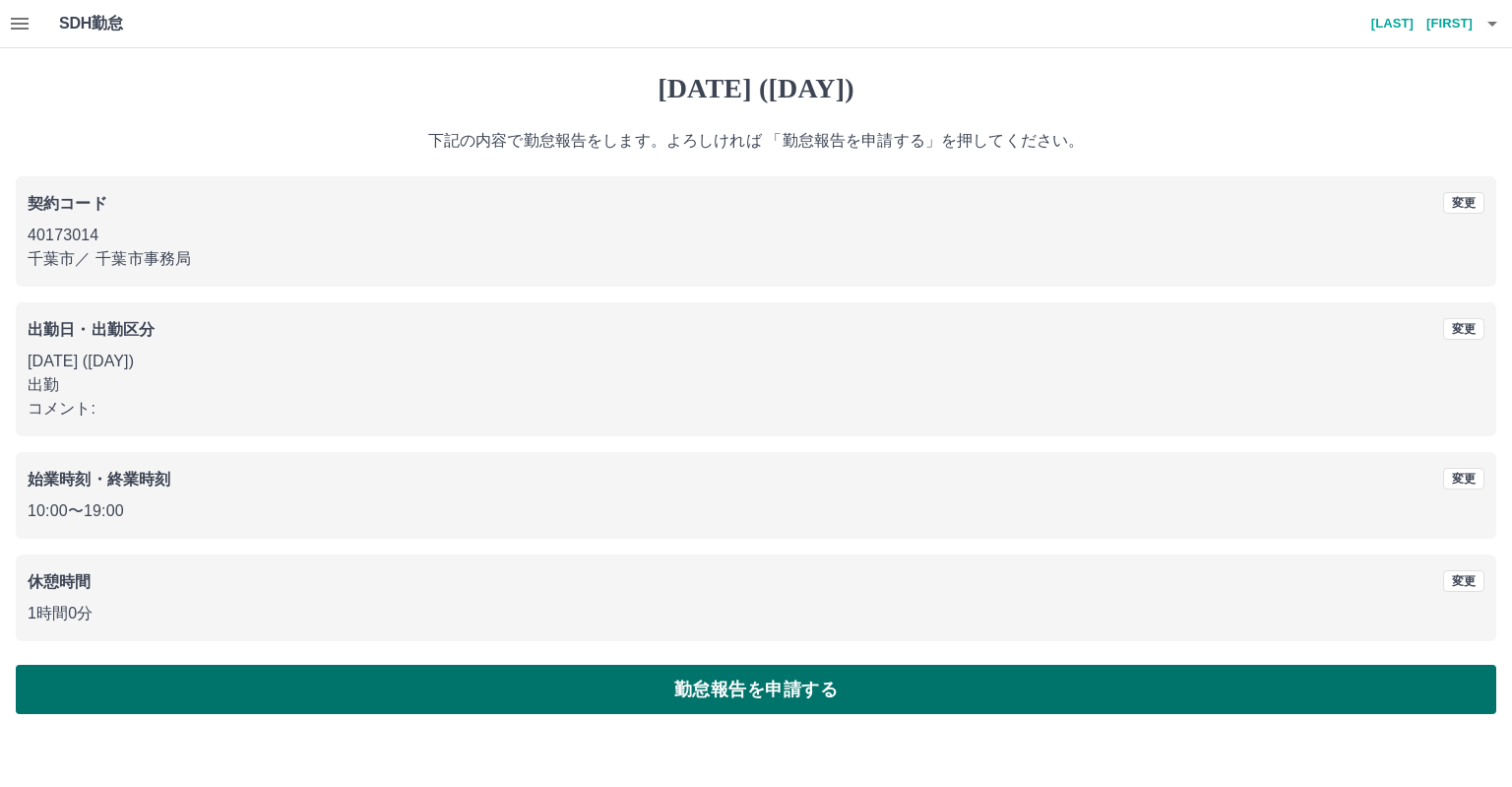 click on "勤怠報告を申請する" at bounding box center (756, 689) 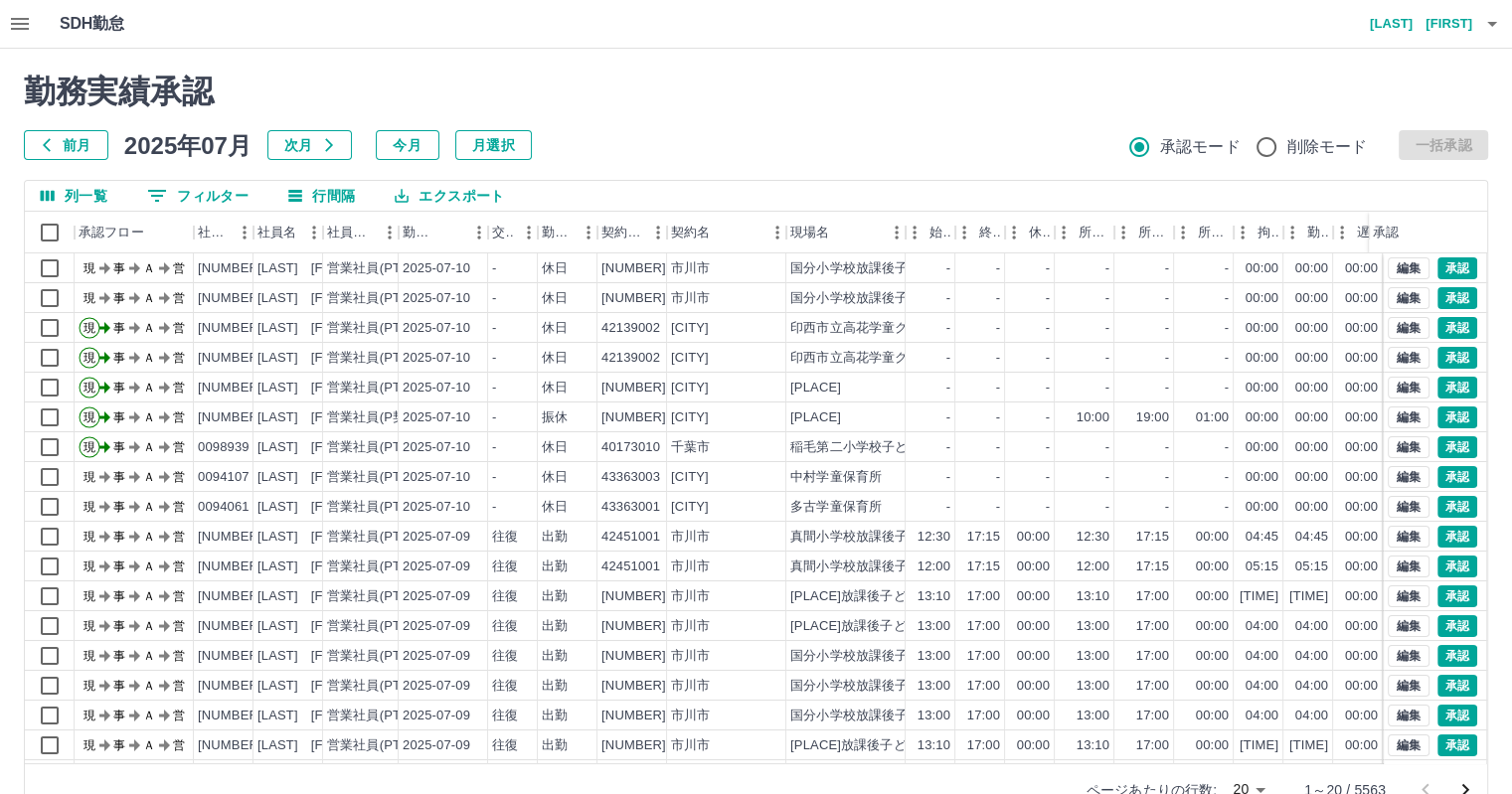 click on "勤務実績承認 前月 2025年07月 次月 今月 月選択 承認モード 削除モード 一括承認" at bounding box center (756, 116) 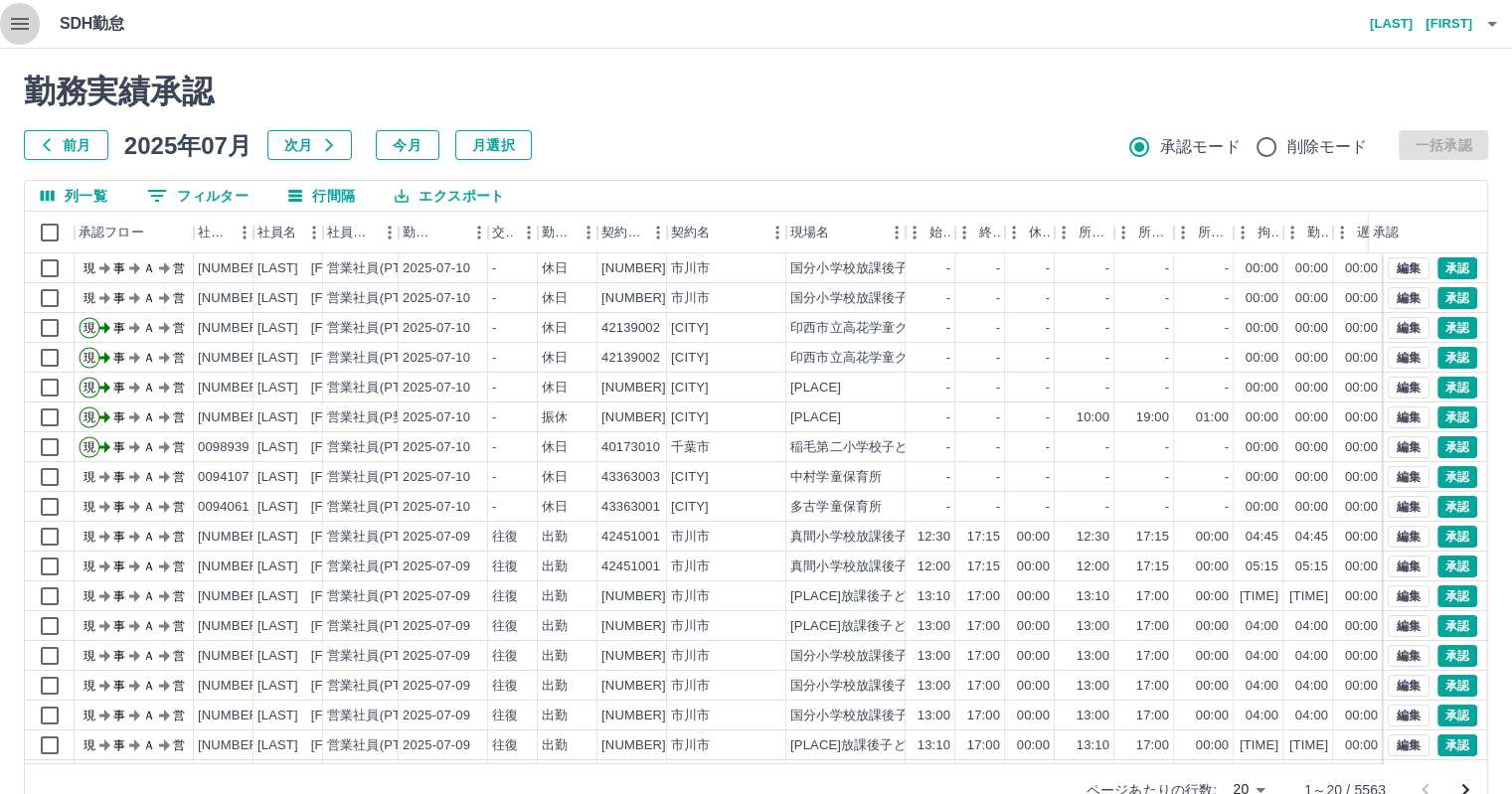 click at bounding box center [20, 24] 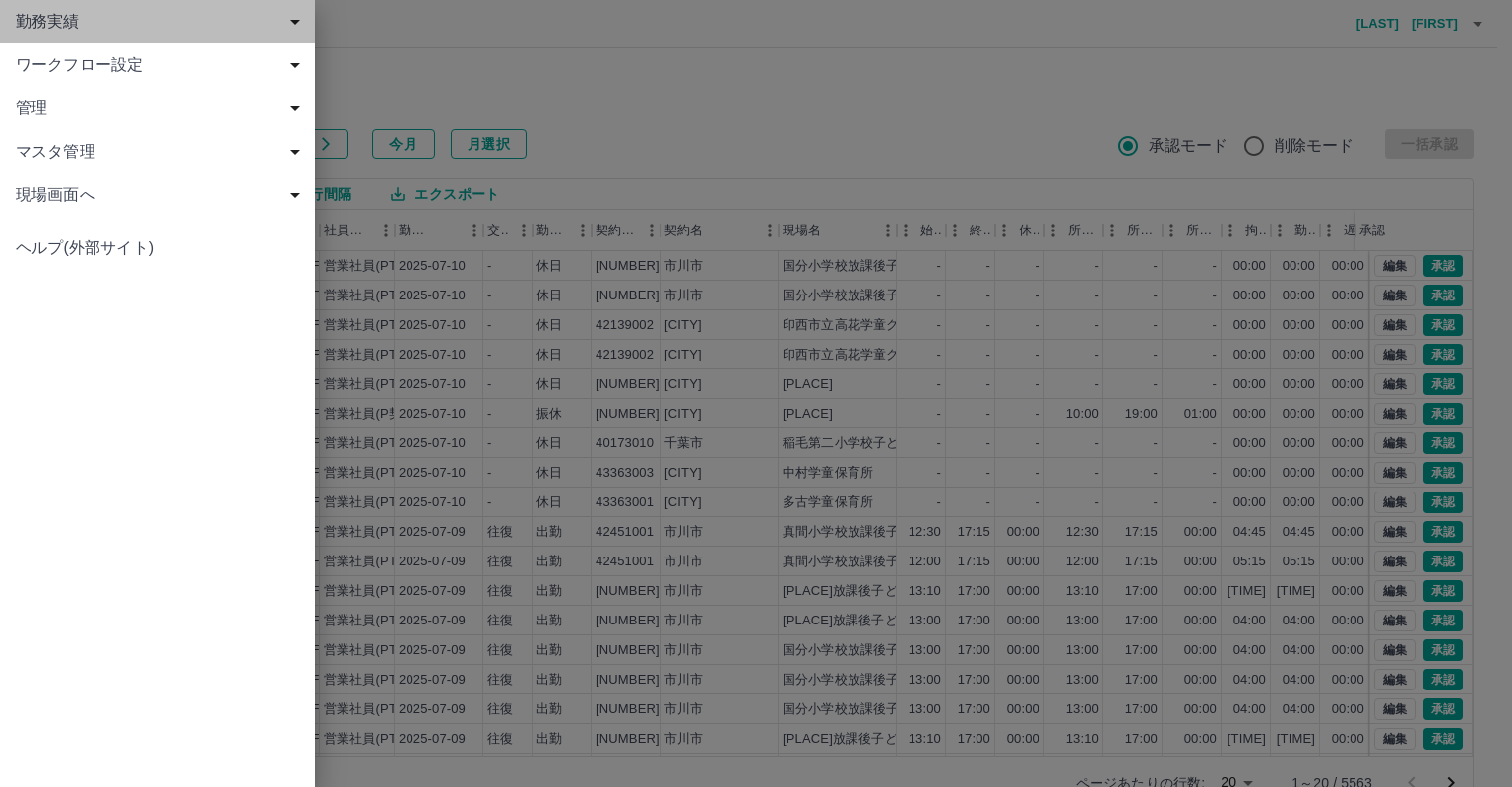 click on "勤務実績" at bounding box center [161, 22] 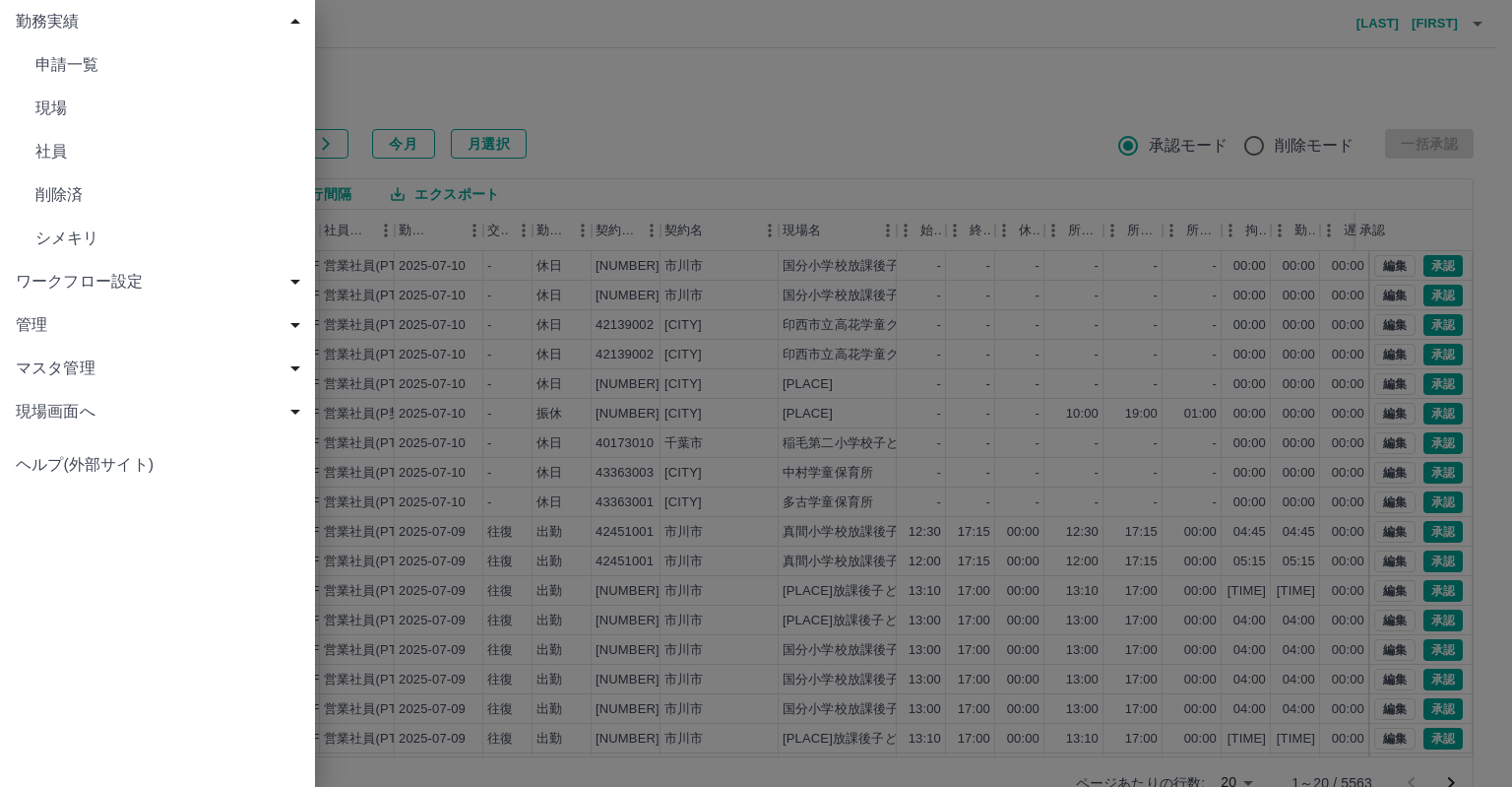 click on "申請一覧" at bounding box center (158, 65) 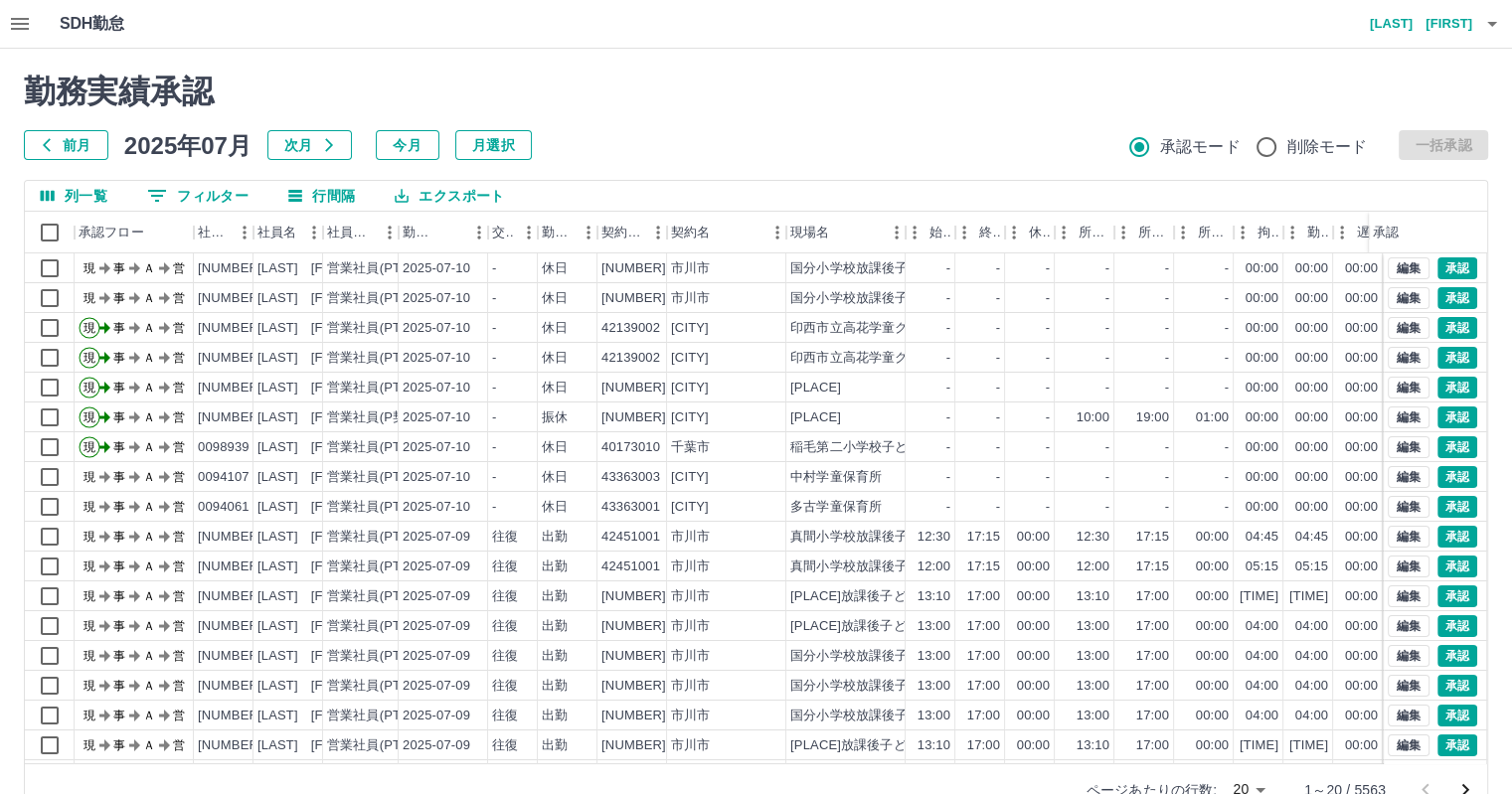click on "勤務実績承認 前月 2025年07月 次月 今月 月選択 承認モード 削除モード 一括承認" at bounding box center (756, 116) 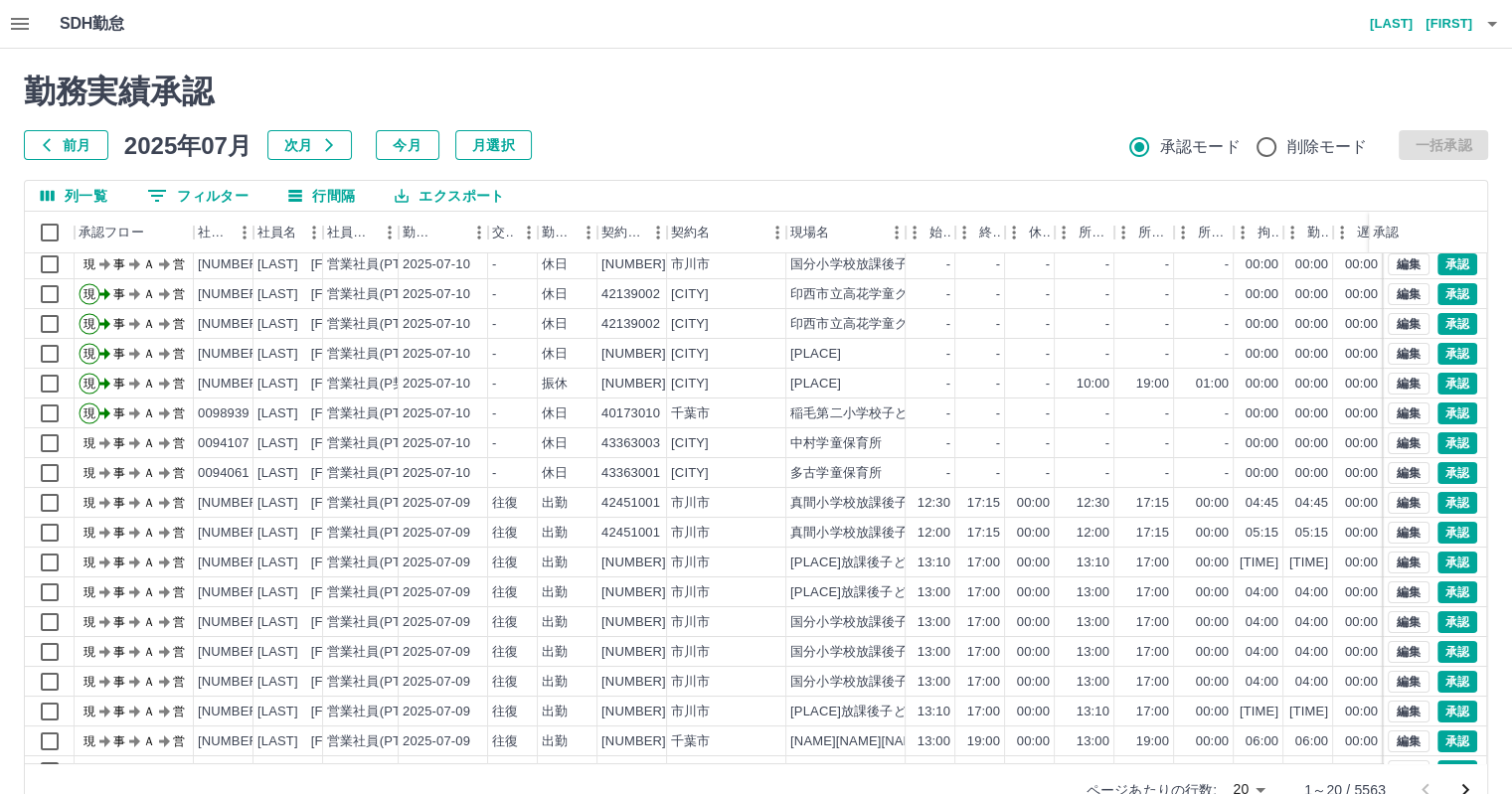 scroll, scrollTop: 0, scrollLeft: 0, axis: both 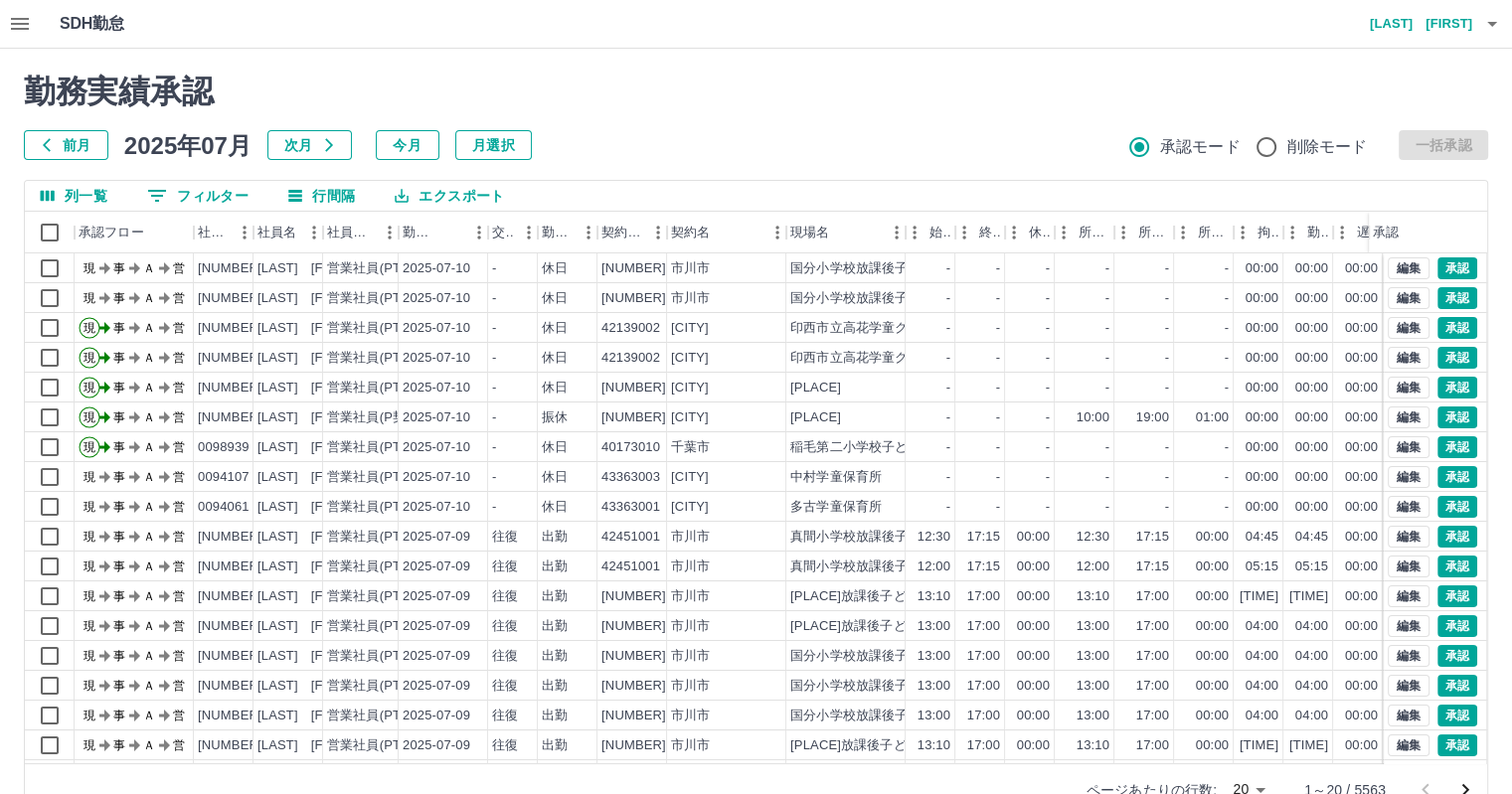 click on "0 フィルター" at bounding box center (198, 196) 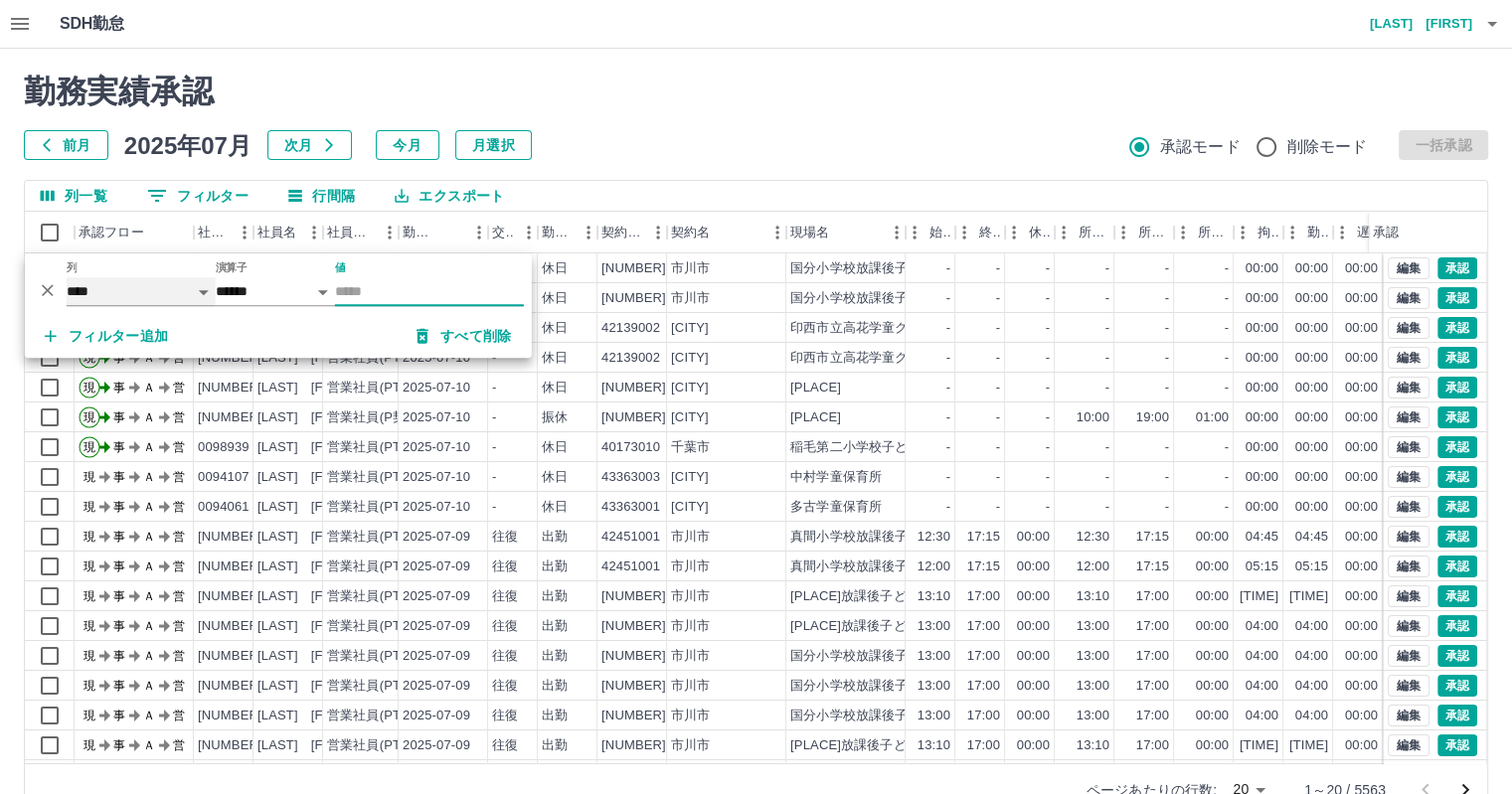 click on "**** *** **** *** *** **** ***** *** *** ** ** ** **** **** **** ** ** *** **** *****" at bounding box center (141, 291) 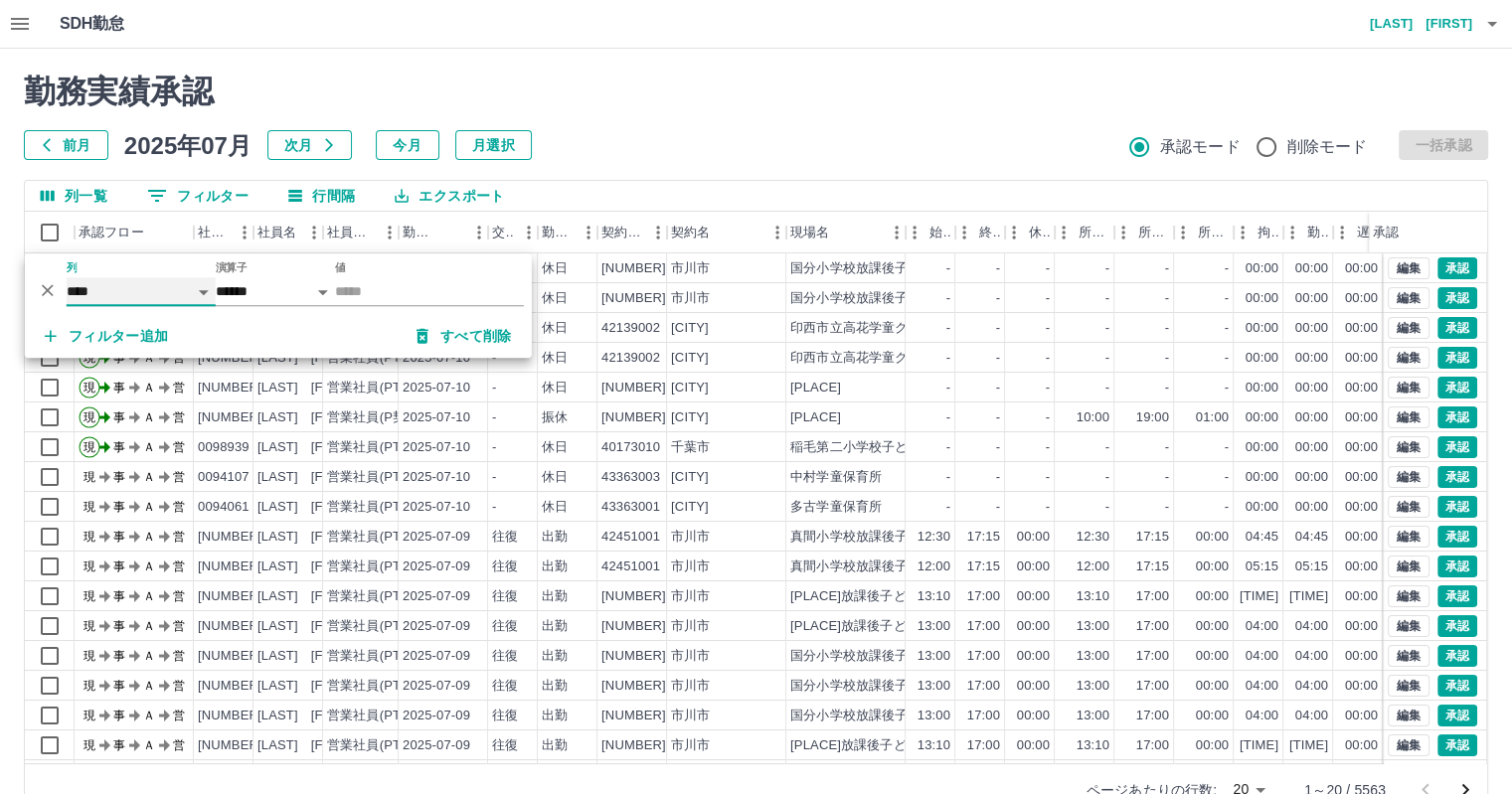select on "**********" 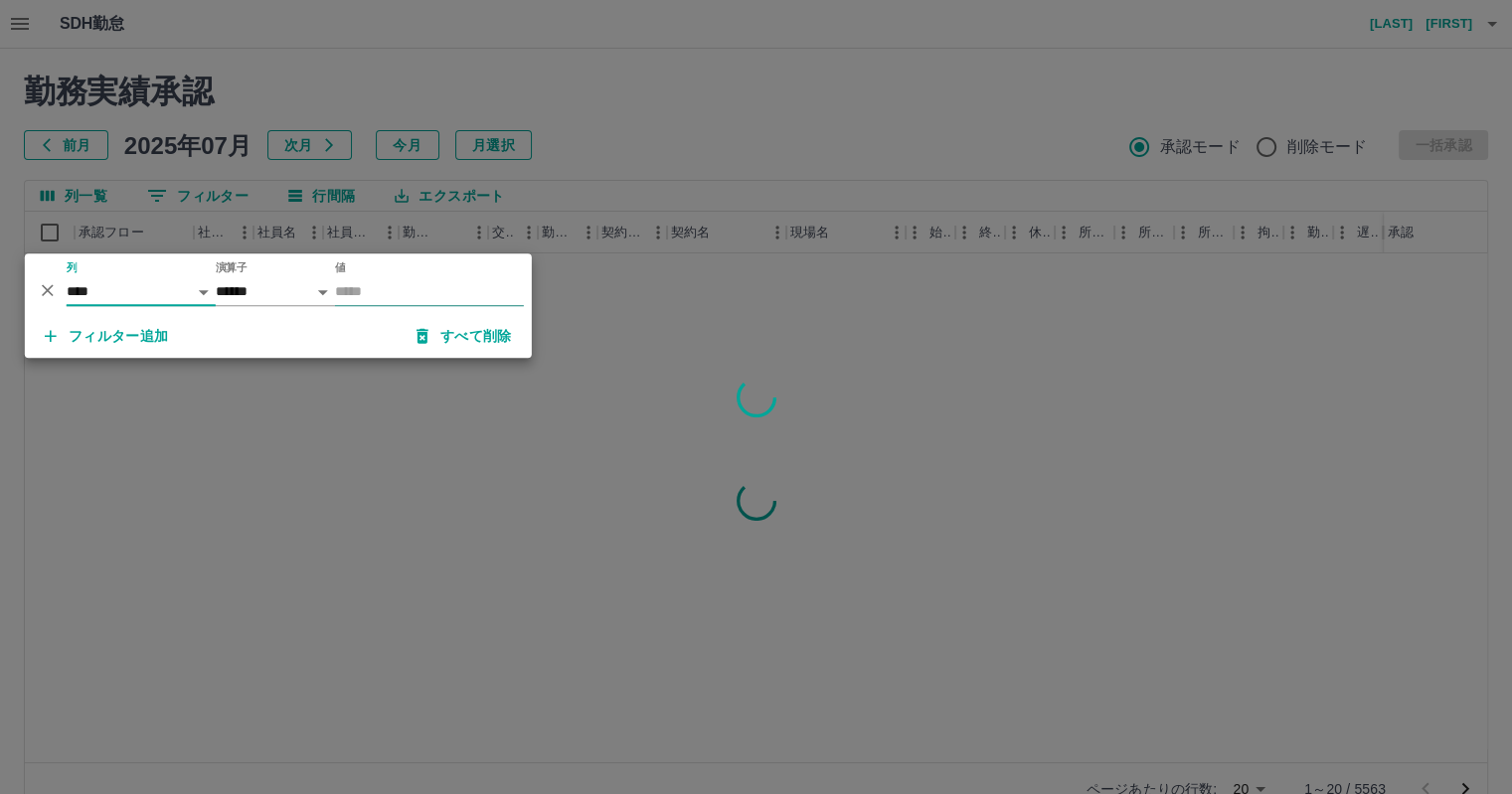 click on "値" at bounding box center [429, 291] 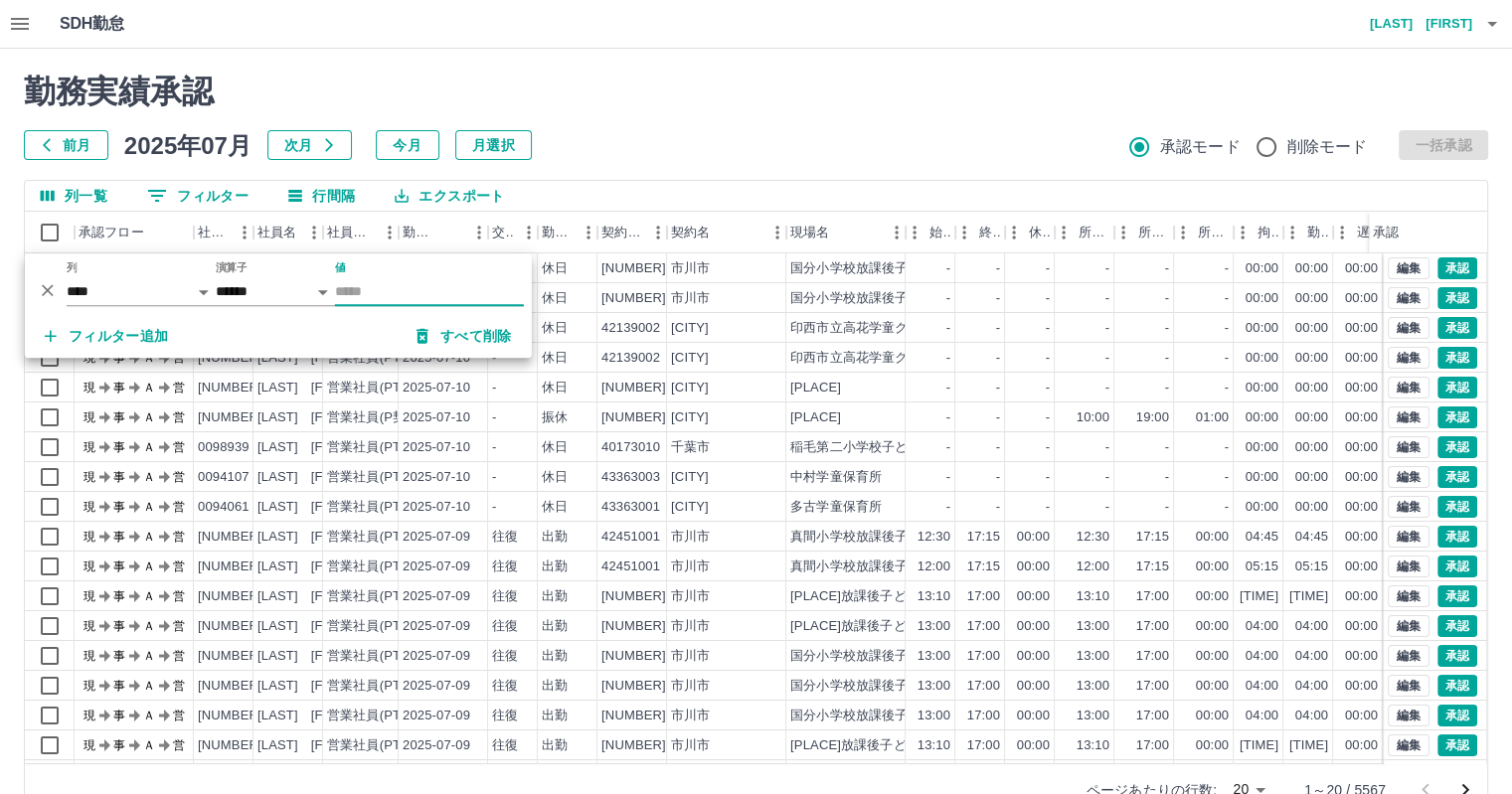 type on "***" 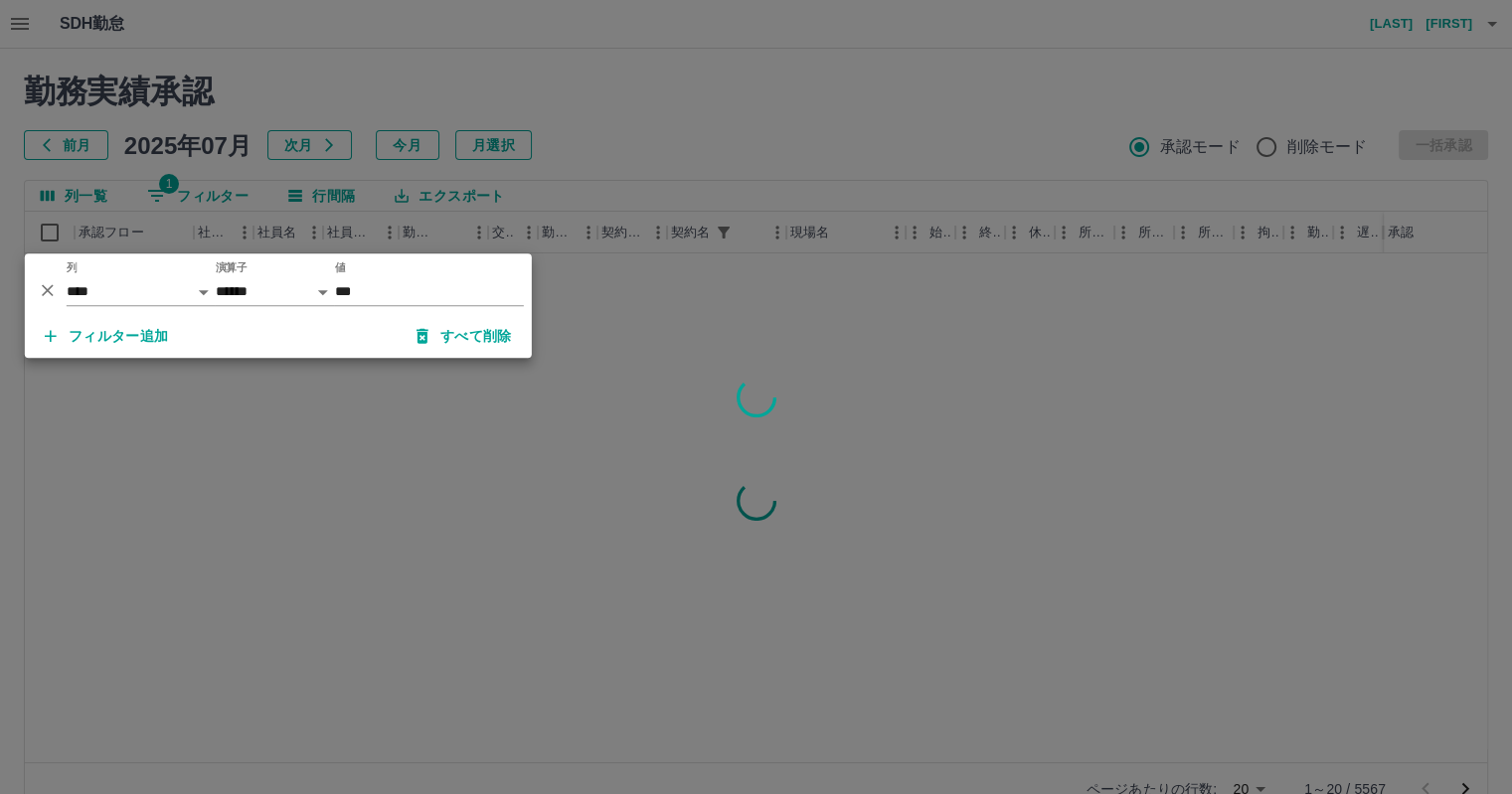 click at bounding box center (756, 397) 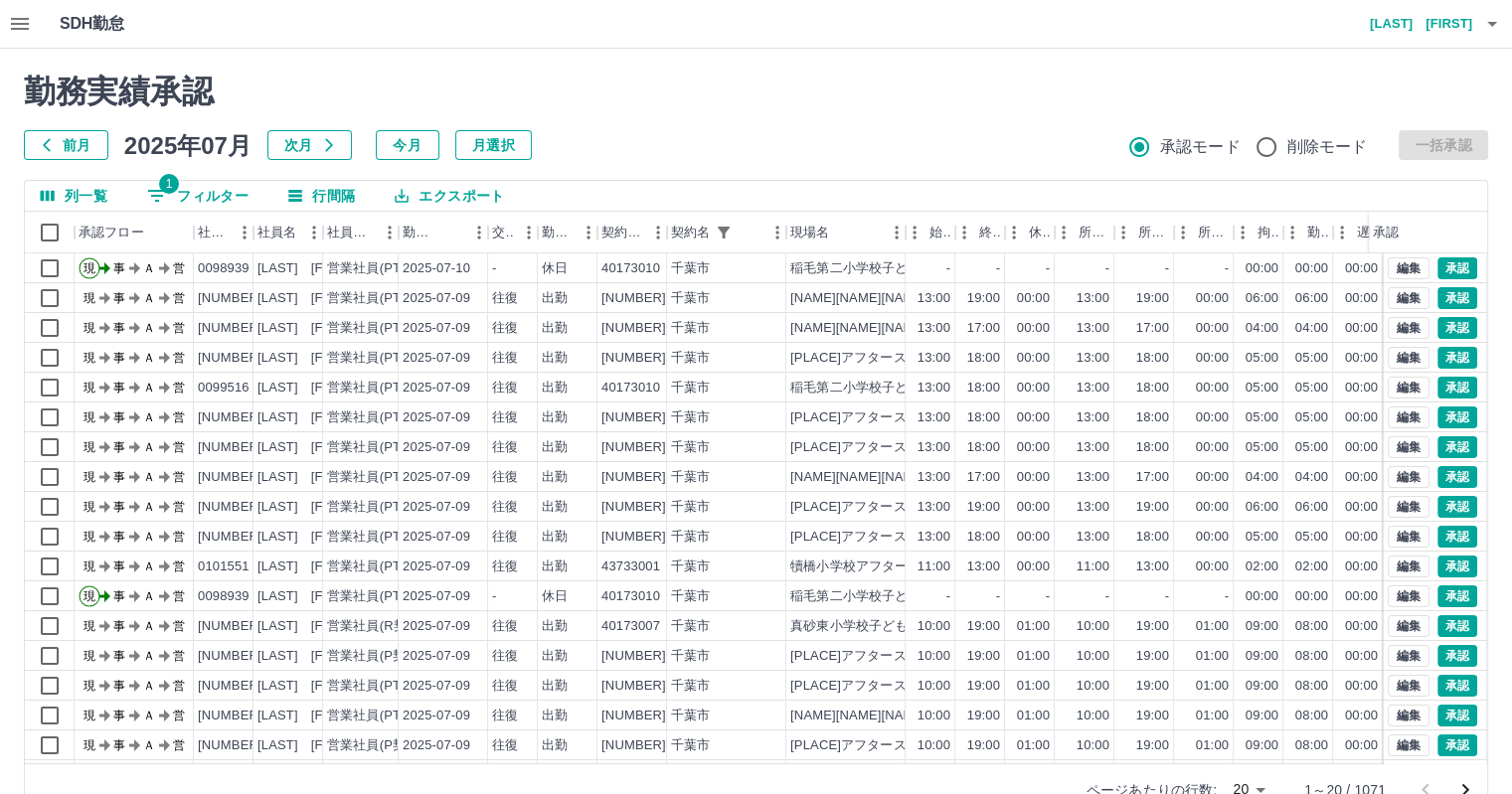 click on "前月 2025年07月 次月 今月 月選択 承認モード 削除モード 一括承認" at bounding box center (756, 145) 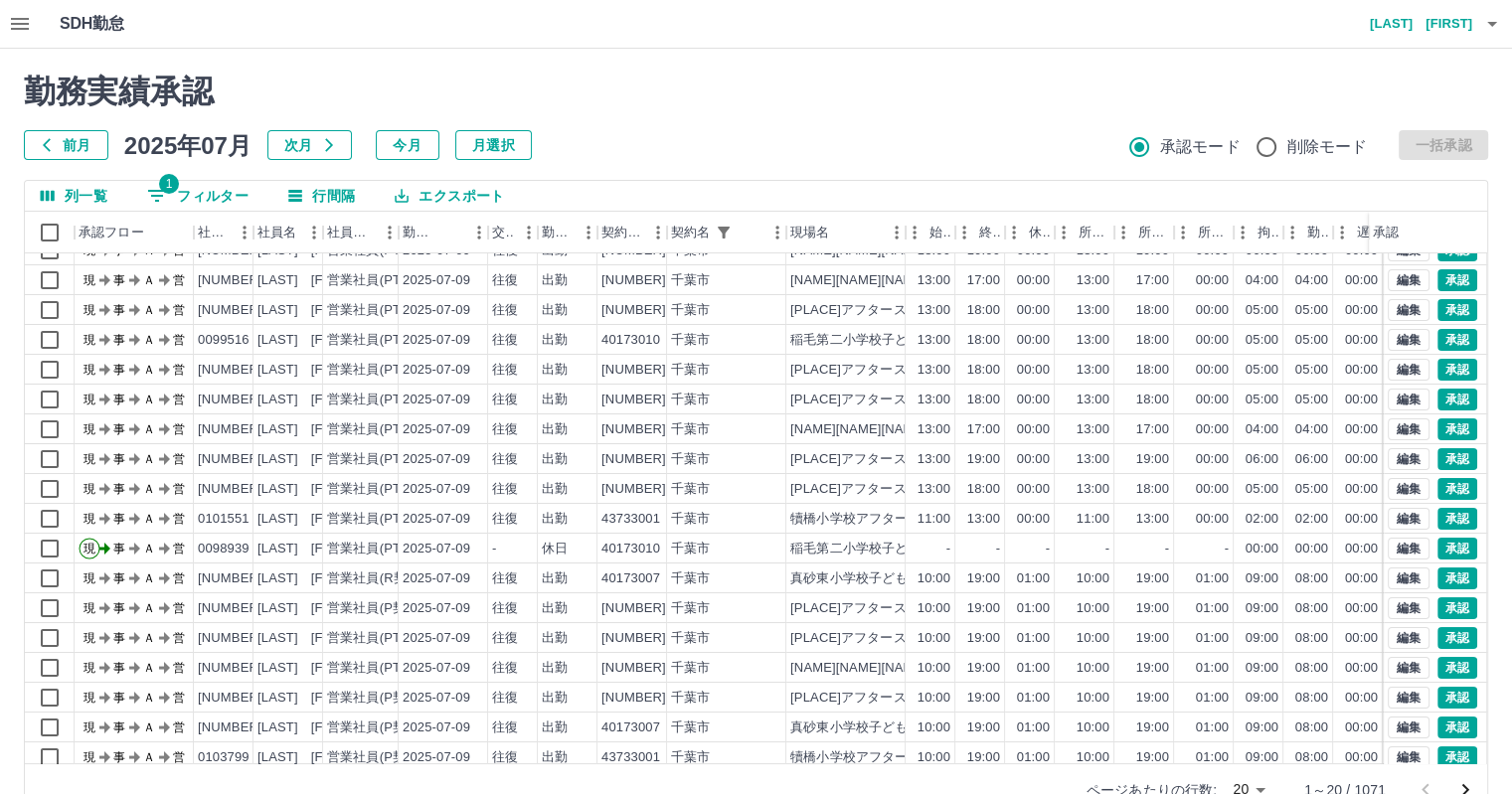 scroll, scrollTop: 0, scrollLeft: 0, axis: both 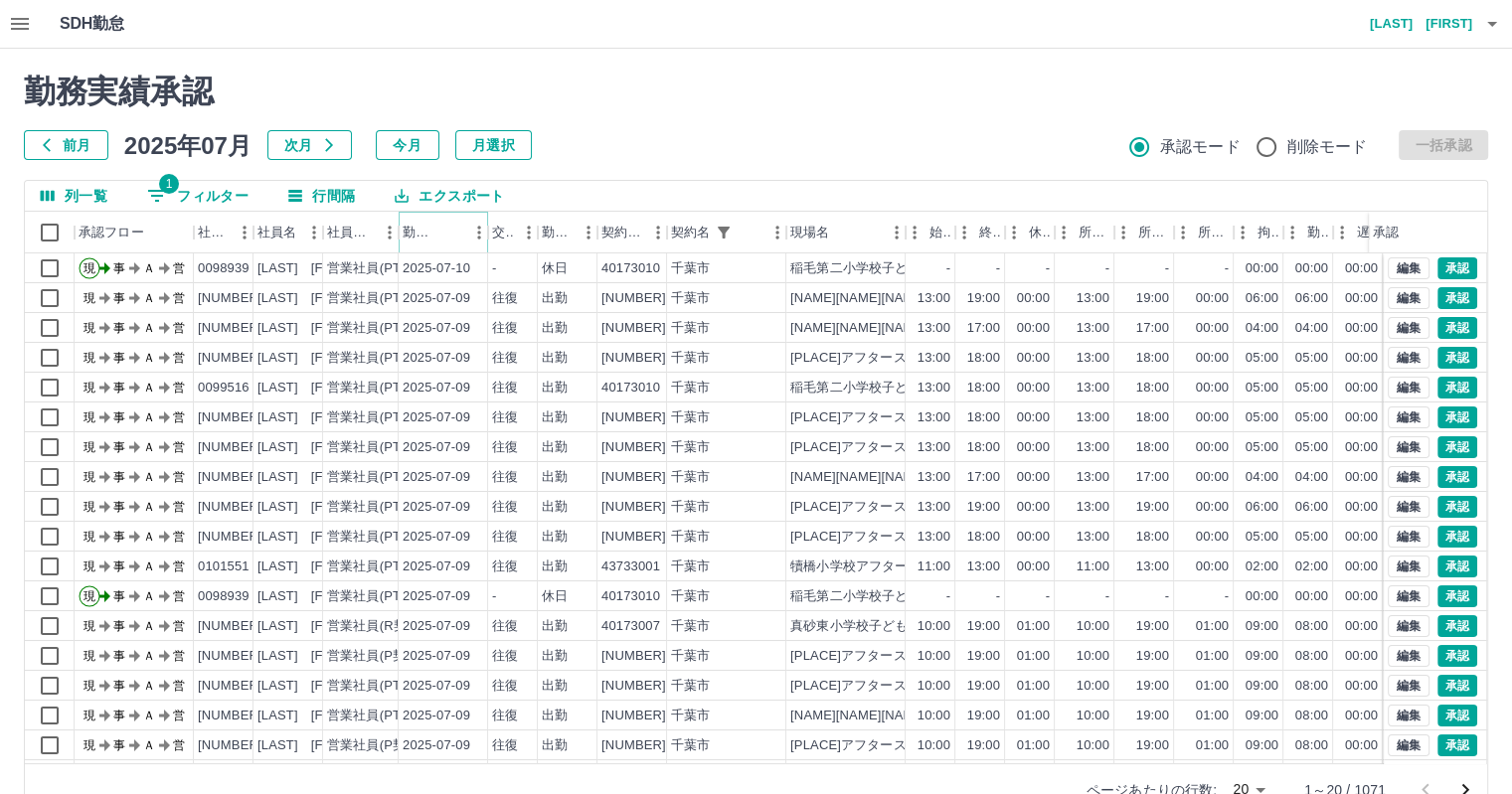 click at bounding box center [450, 233] 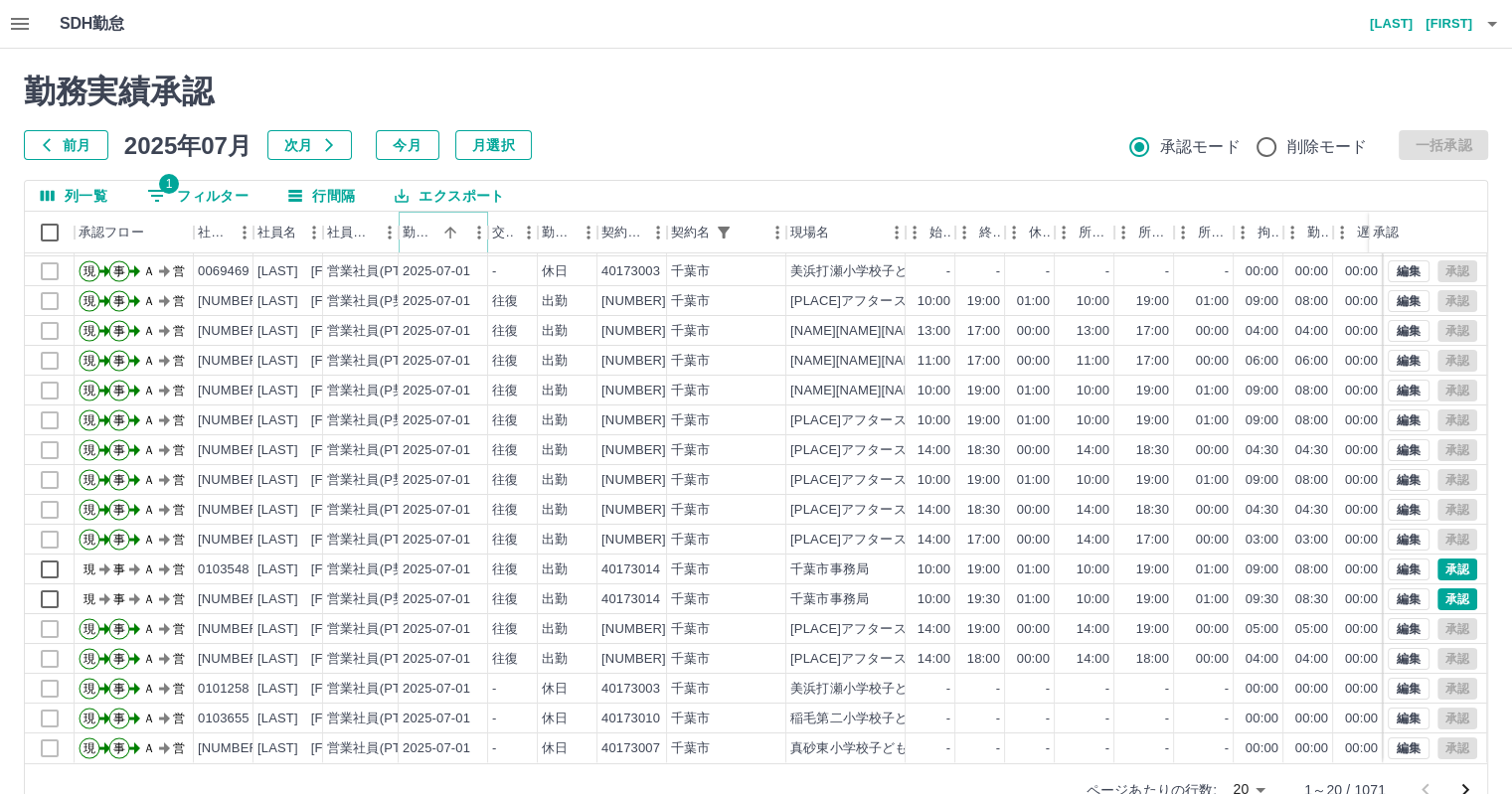 scroll, scrollTop: 100, scrollLeft: 0, axis: vertical 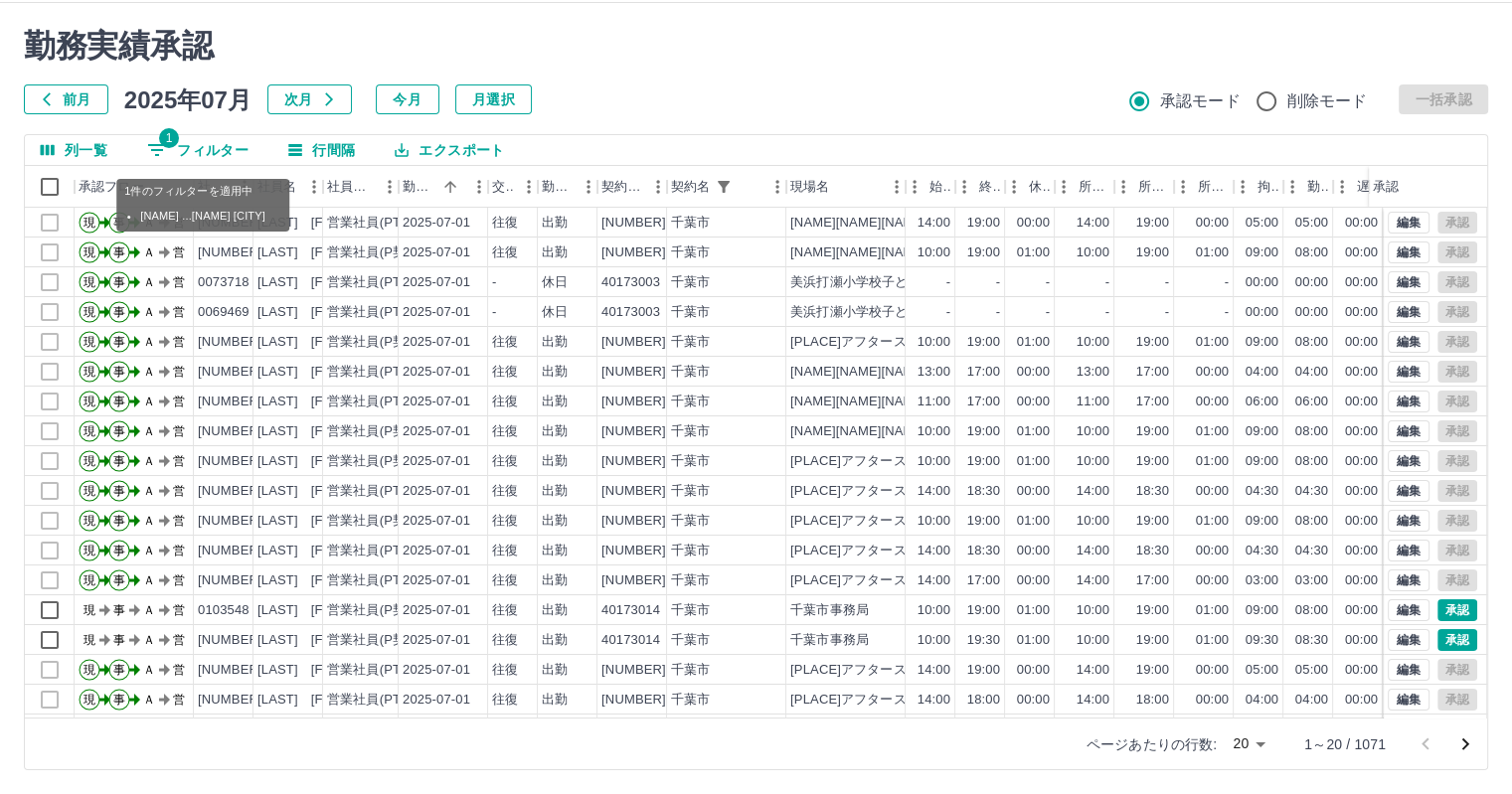 click on "1 フィルター" at bounding box center (198, 150) 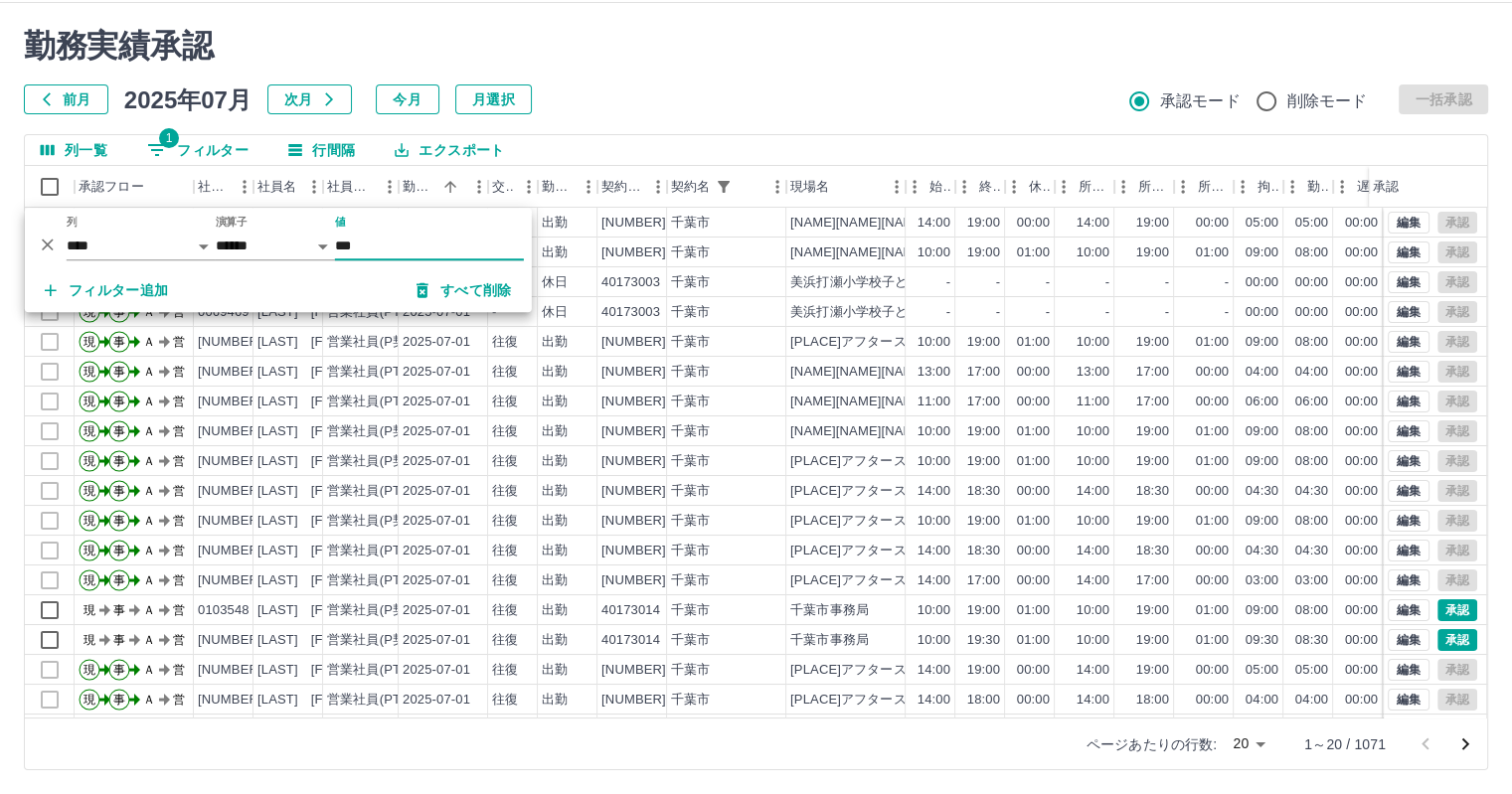 click on "フィルター追加" at bounding box center [106, 290] 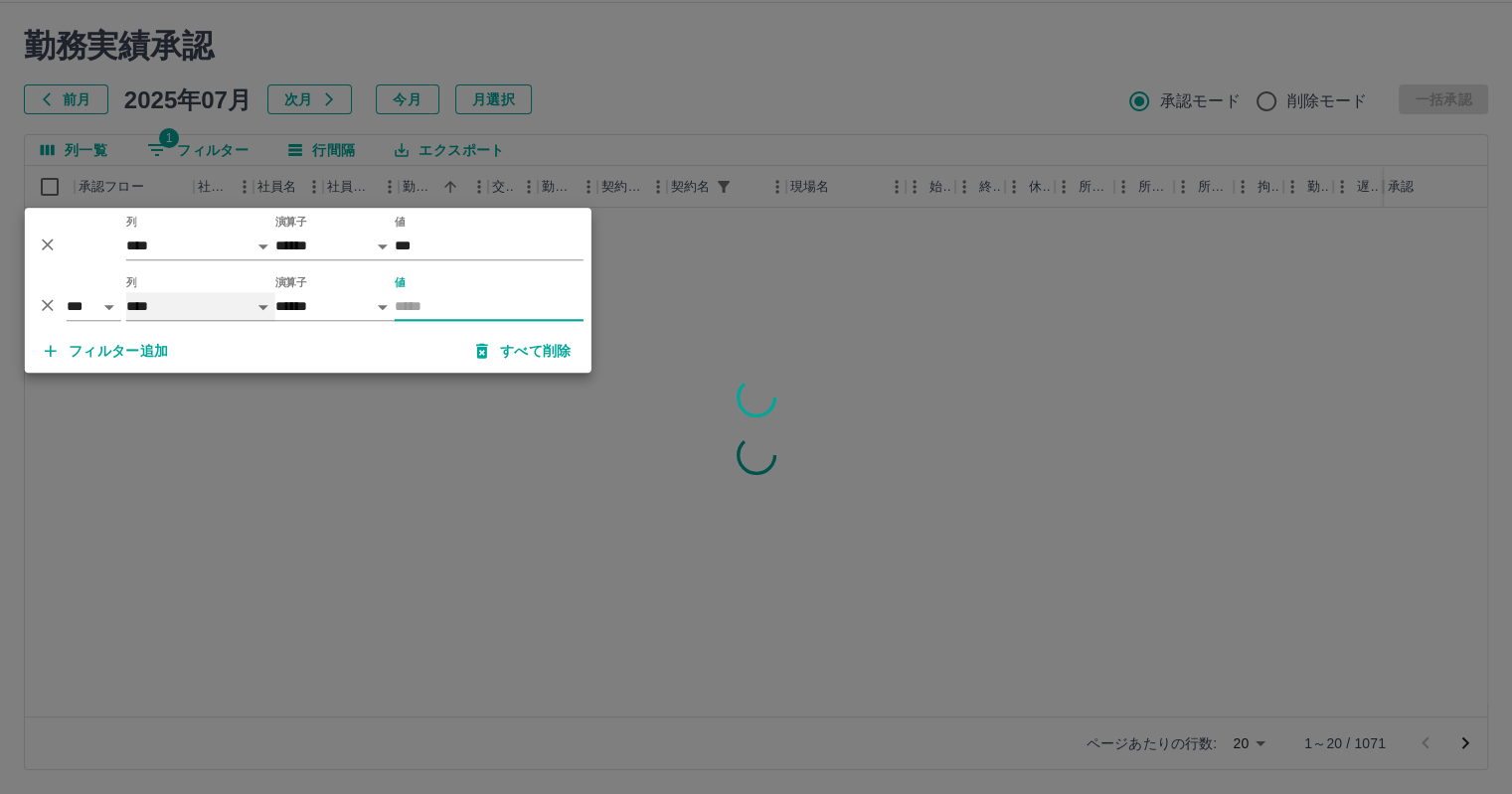 click on "**** *** **** *** *** **** ***** *** *** ** ** ** **** **** **** ** ** *** **** *****" at bounding box center (201, 306) 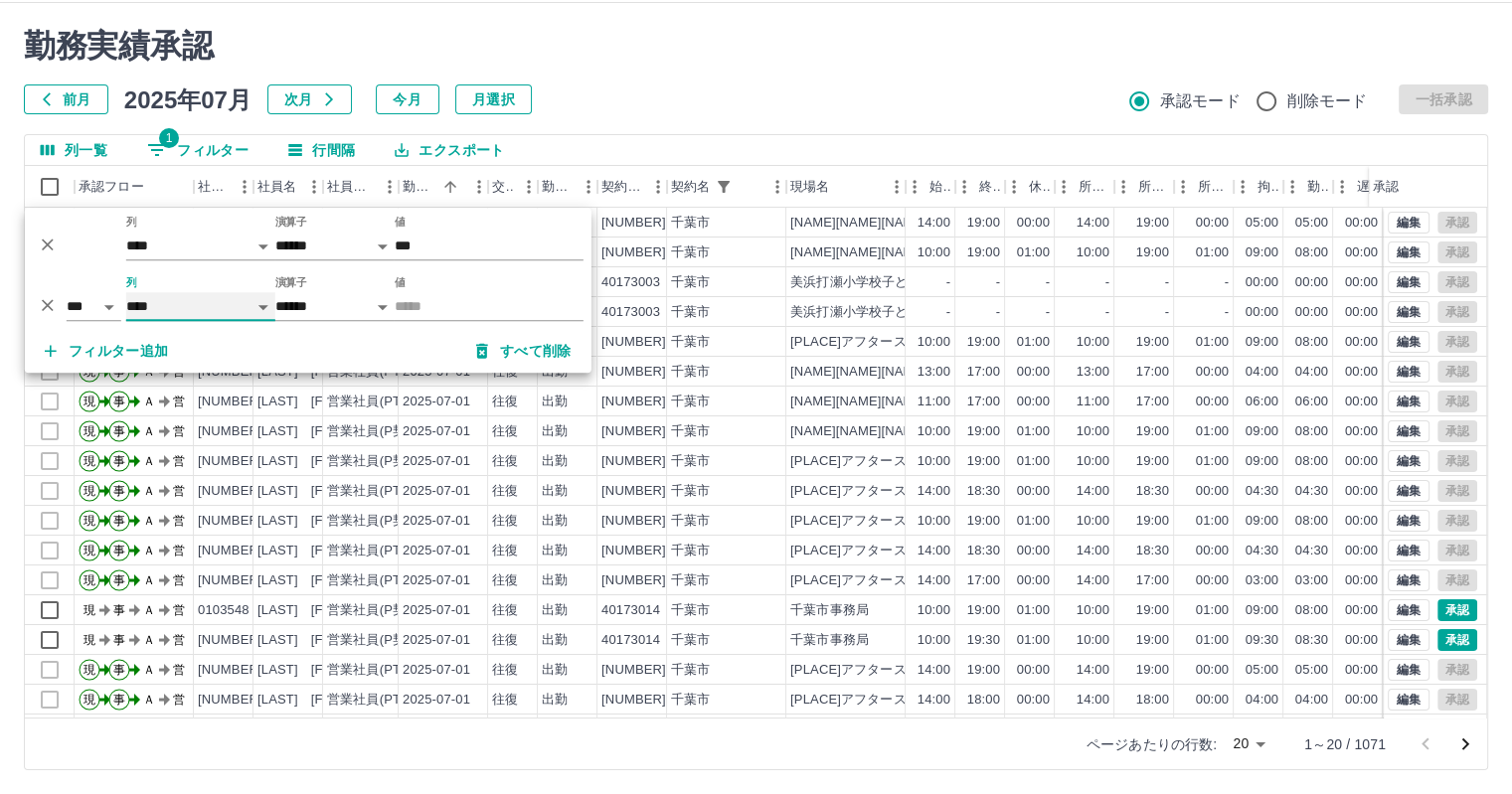 click on "**** *** **** *** *** **** ***** *** *** ** ** ** **** **** **** ** ** *** **** *****" at bounding box center [201, 306] 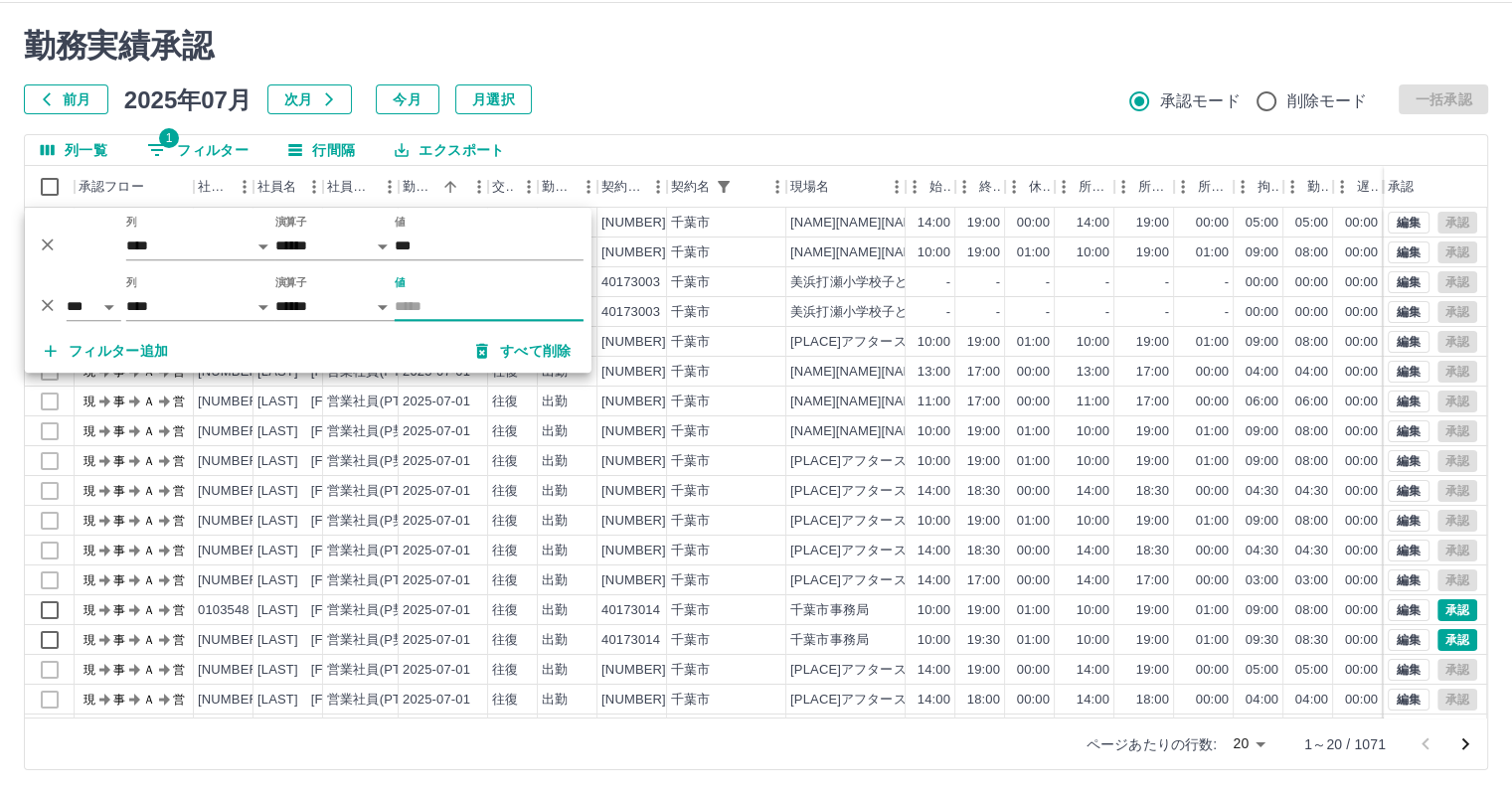 click on "値" at bounding box center (489, 306) 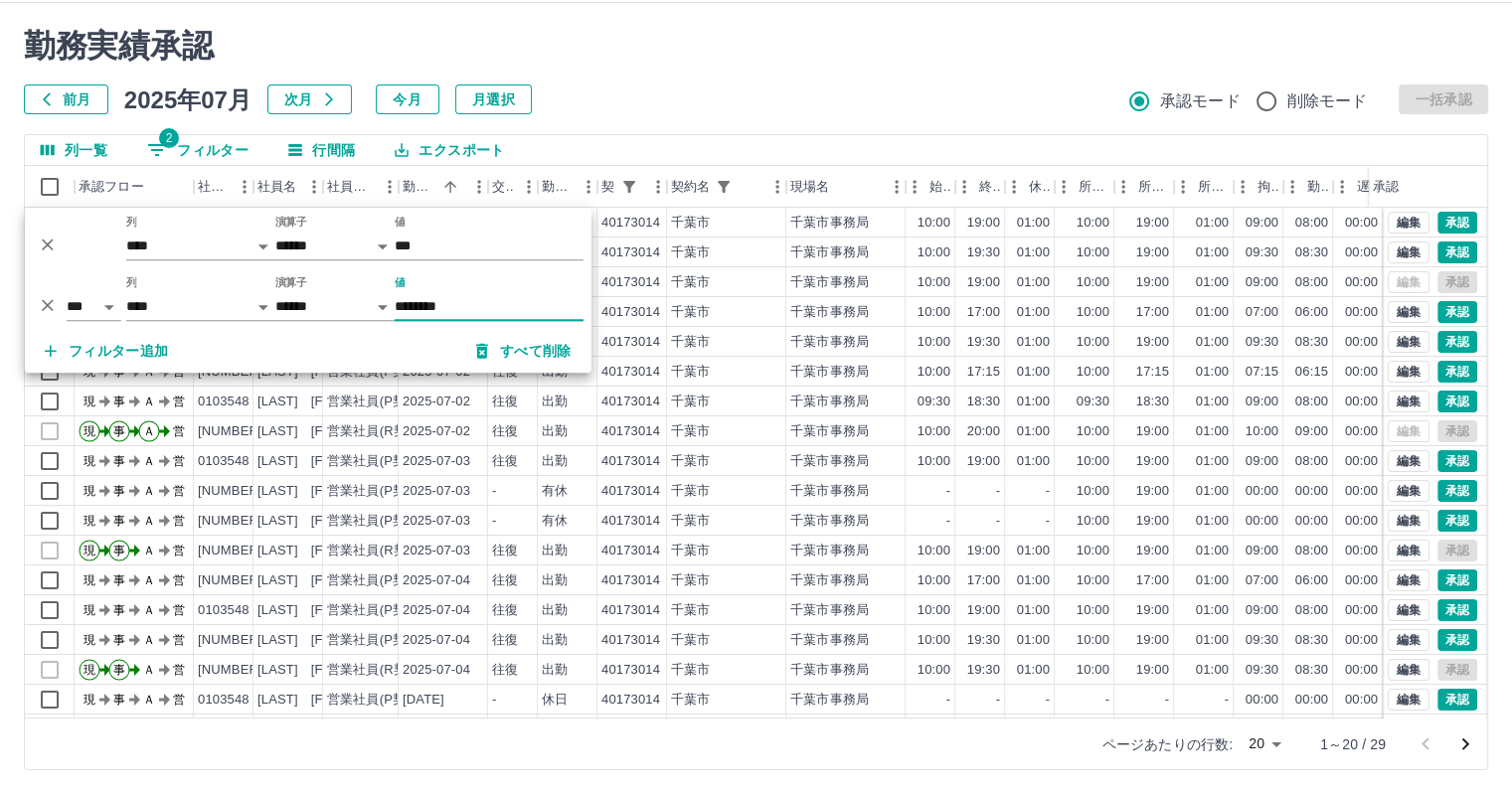 type on "********" 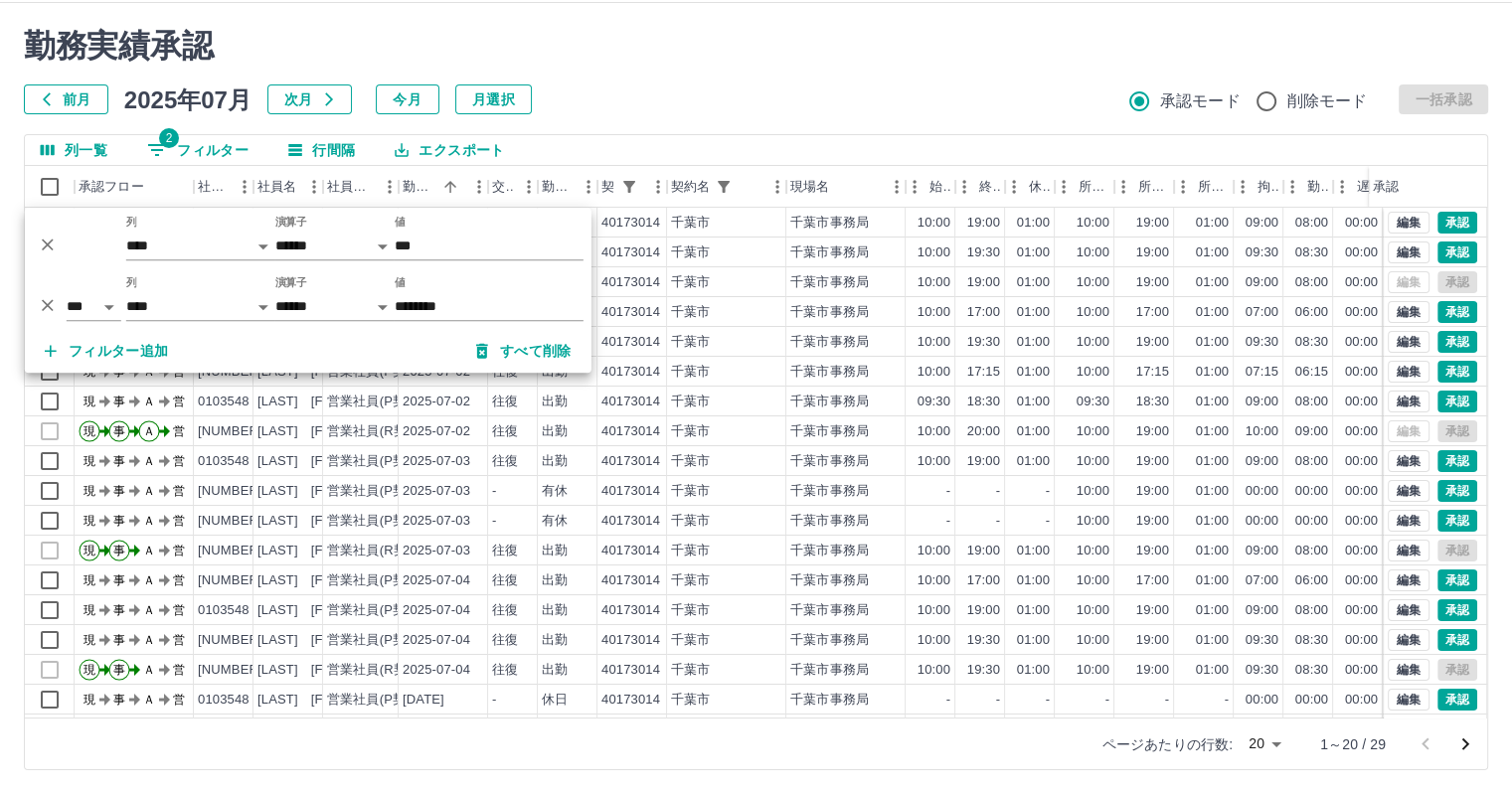 click on "勤務実績承認 前月 2025年07月 次月 今月 月選択 承認モード 削除モード 一括承認" at bounding box center (756, 71) 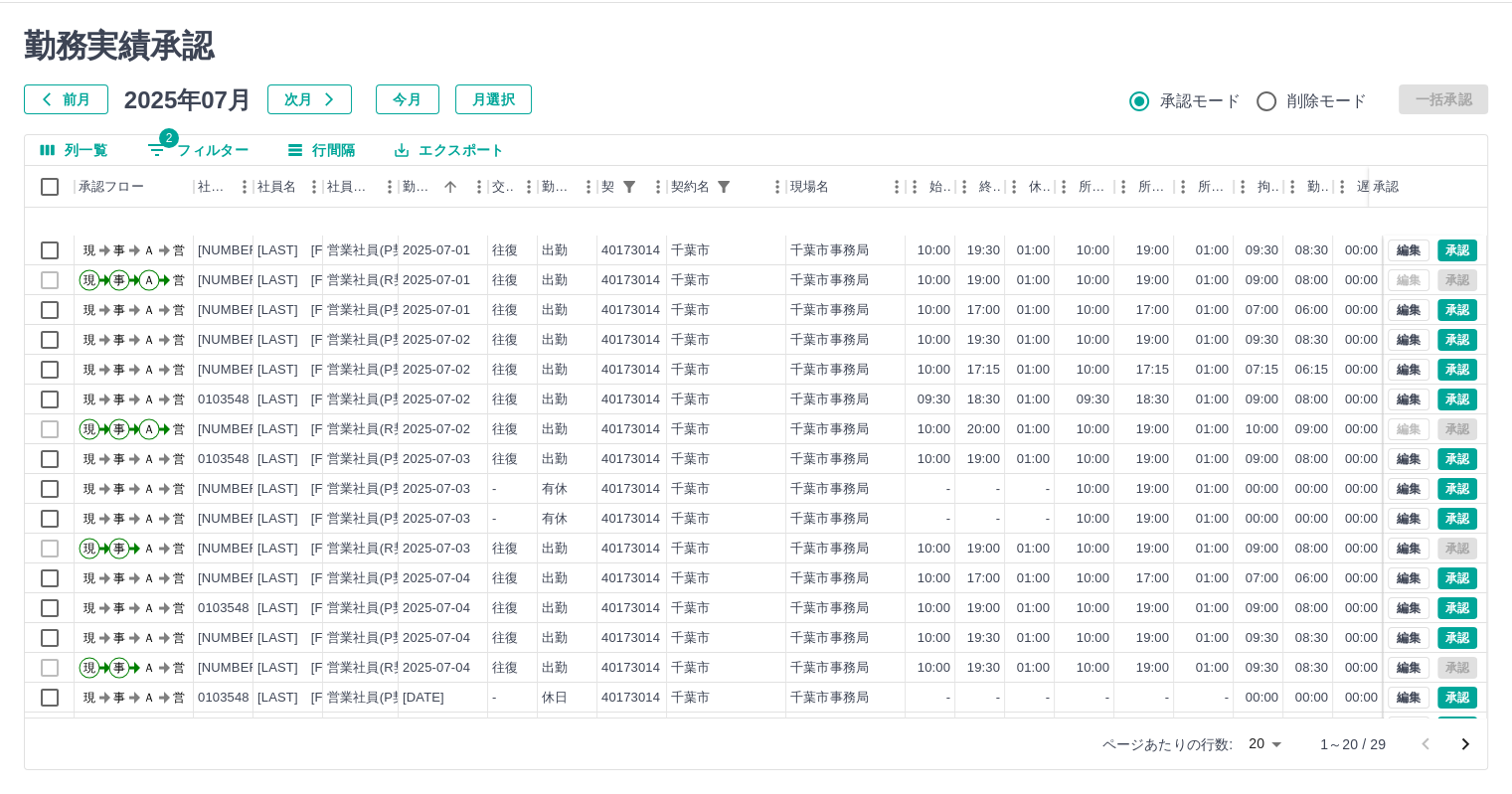 scroll, scrollTop: 0, scrollLeft: 0, axis: both 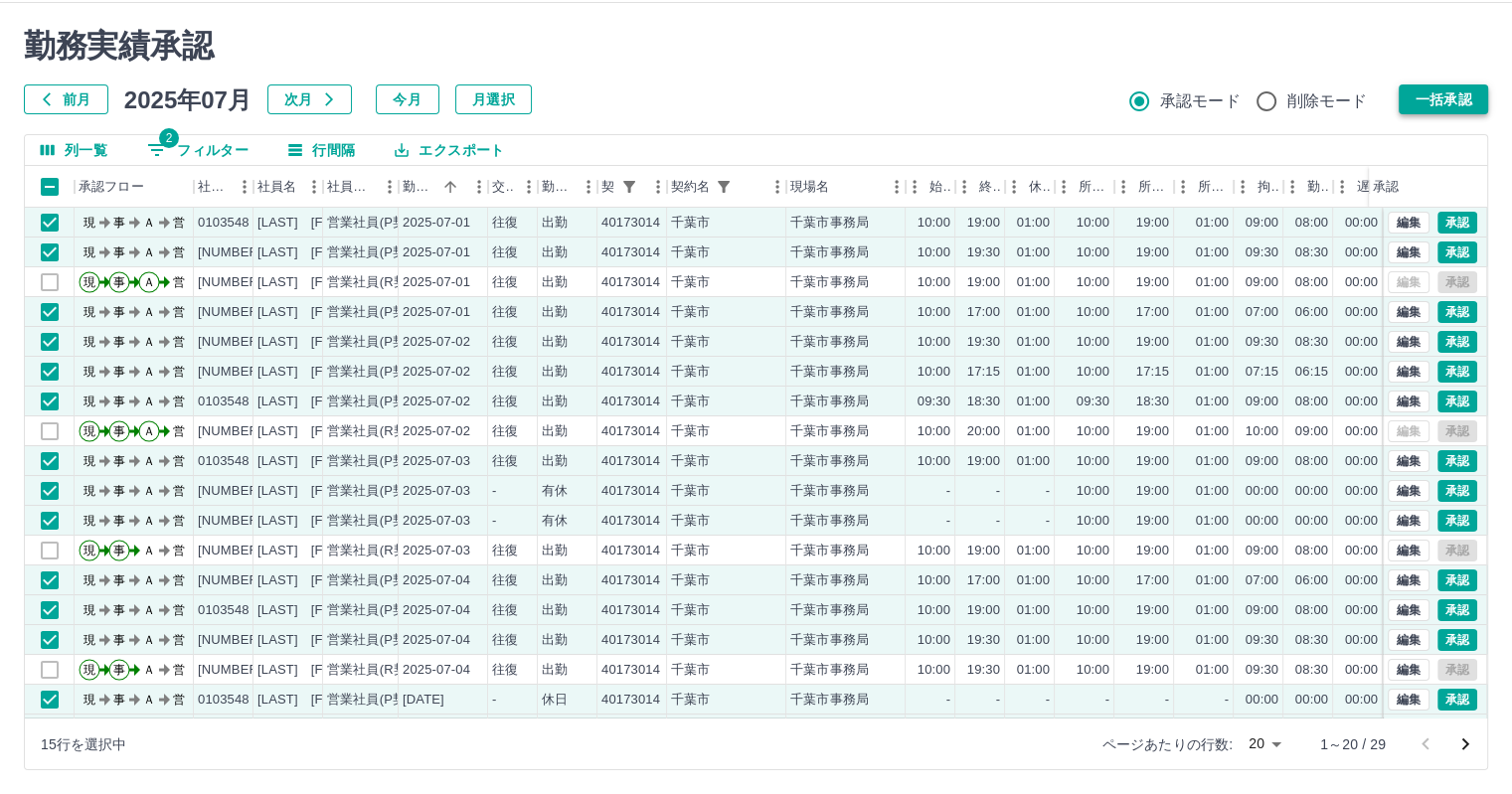 click on "一括承認" at bounding box center (1443, 99) 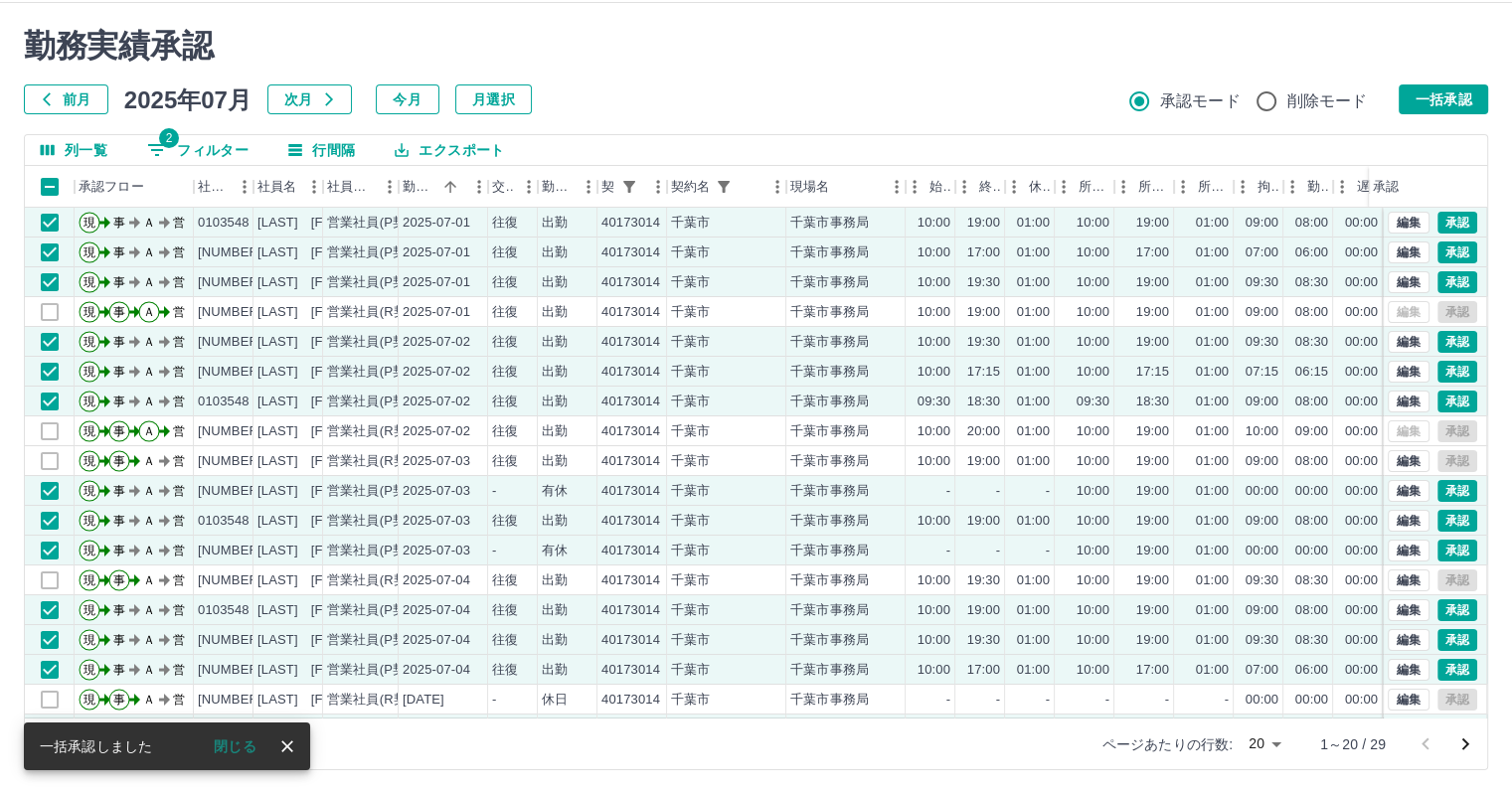 click on "SDH勤怠 [LAST]　[FIRST] 勤務実績承認 前月 2025年07月 次月 今月 月選択 承認モード 削除モード 一括承認 列一覧 2 フィルター 行間隔 エクスポート 承認フロー 社員番号 社員名 社員区分 勤務日 交通費 勤務区分 契約コード 契約名 現場名 始業 終業 休憩 所定開始 所定終業 所定休憩 拘束 勤務 遅刻等 コメント ステータス 承認 現 事 Ａ 営 [NUMBER] [LAST]　[FIRST] 営業社員(P契約) [DATE] 往復 出勤 [NUMBER] [CITY] [CITY]事務局 10:00 19:00 01:00 10:00 19:00 01:00 09:00 08:00 00:00 事務担当者承認待 現 事 Ａ 営 [NUMBER] [LAST]　[FIRST] 営業社員(P契約) [DATE] 往復 出勤 [NUMBER] [CITY] [CITY]事務局 10:00 17:00 01:00 10:00 17:00 01:00 07:00 06:00 00:00 事務担当者承認待 現 事 Ａ 営 [NUMBER] [LAST]　[FIRST] 営業社員(P契約) [DATE] 往復 出勤 [NUMBER] [CITY] [CITY]事務局 10:00 19:30 01:00 10:00 19:00 01:00 09:30 08:30 00:00 -" at bounding box center (756, 374) 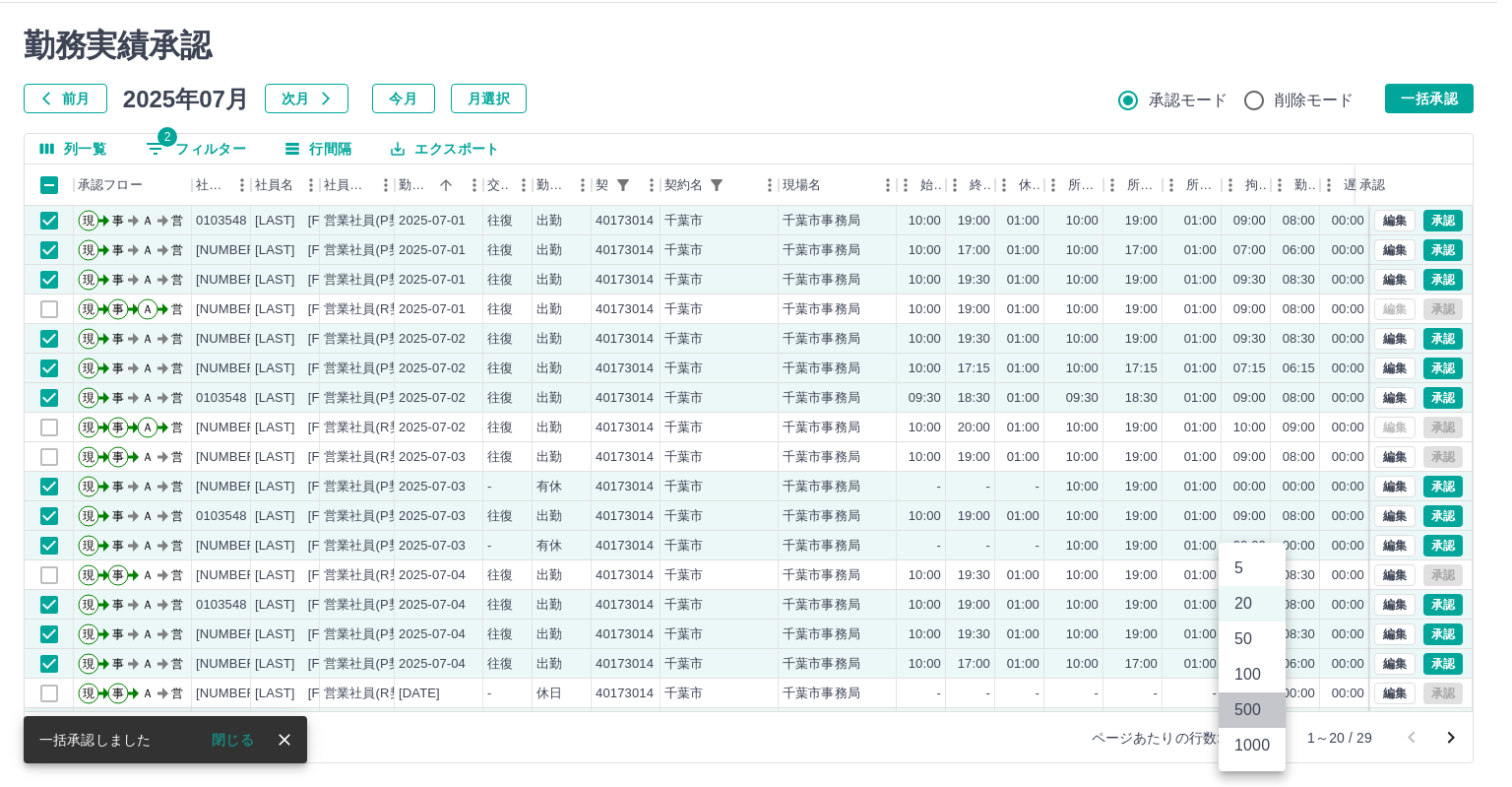 click on "500" at bounding box center (1252, 710) 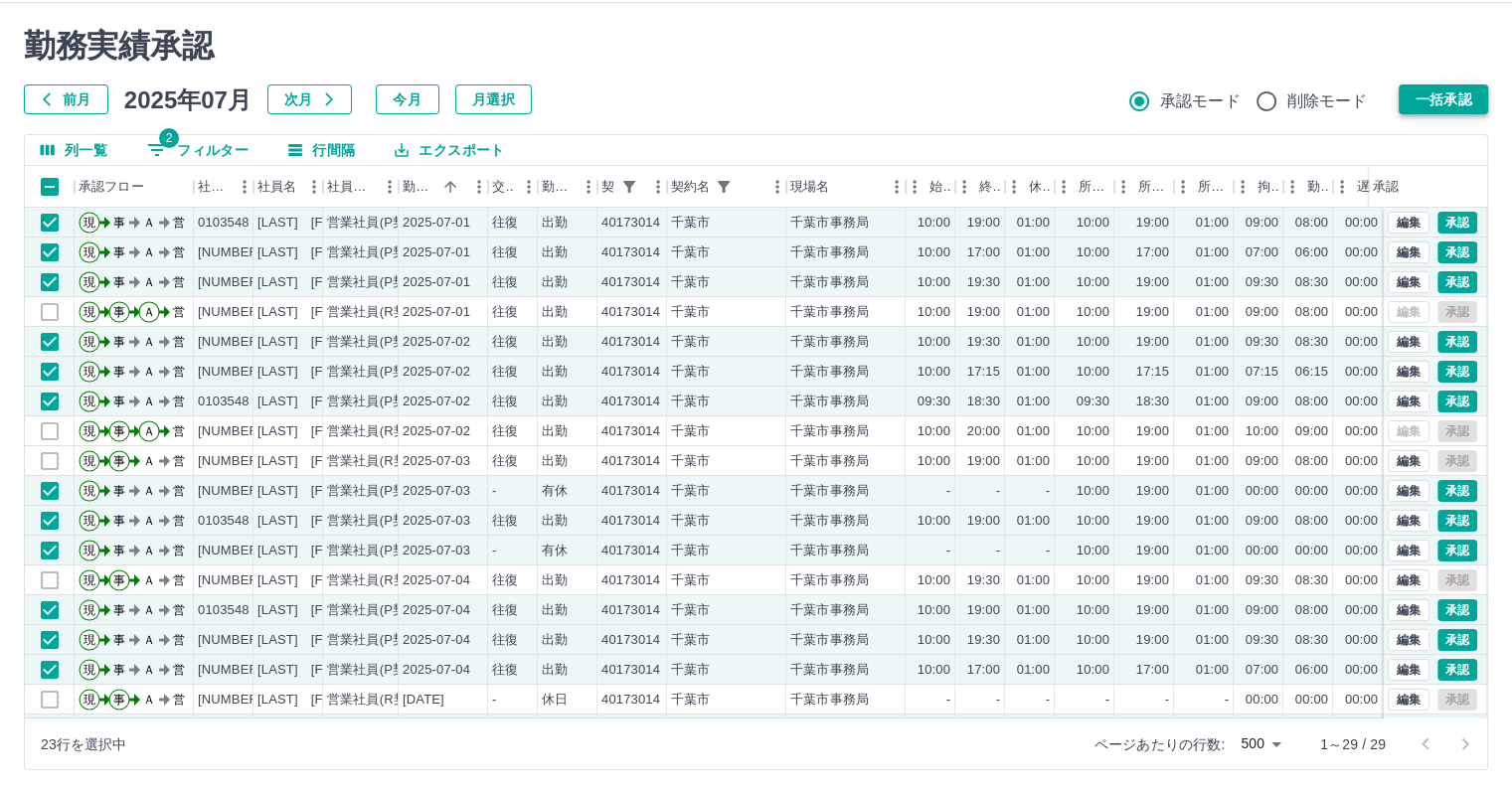 click on "一括承認" at bounding box center [1443, 99] 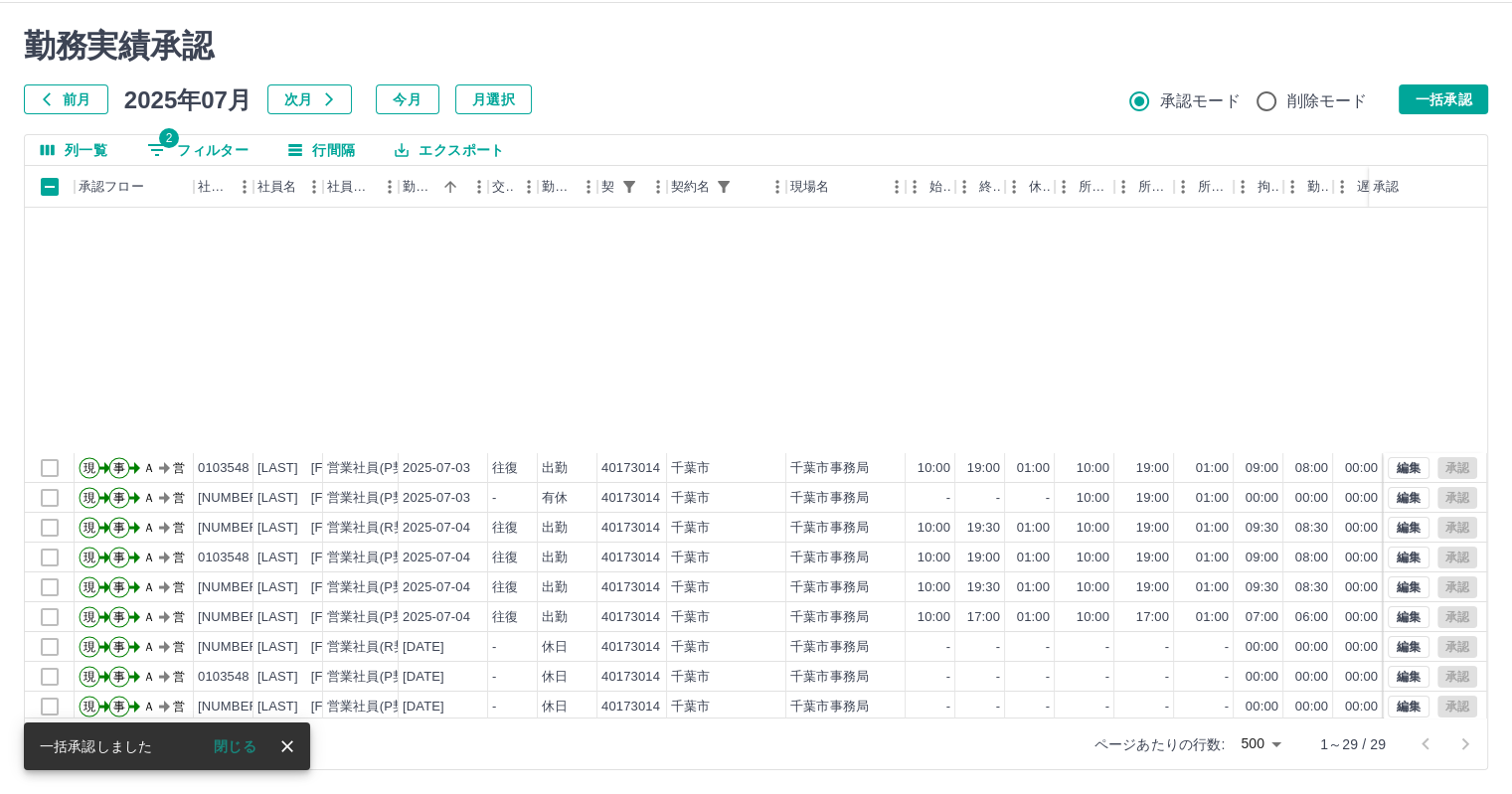 scroll, scrollTop: 369, scrollLeft: 0, axis: vertical 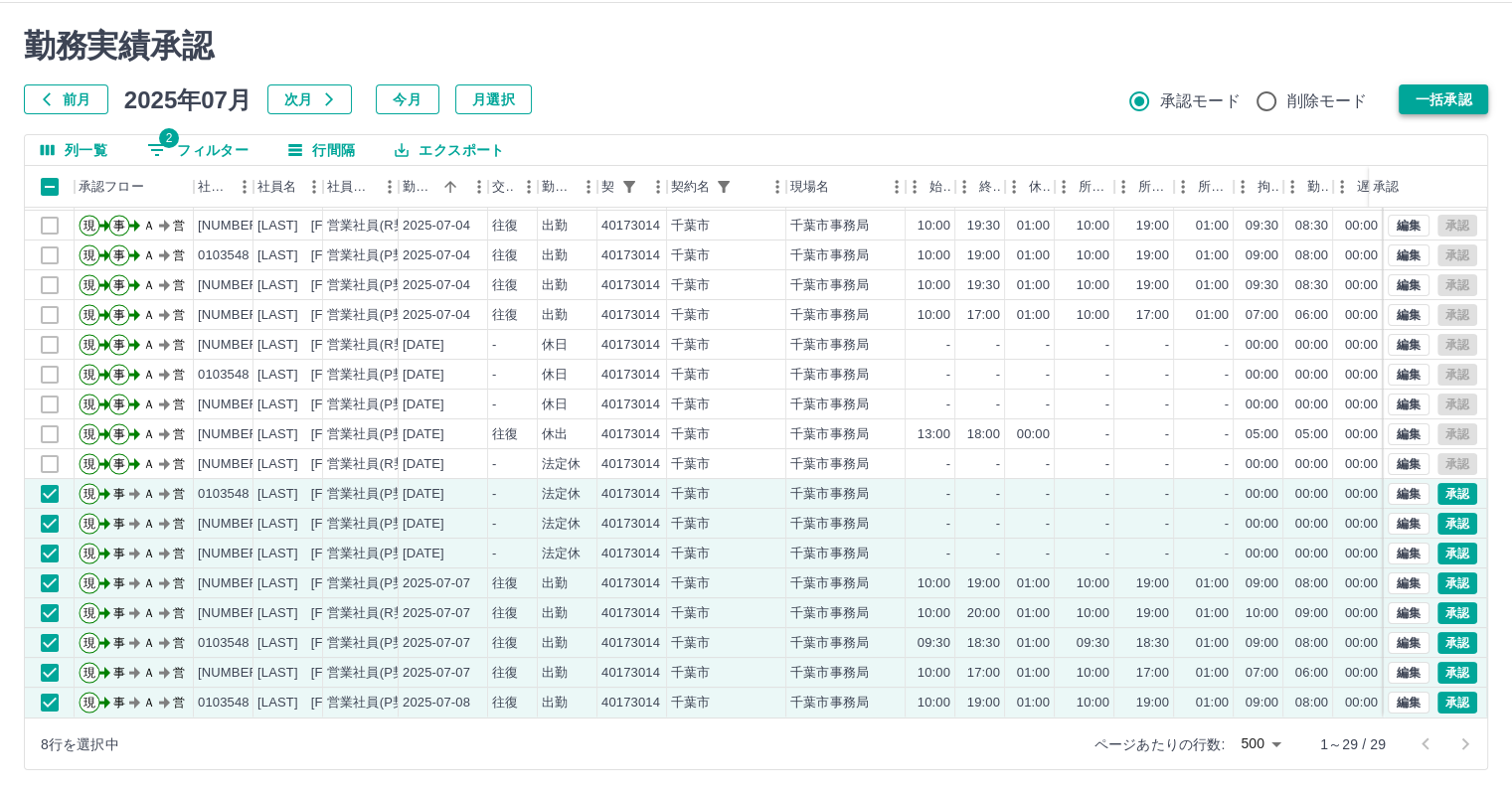 click on "一括承認" at bounding box center (1443, 99) 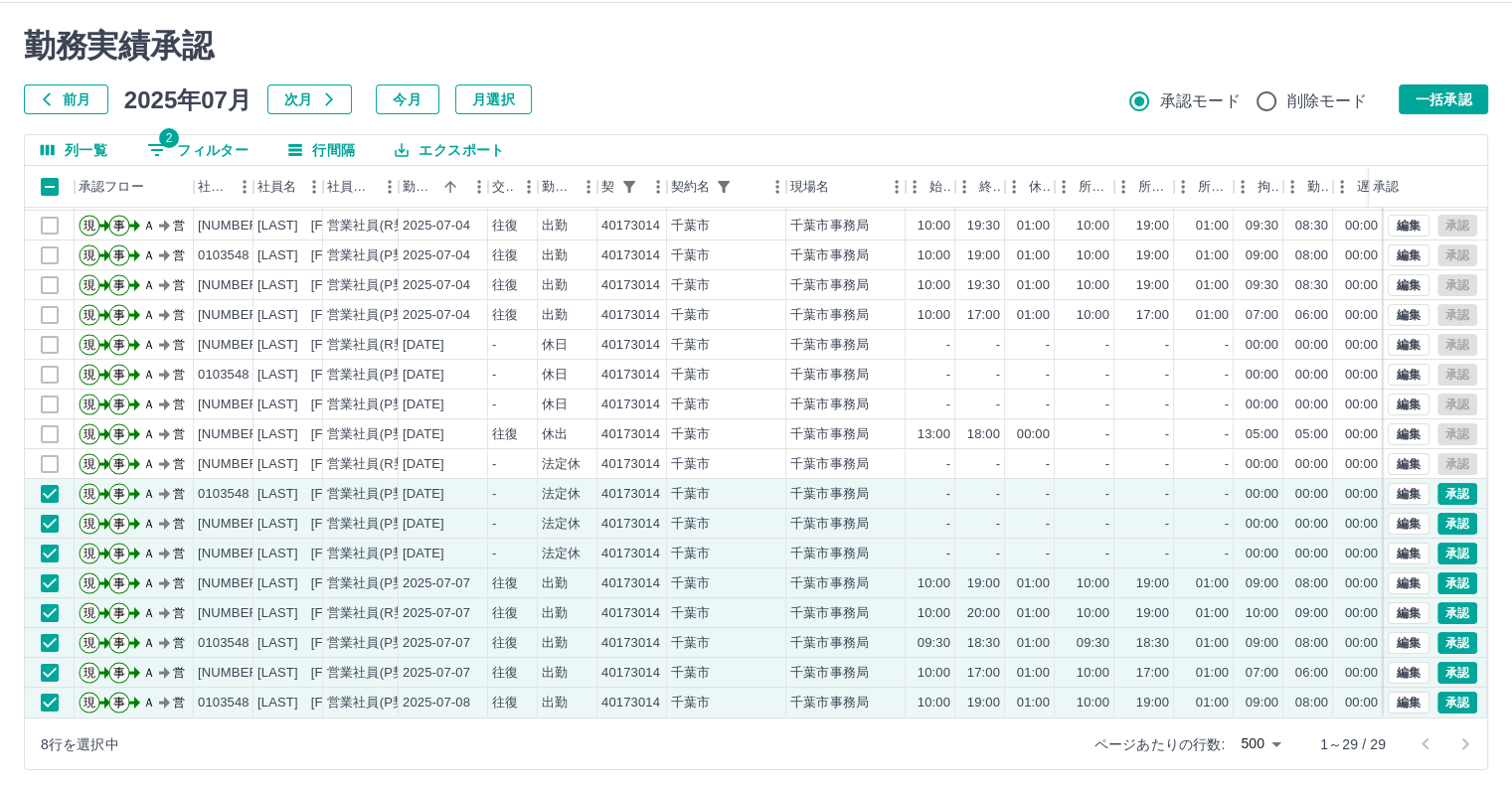 click on "前月 2025年07月 次月 今月 月選択 承認モード 削除モード 一括承認" at bounding box center (756, 99) 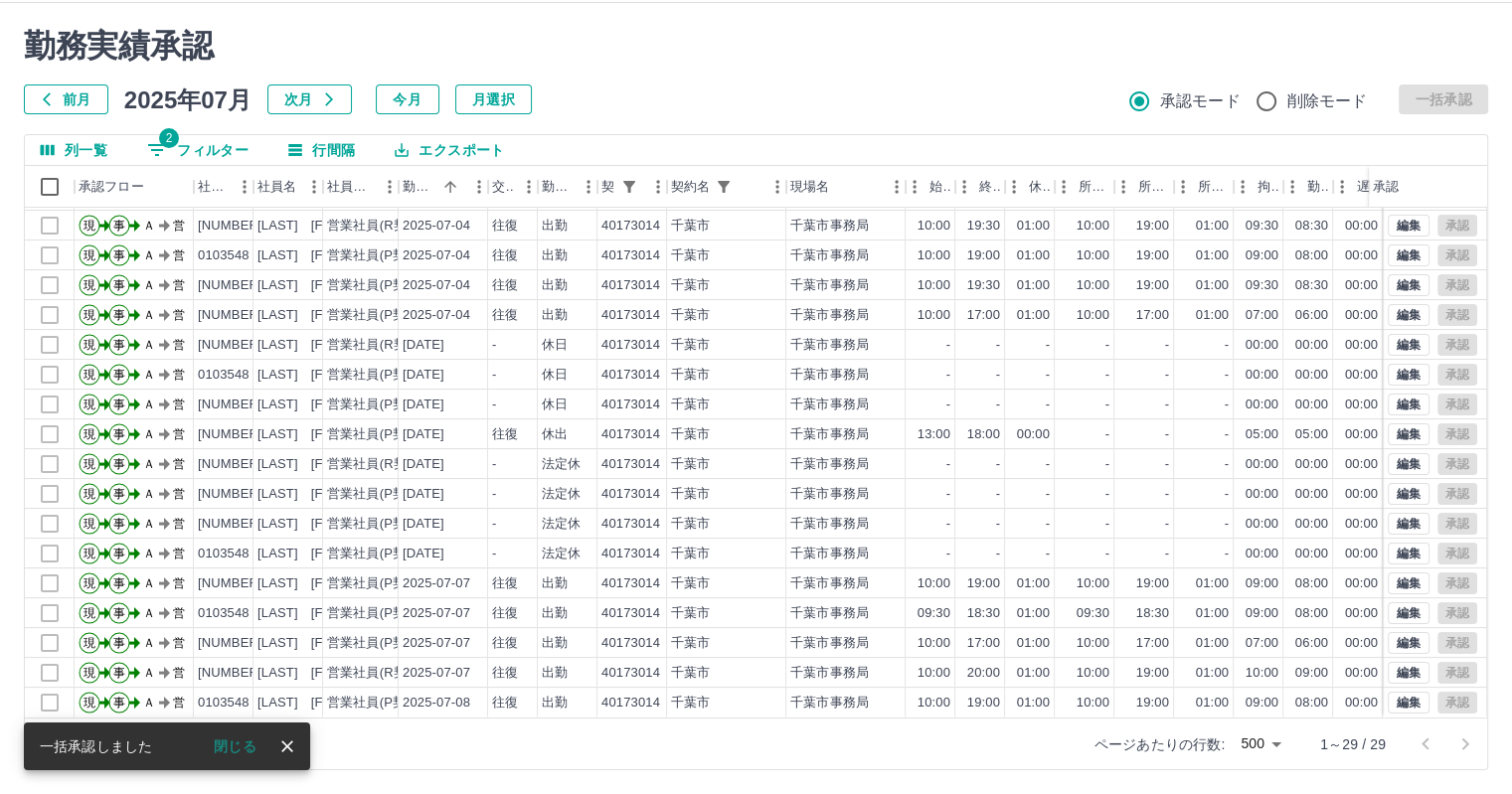 click on "2 フィルター" at bounding box center [198, 150] 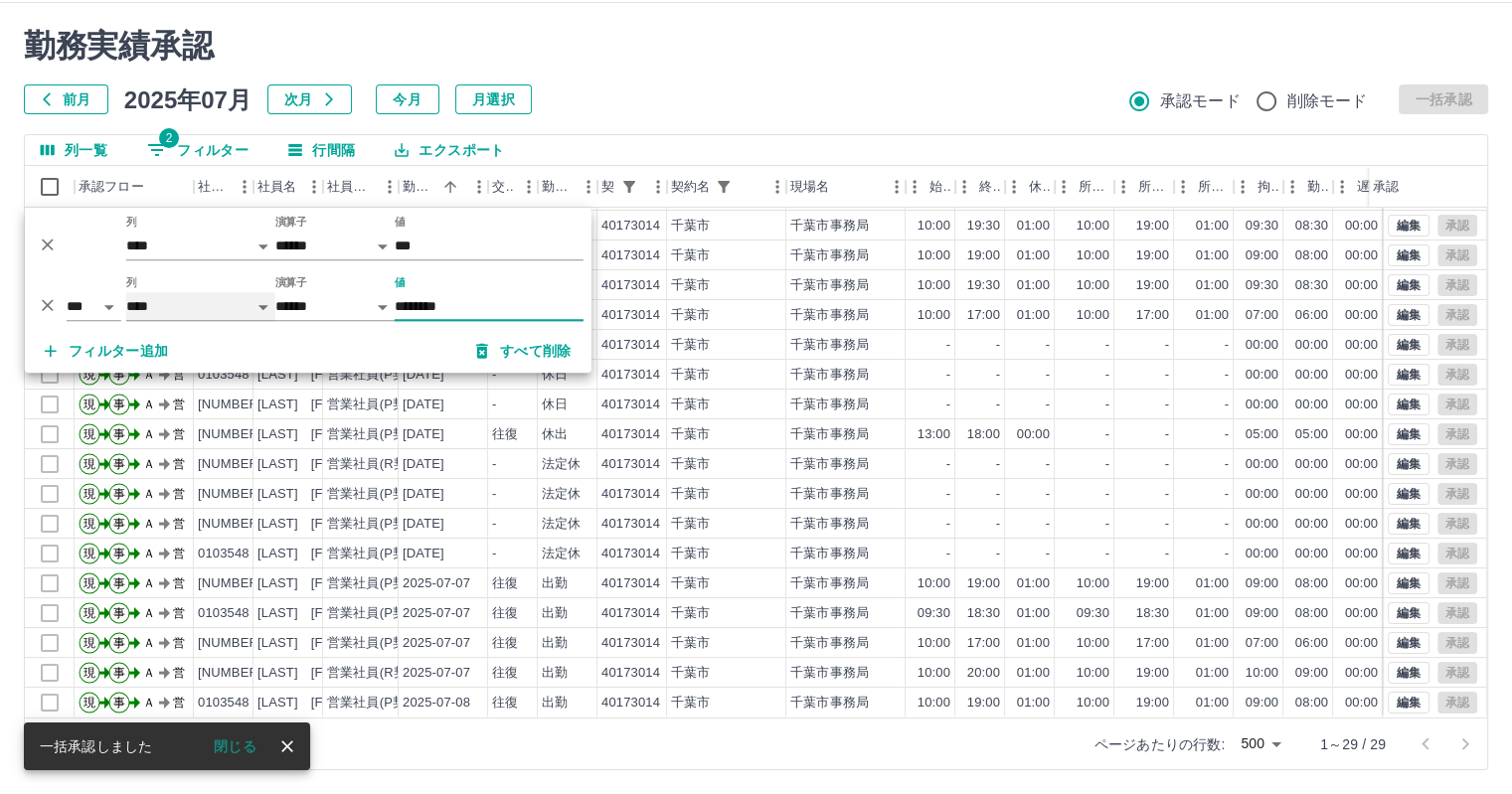 click on "**** *** **** *** *** **** ***** *** *** ** ** ** **** **** **** ** ** *** **** *****" at bounding box center (201, 306) 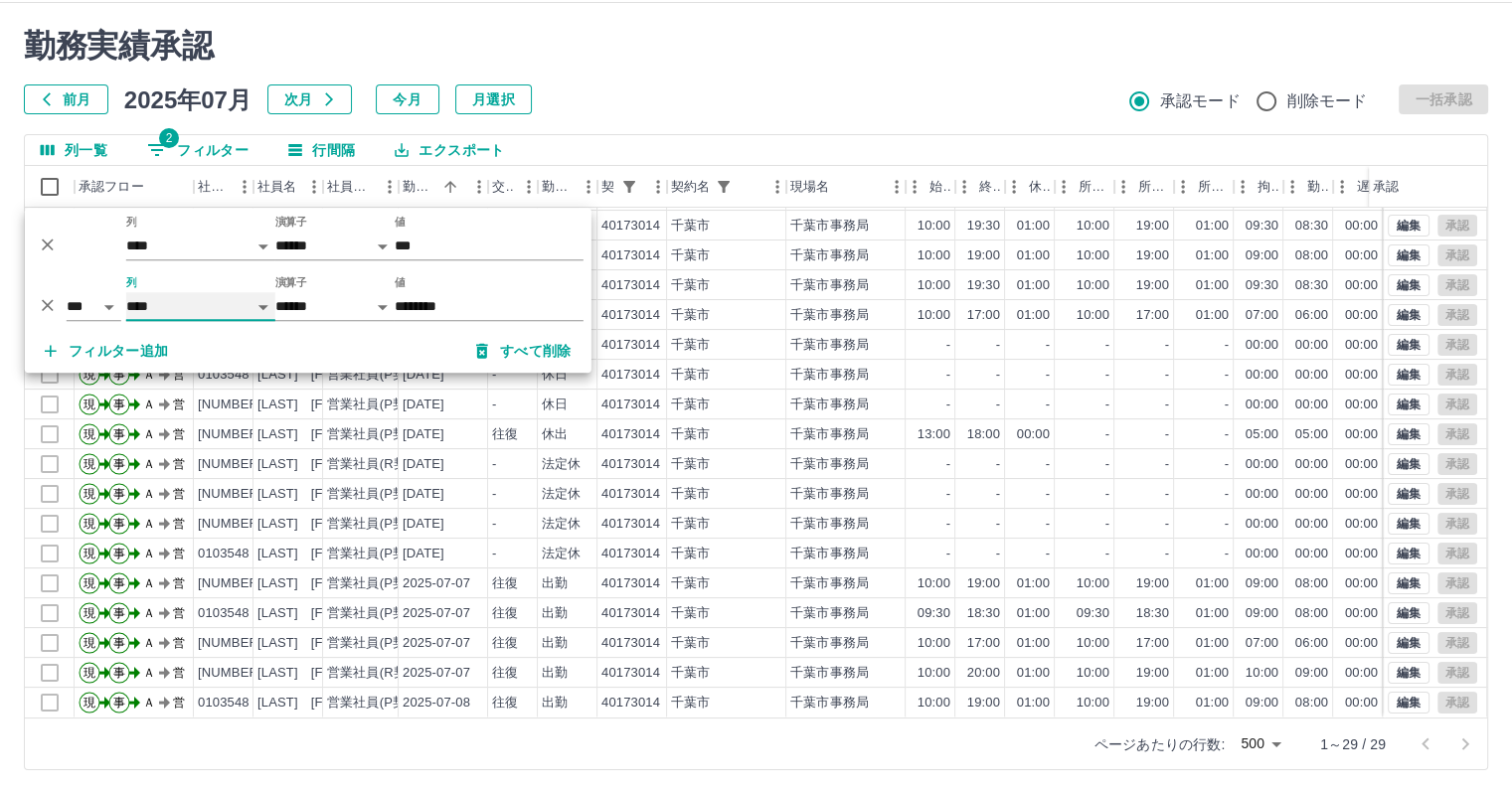 select on "**********" 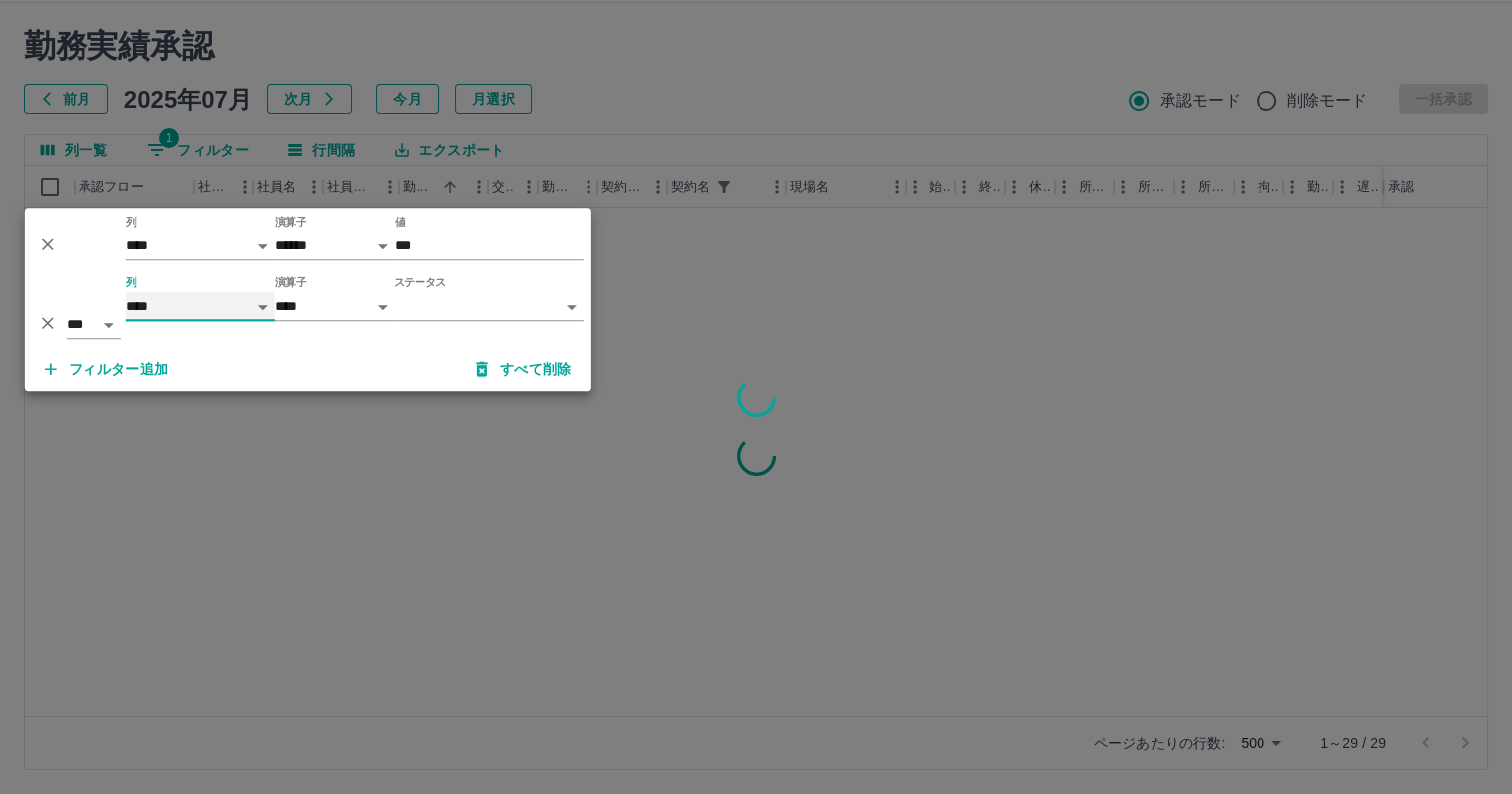scroll, scrollTop: 0, scrollLeft: 0, axis: both 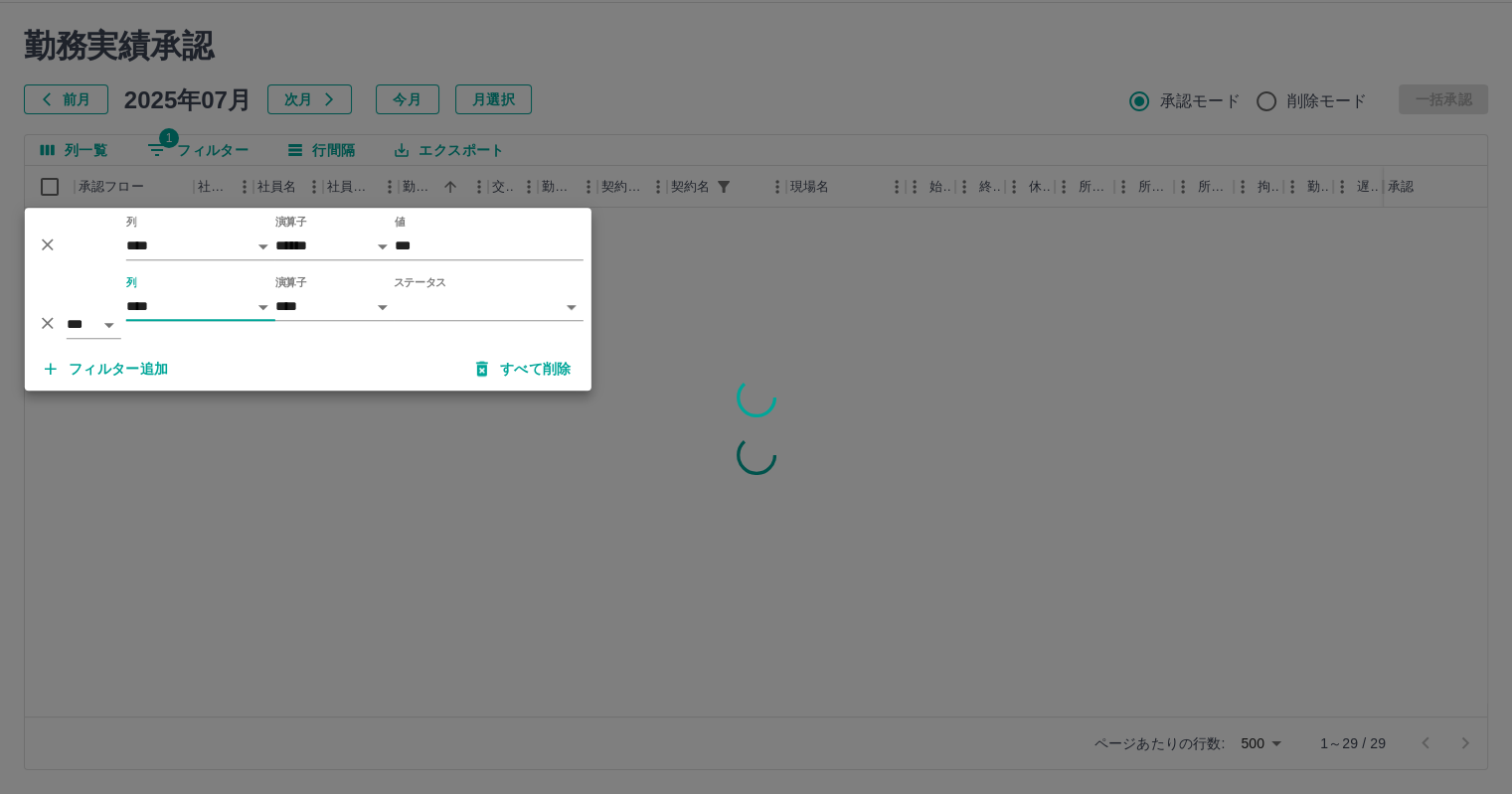click on "ページあたりの行数: 500 *** 1～29 / 29 SDH勤怠 *** ** 列 **** *** **** *** *** **** ***** *** *** ** ** ** **** **** **** ** ** *** **** ***** 演算子 ****** ******* 値 *** *** ** 列 **** *** **** *** *** **** ***** *** *** ** ** ** **** **** **** ** ** *** **** ***** 演算子 **** ****** ステータス ​ ********* フィルター追加 すべて削除" at bounding box center (756, 374) 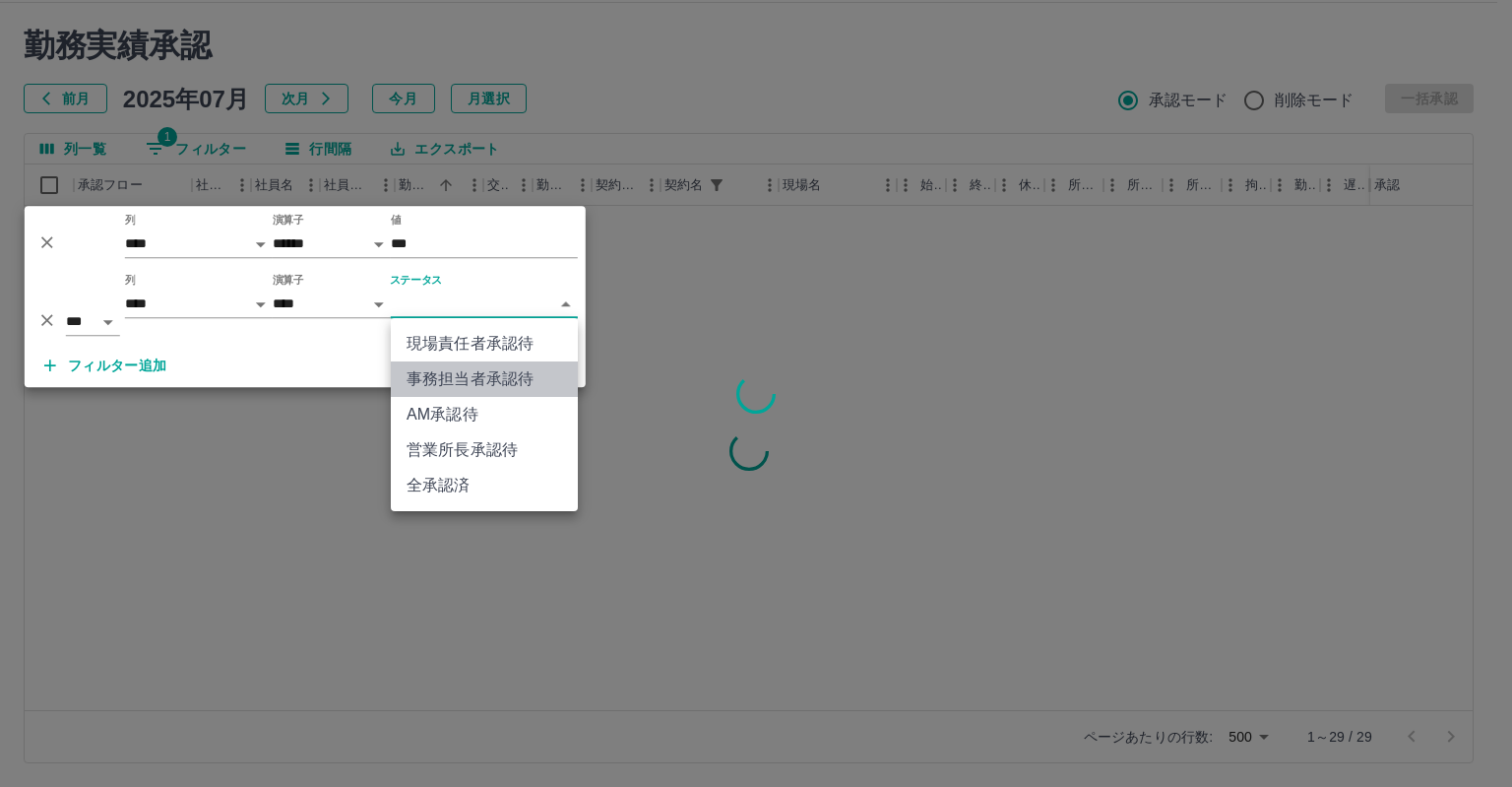 click on "事務担当者承認待" at bounding box center (484, 379) 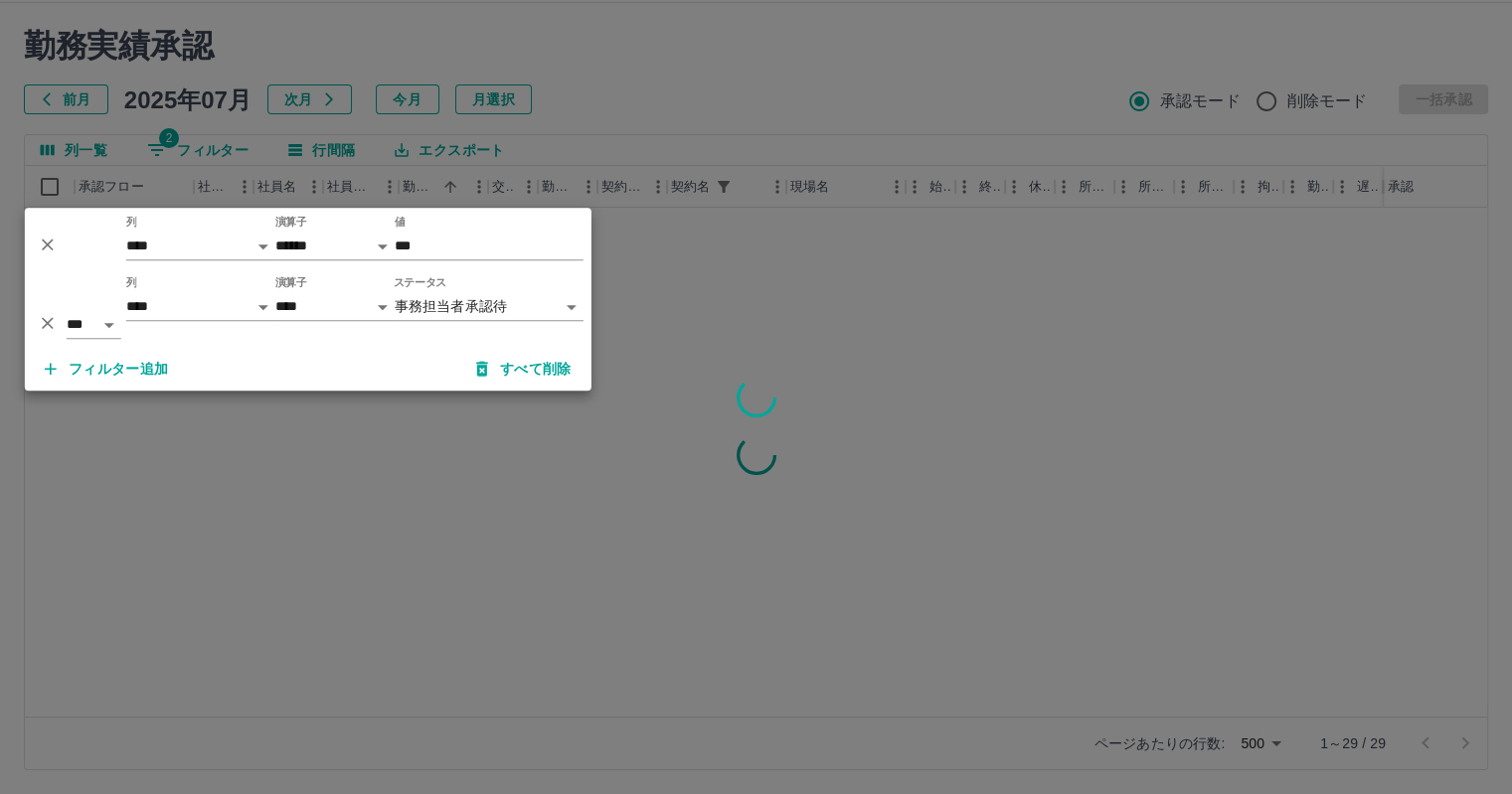 click at bounding box center (756, 397) 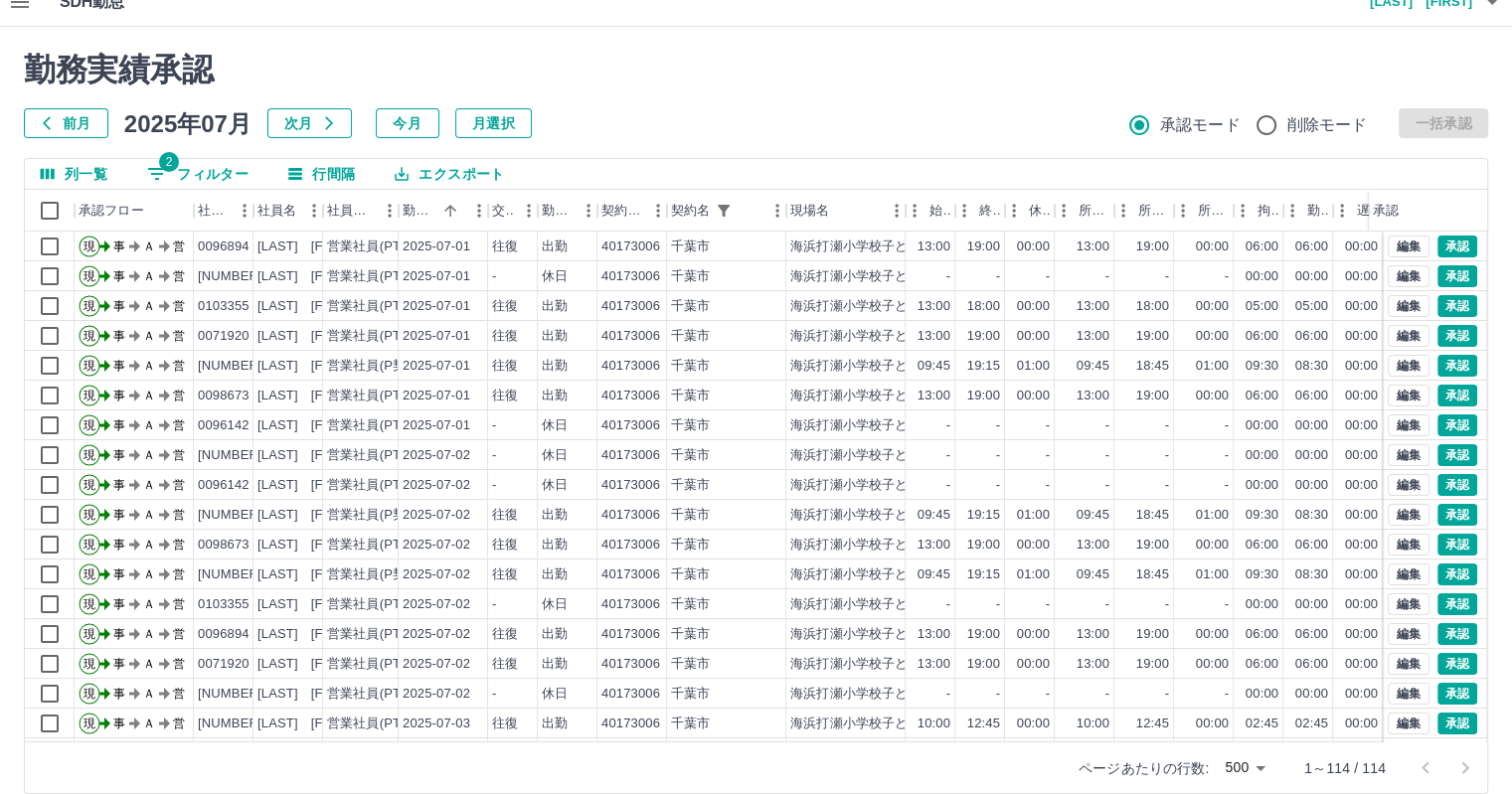 scroll, scrollTop: 0, scrollLeft: 0, axis: both 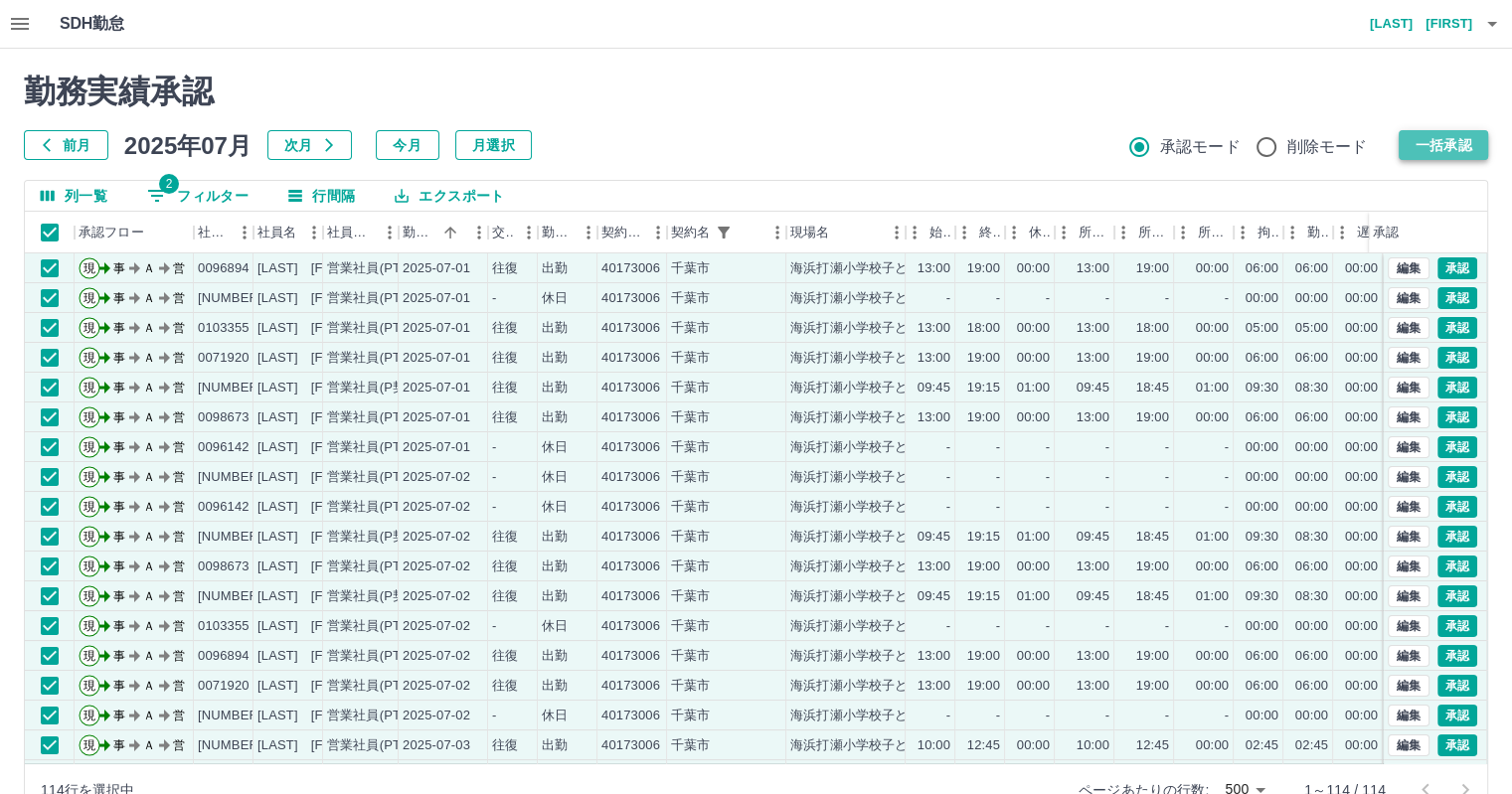 click on "一括承認" at bounding box center [1443, 145] 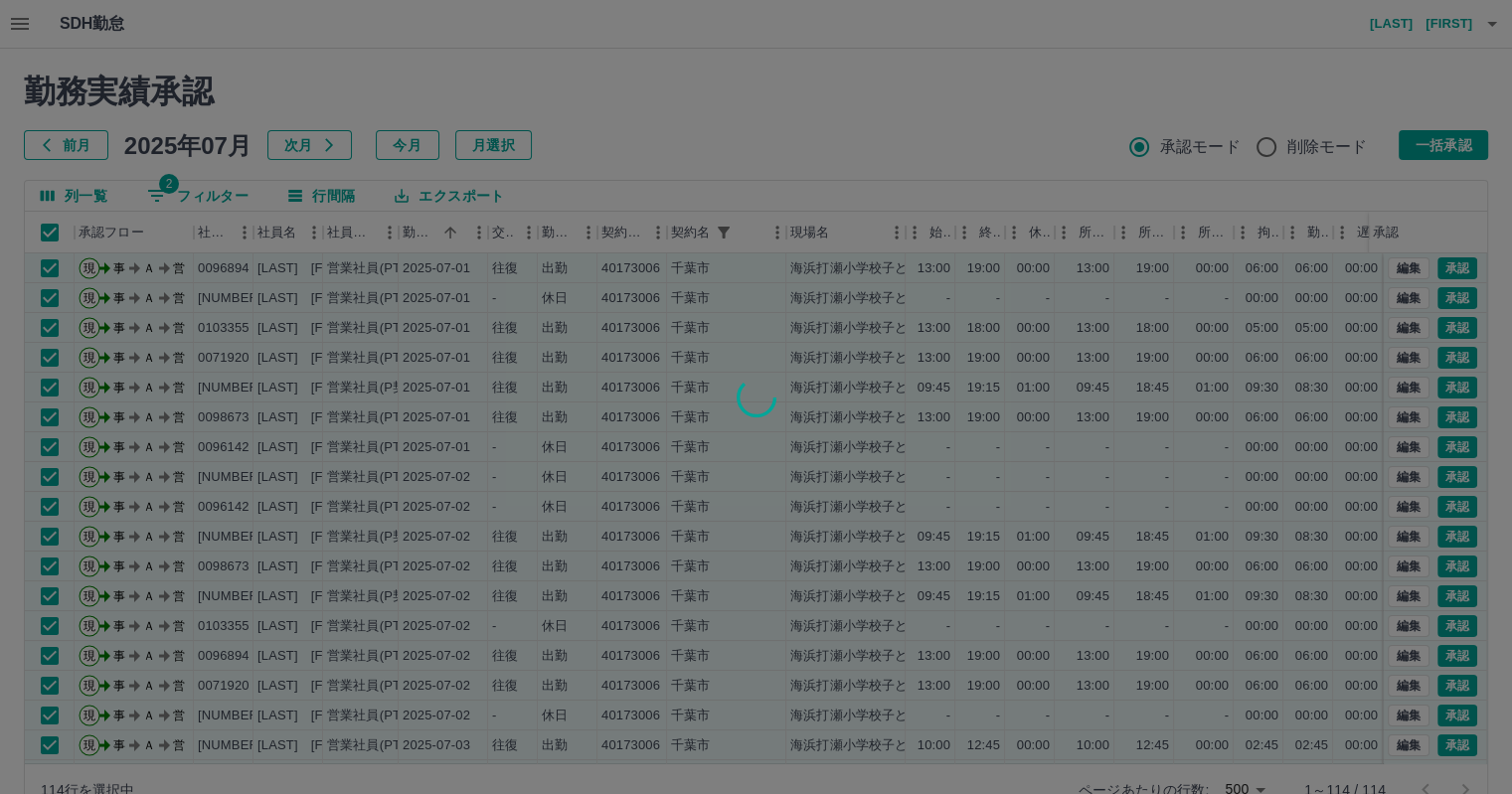 click at bounding box center [756, 397] 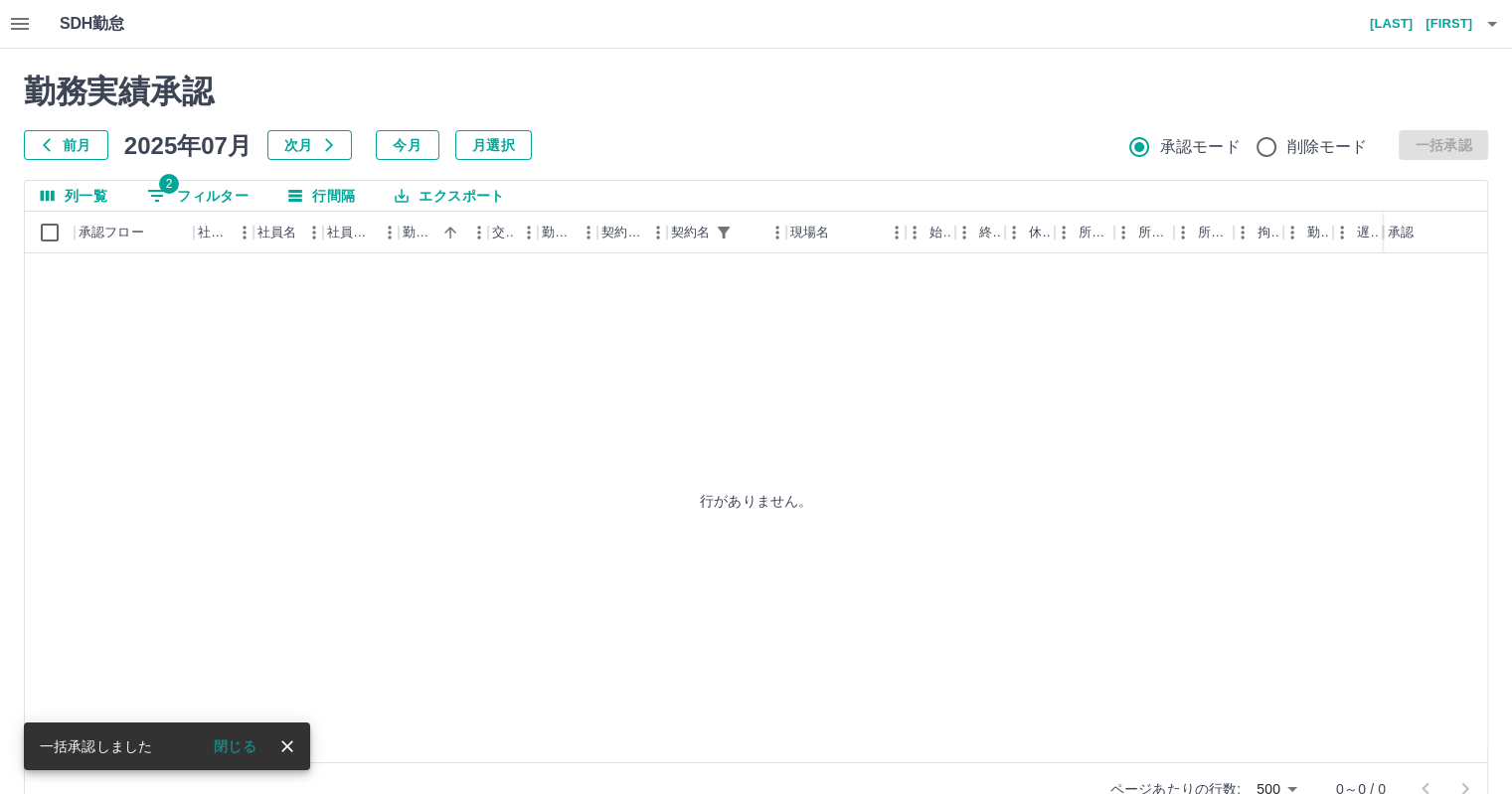 scroll, scrollTop: 0, scrollLeft: 0, axis: both 